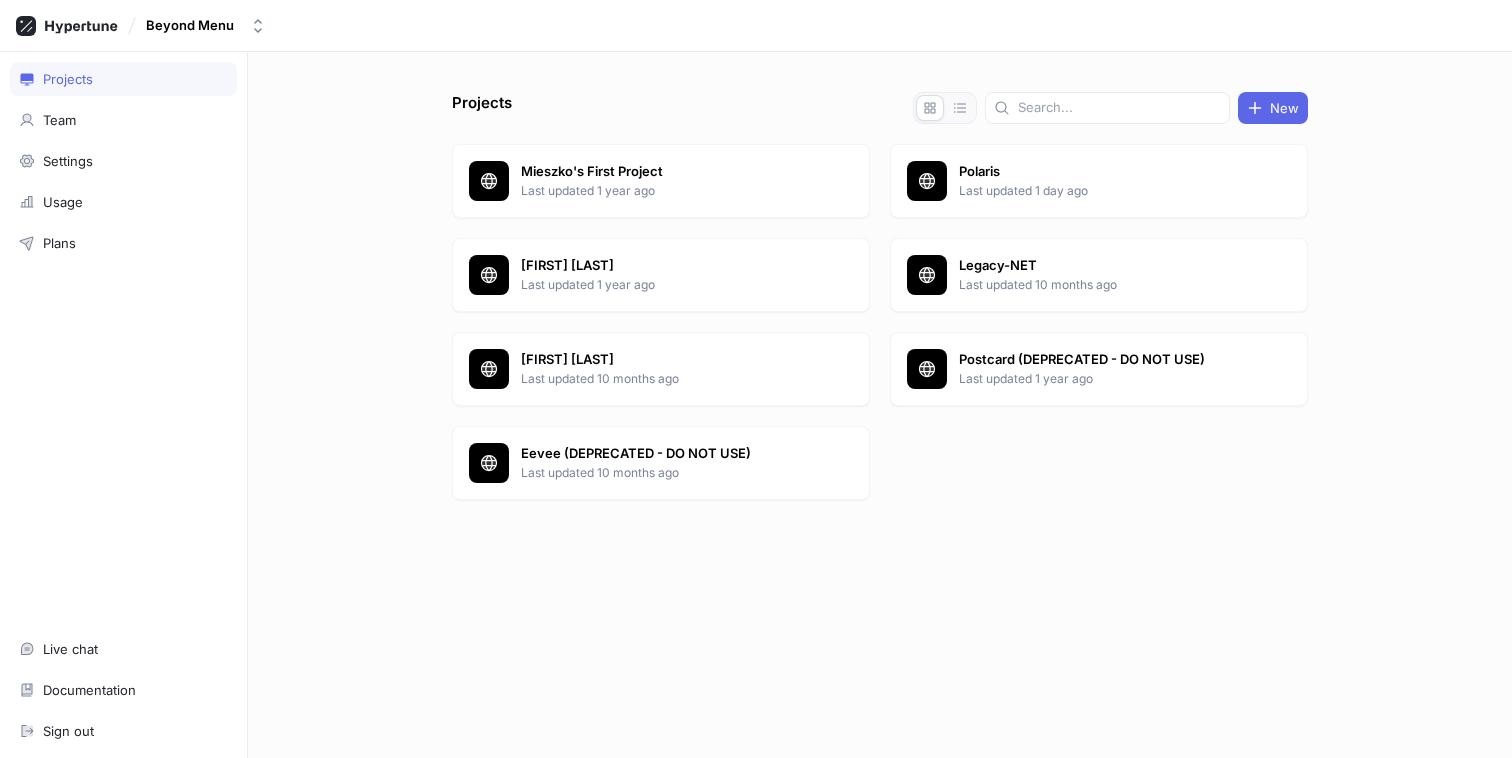 scroll, scrollTop: 0, scrollLeft: 0, axis: both 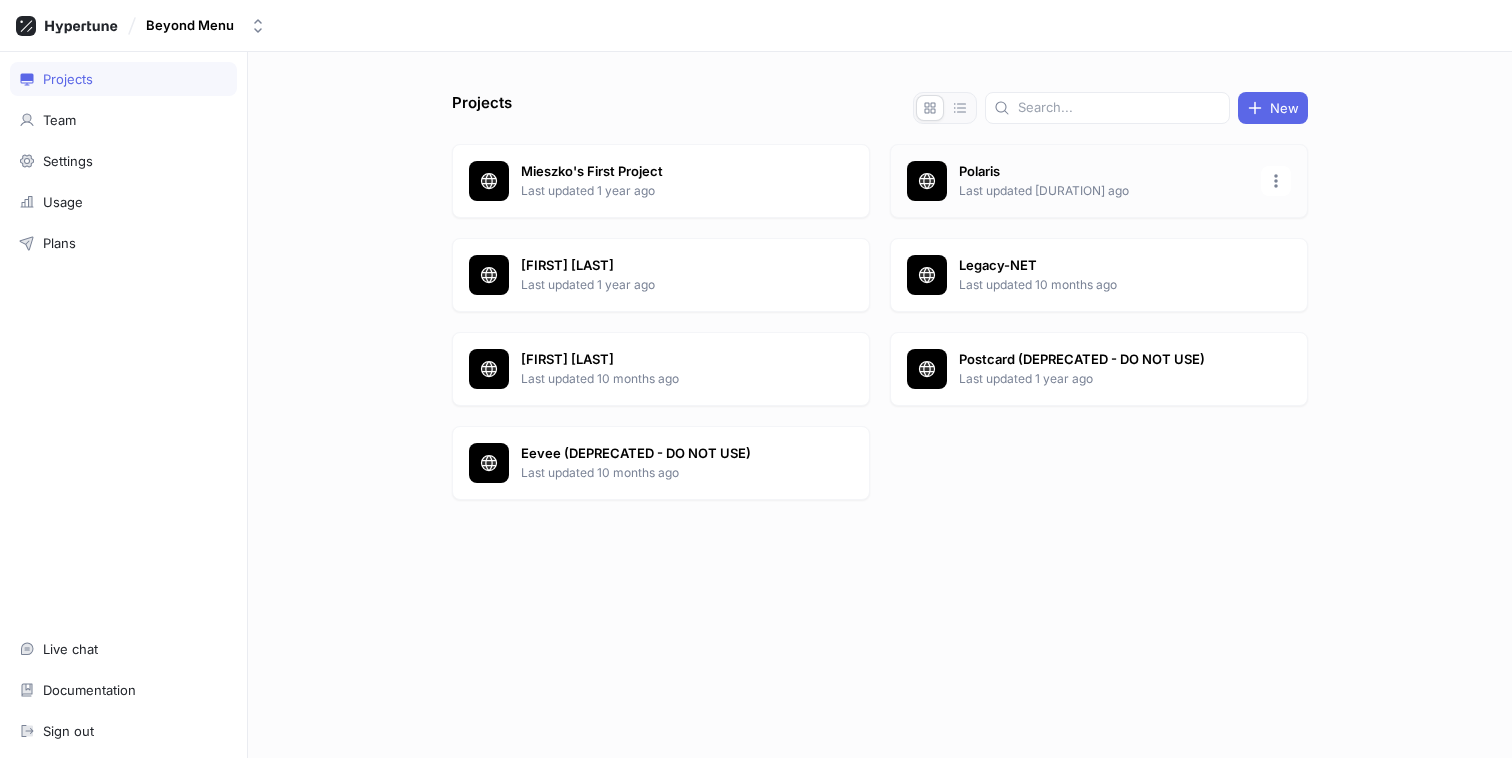 click on "Polaris" at bounding box center (1104, 172) 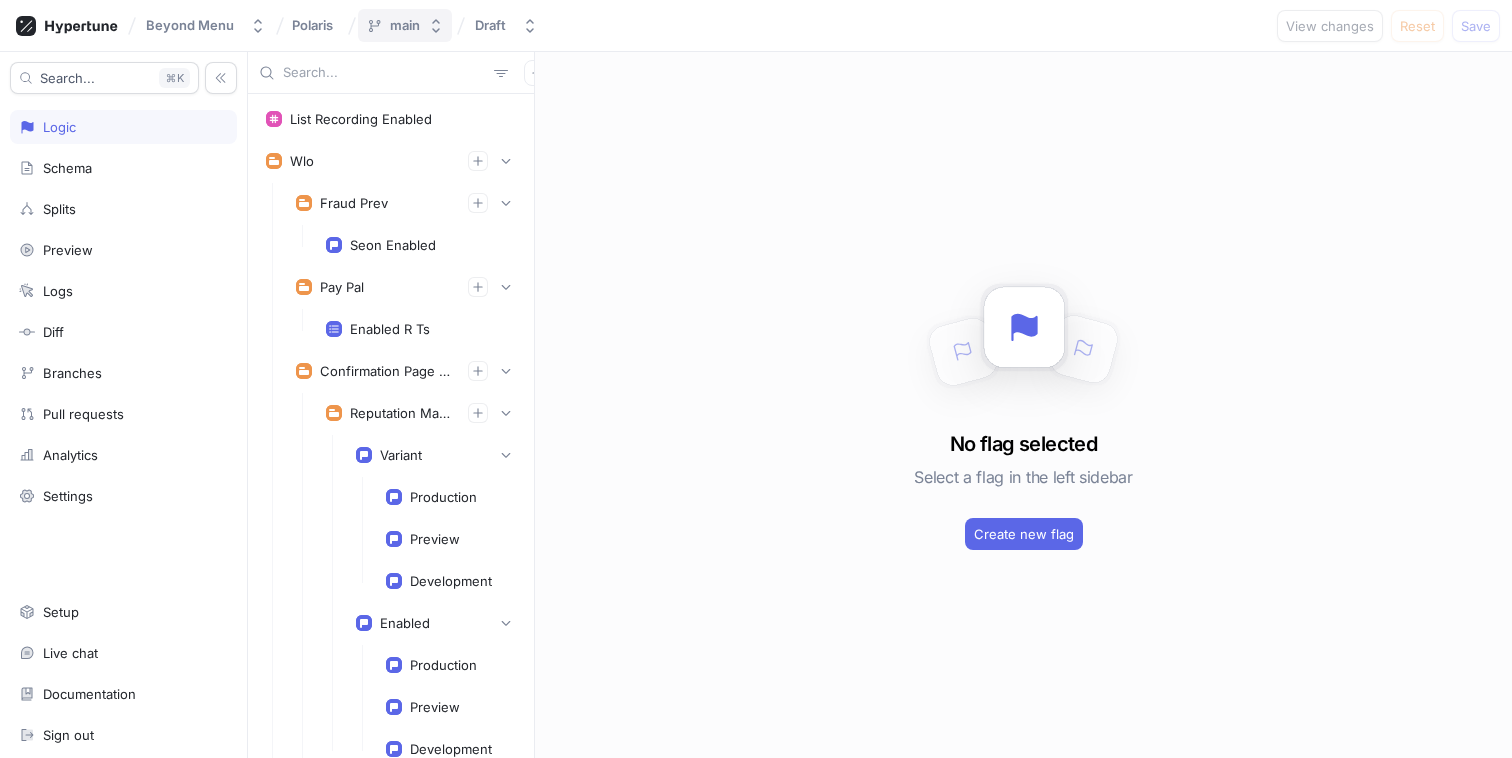 click on "main" at bounding box center (405, 25) 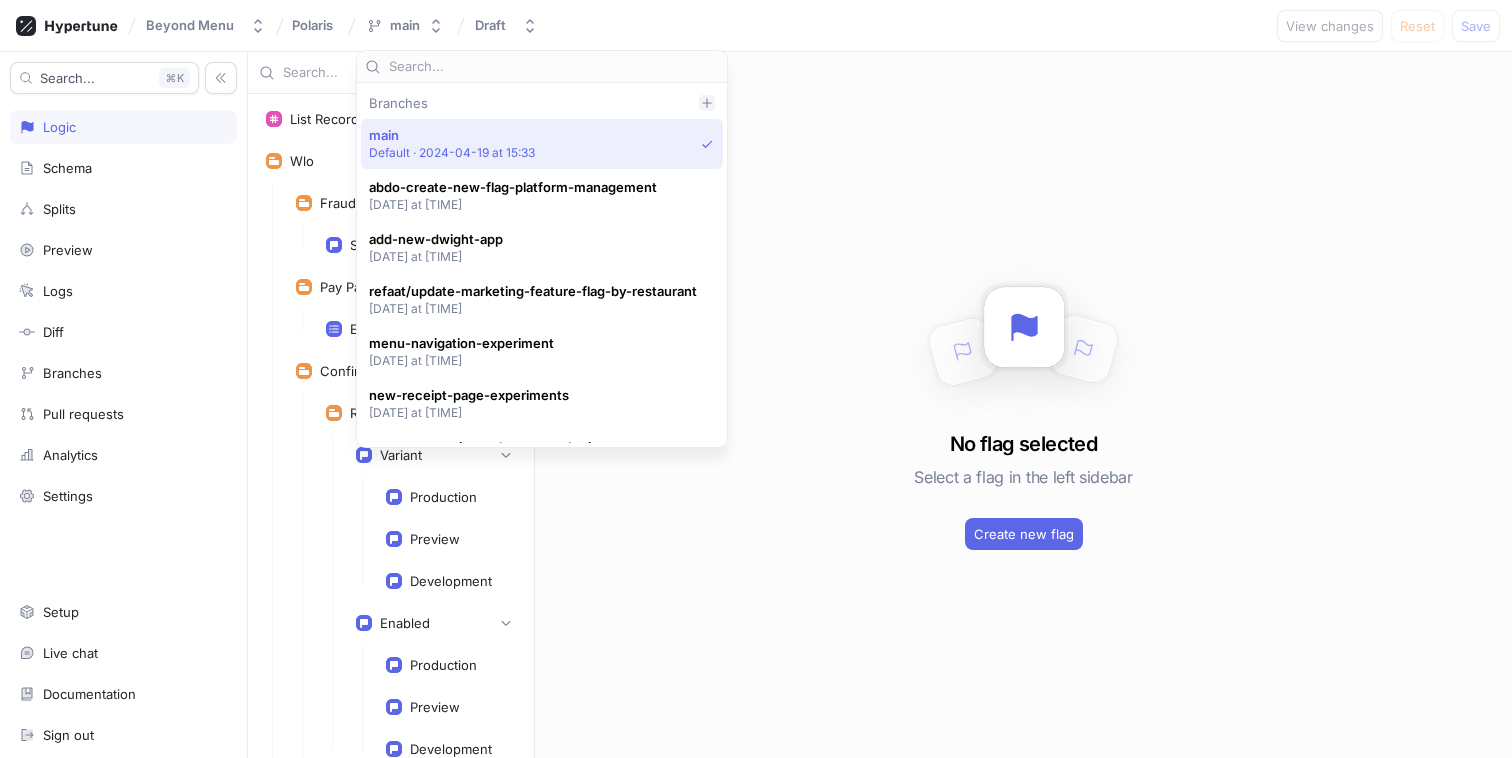 click 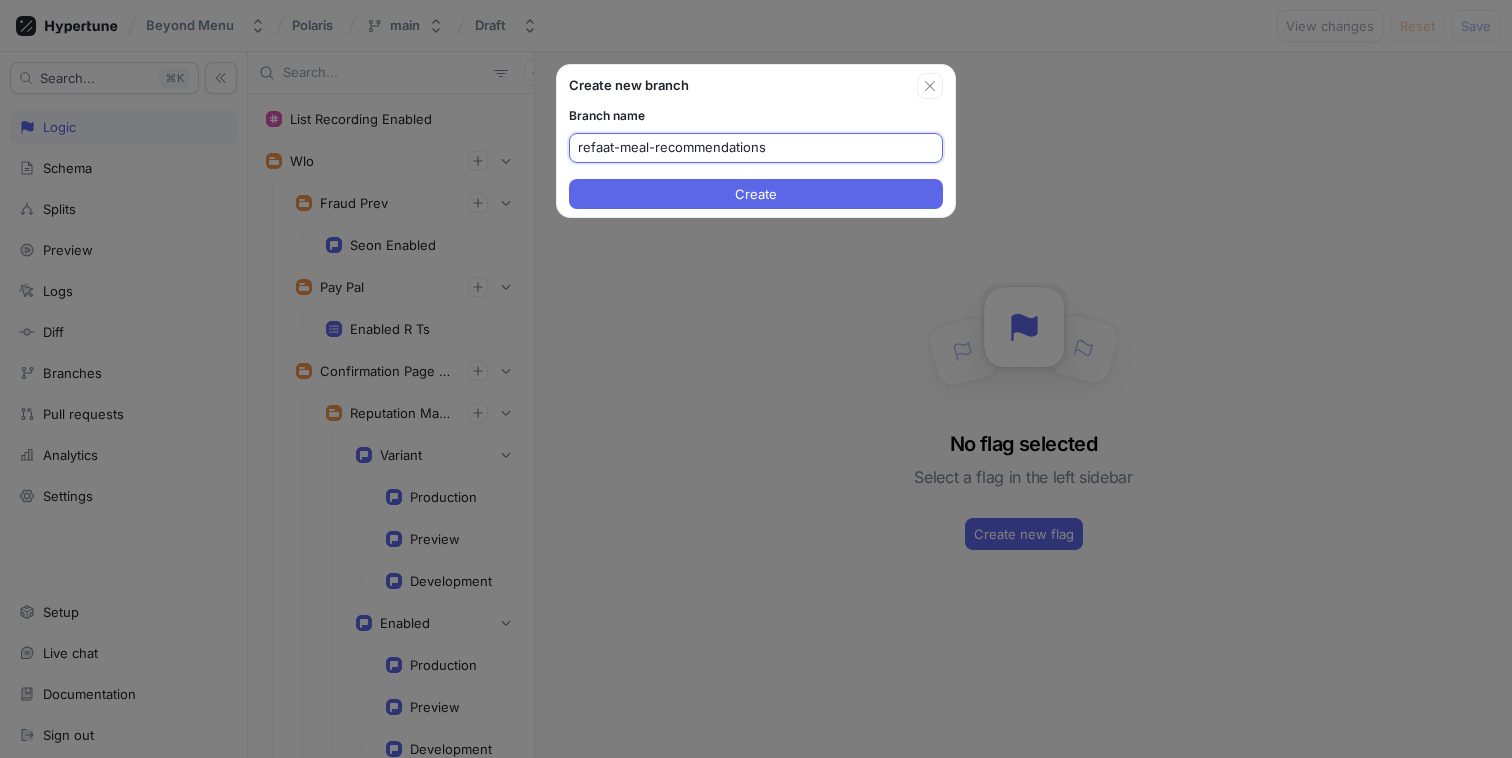 paste on "ENGK-567" 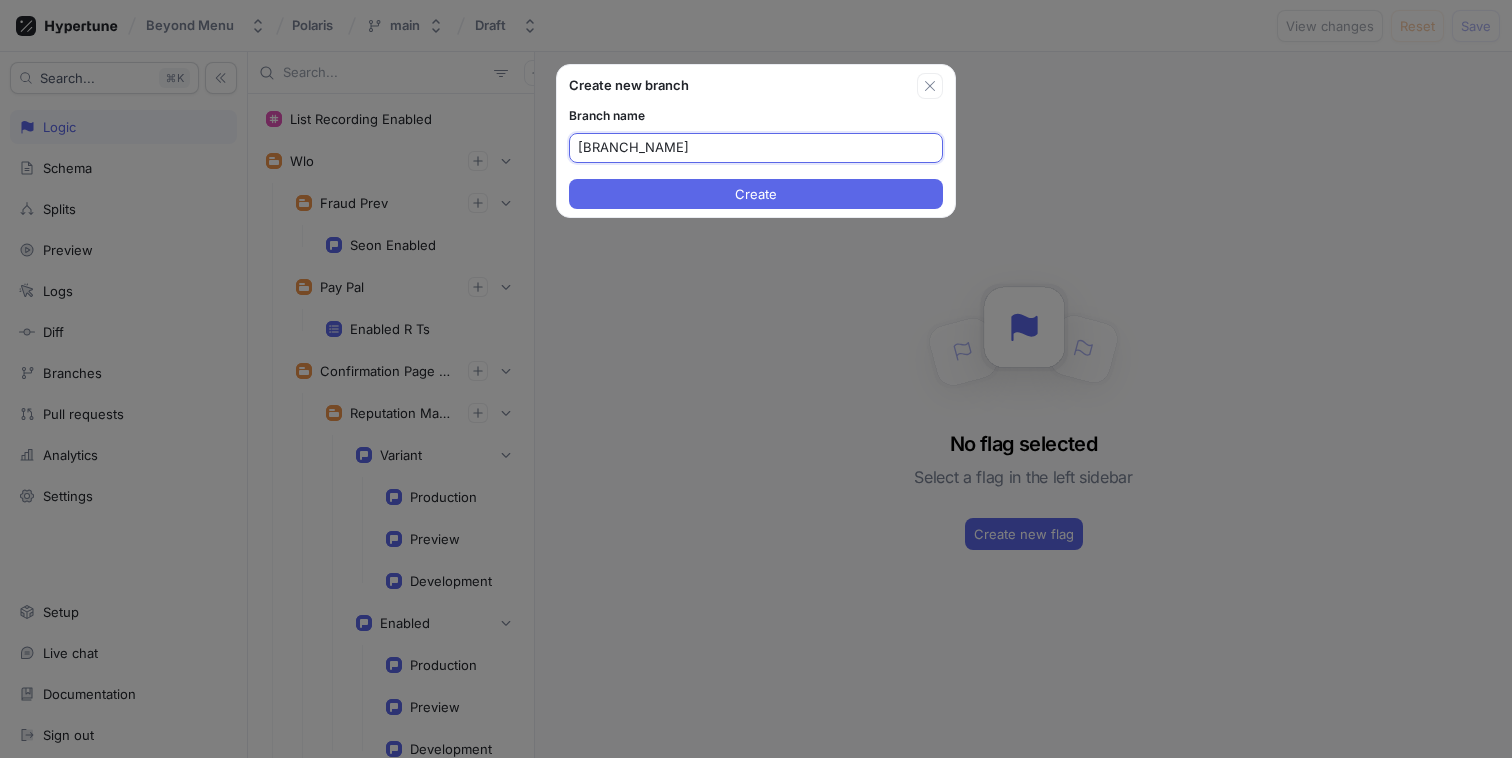 type on "[BRANCH_NAME]" 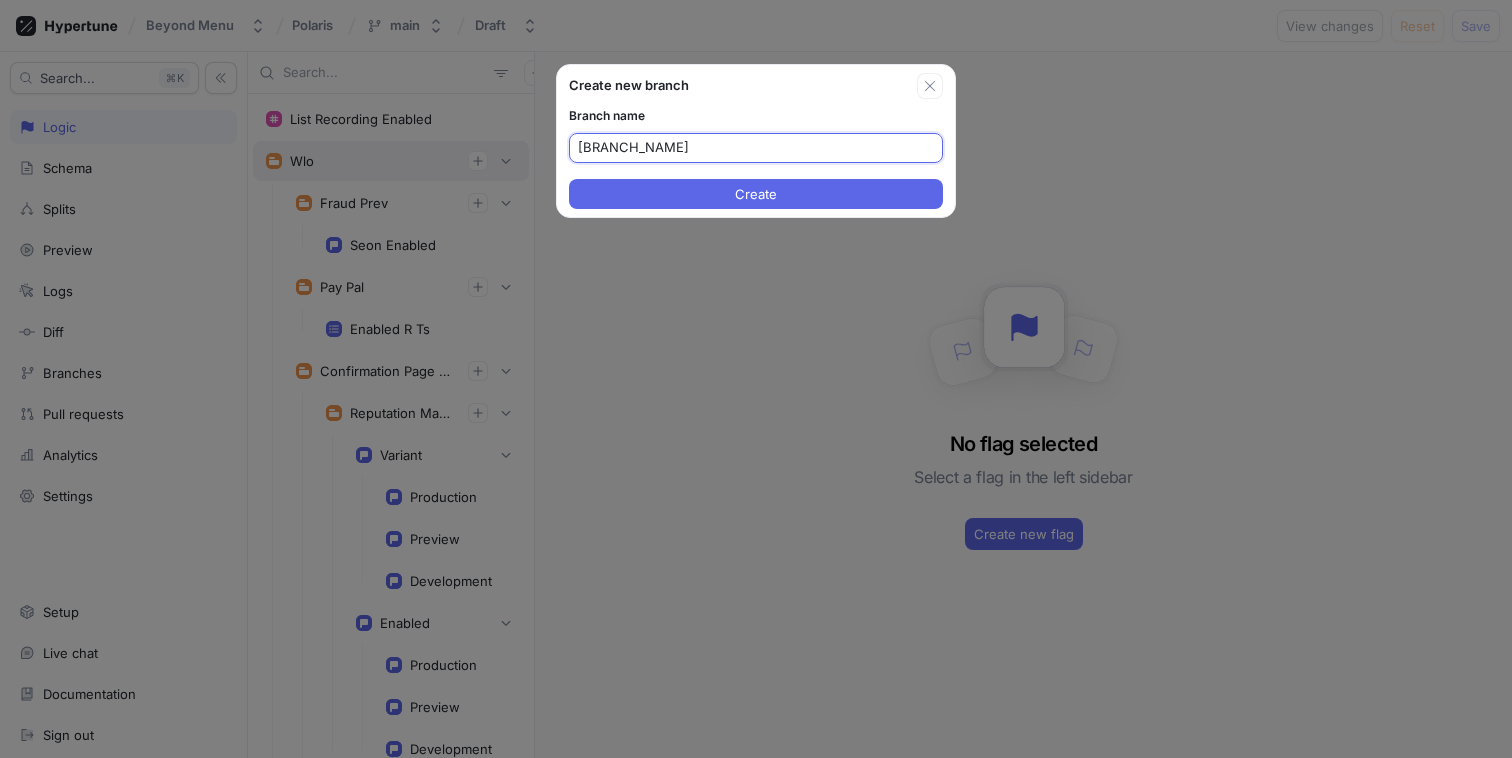 drag, startPoint x: 648, startPoint y: 147, endPoint x: 485, endPoint y: 147, distance: 163 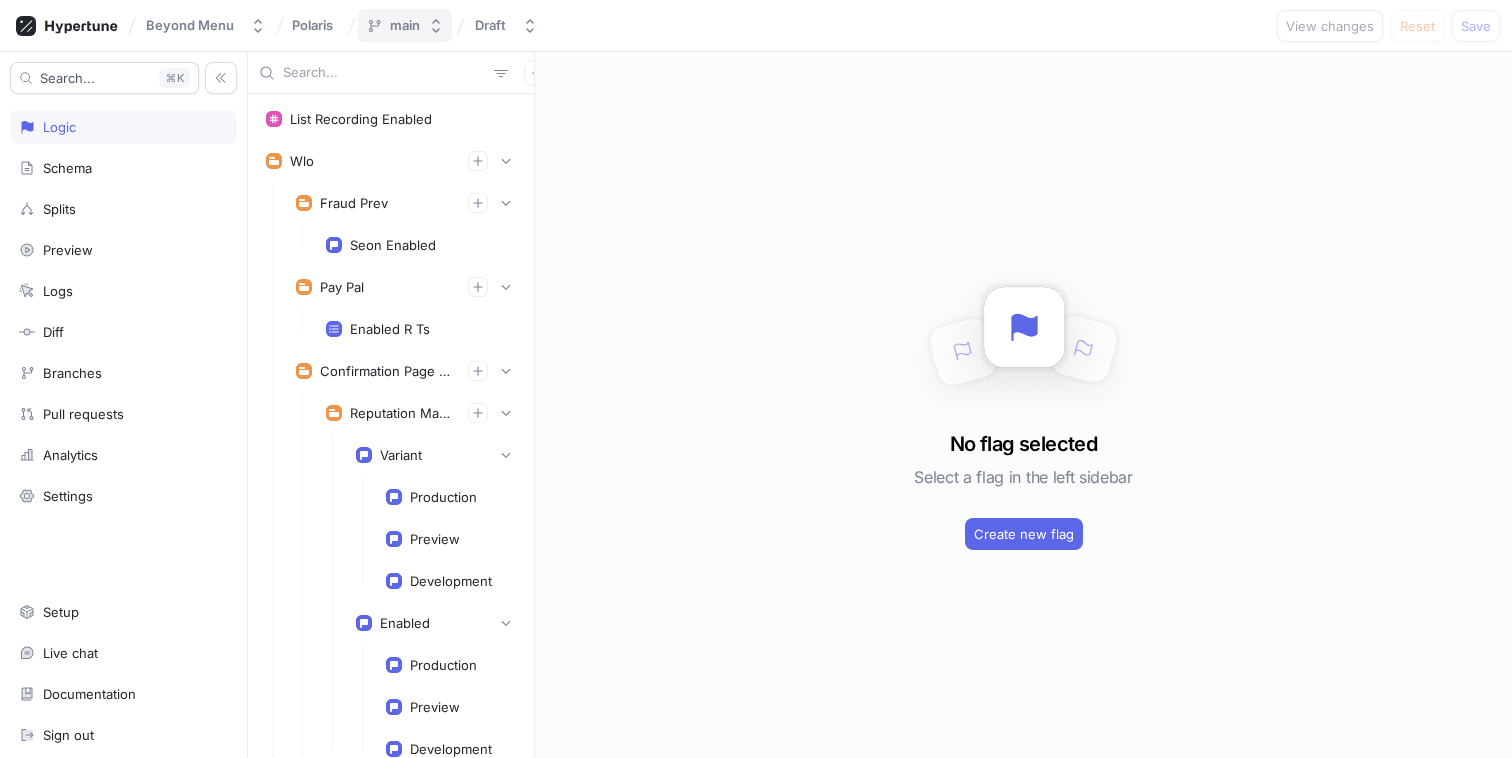 click on "main" at bounding box center (405, 25) 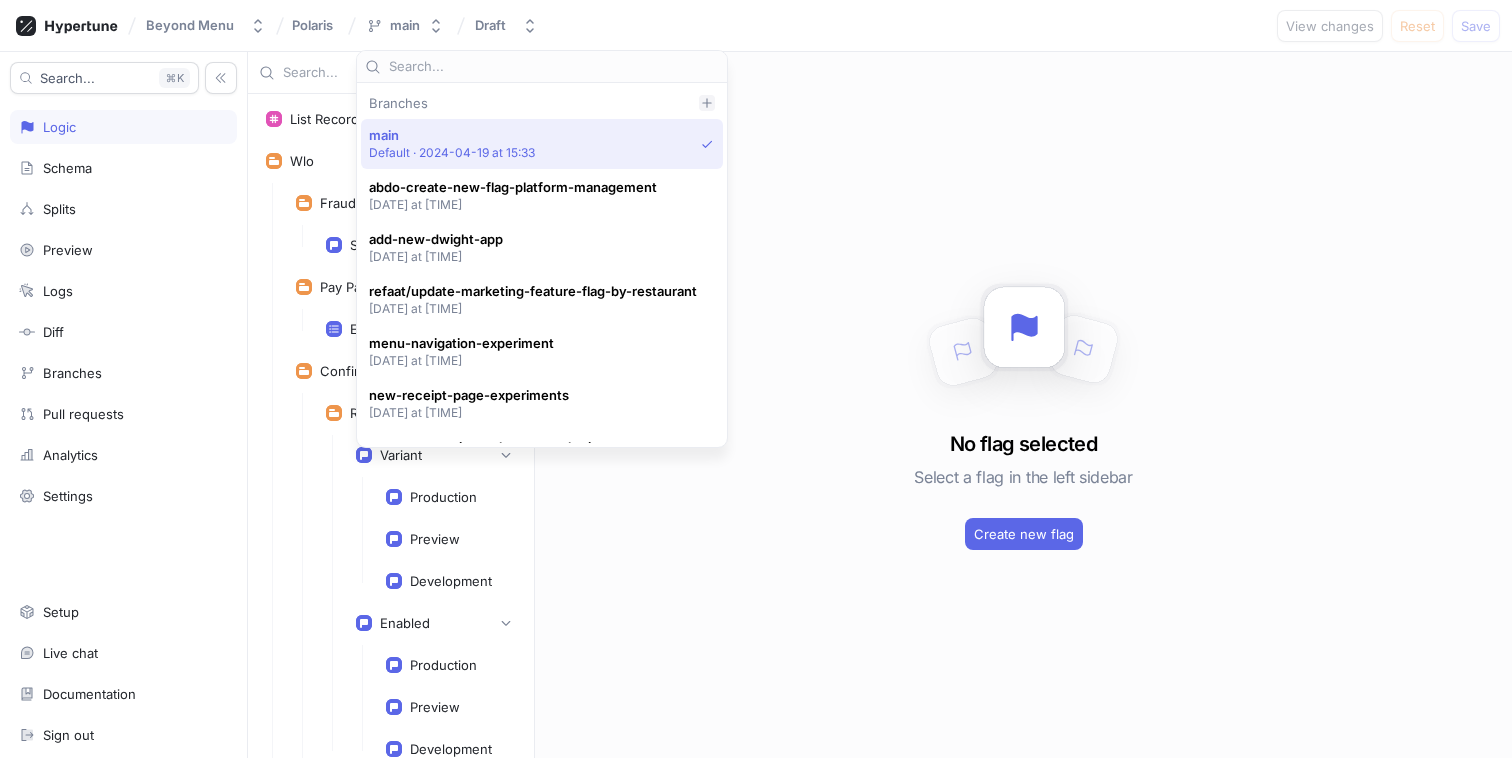 click 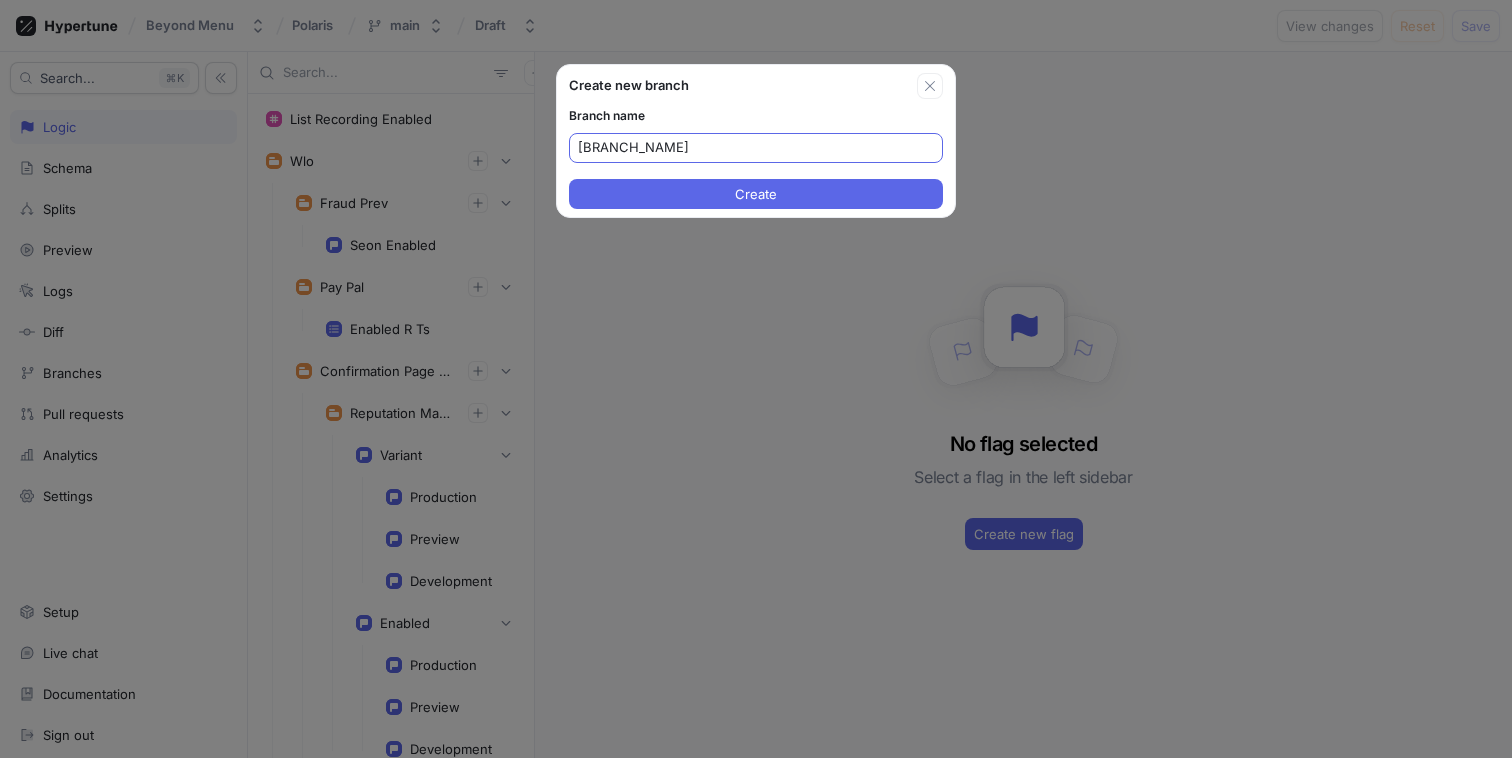 type on "[BRANCH_NAME]" 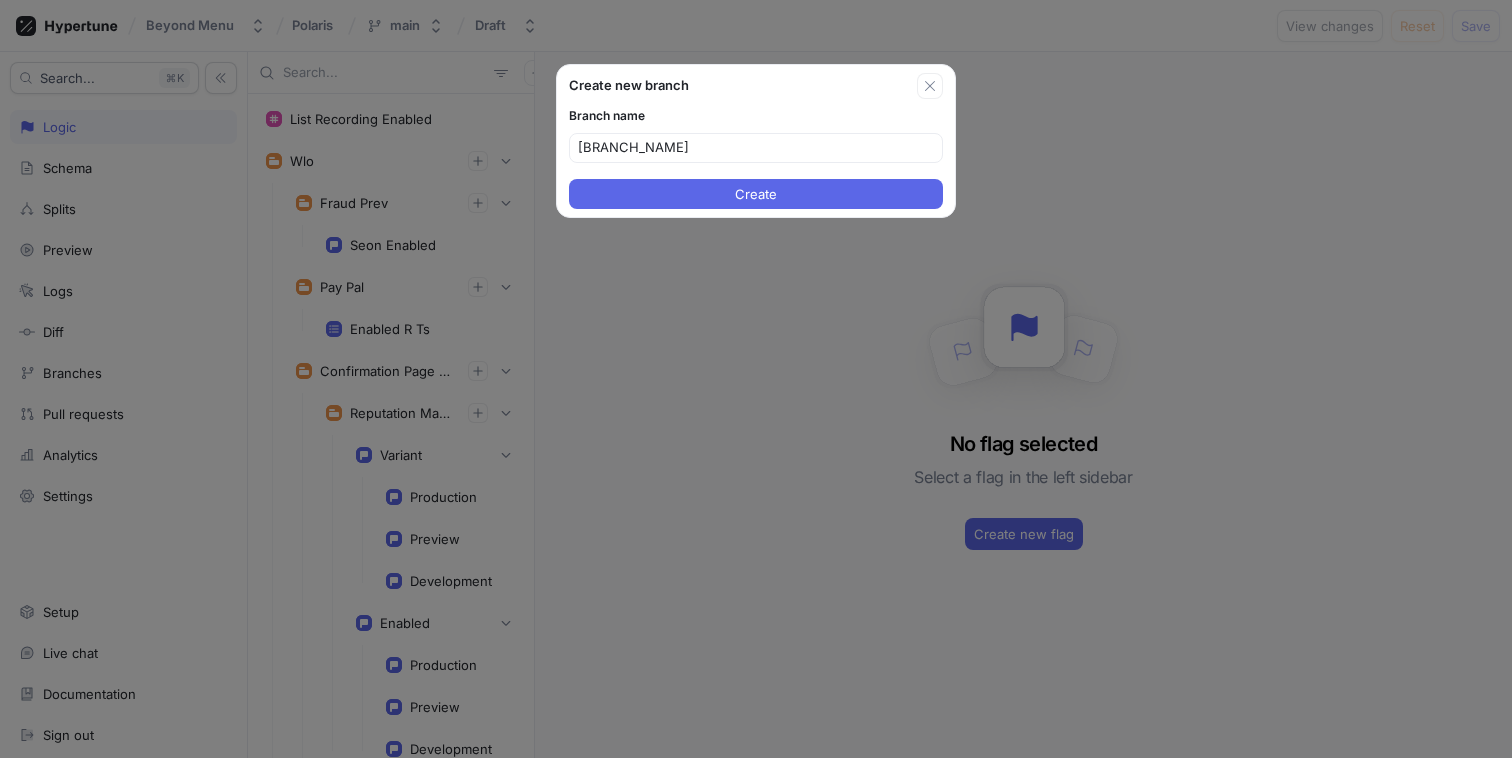 drag, startPoint x: 641, startPoint y: 143, endPoint x: 527, endPoint y: 143, distance: 114 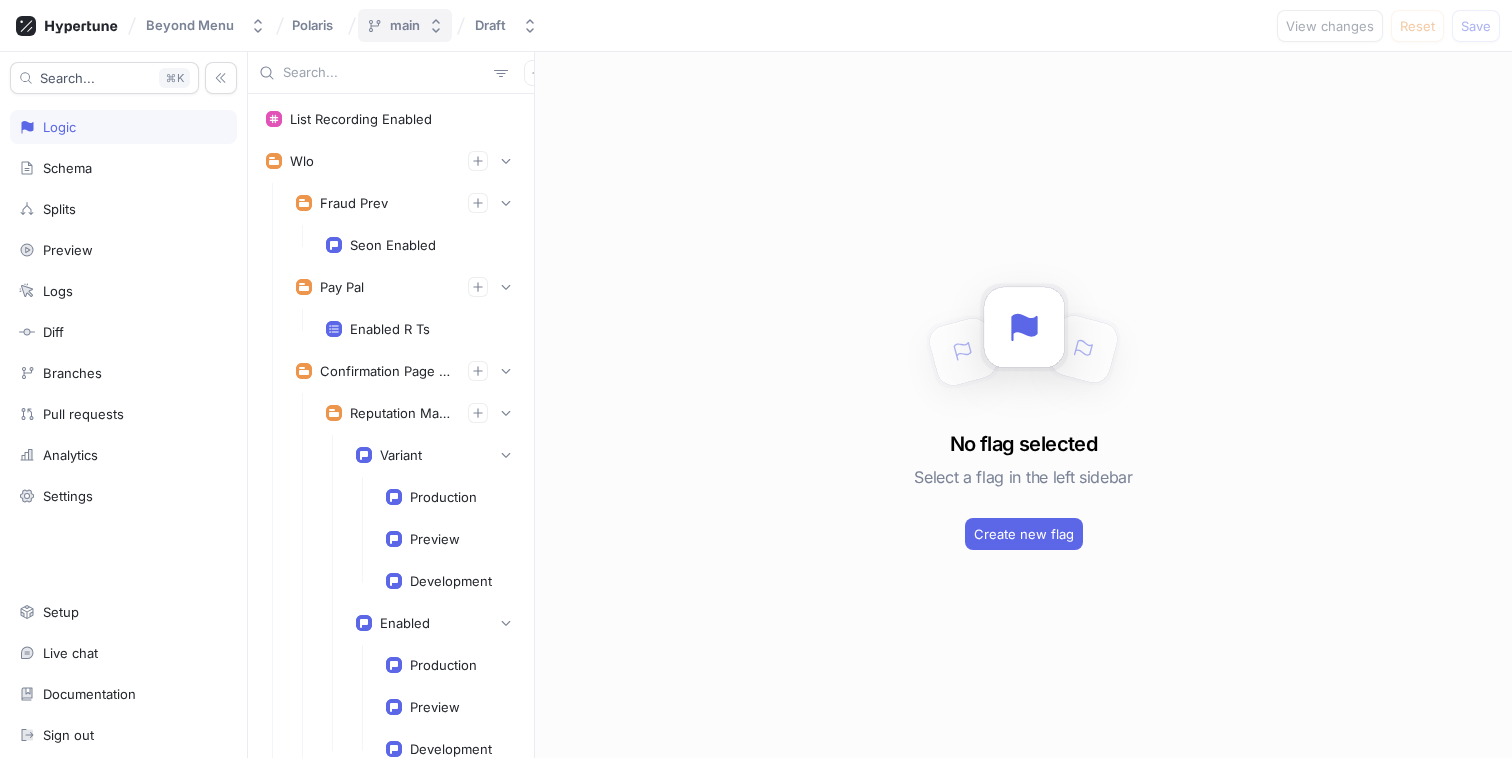 click on "main" at bounding box center [405, 25] 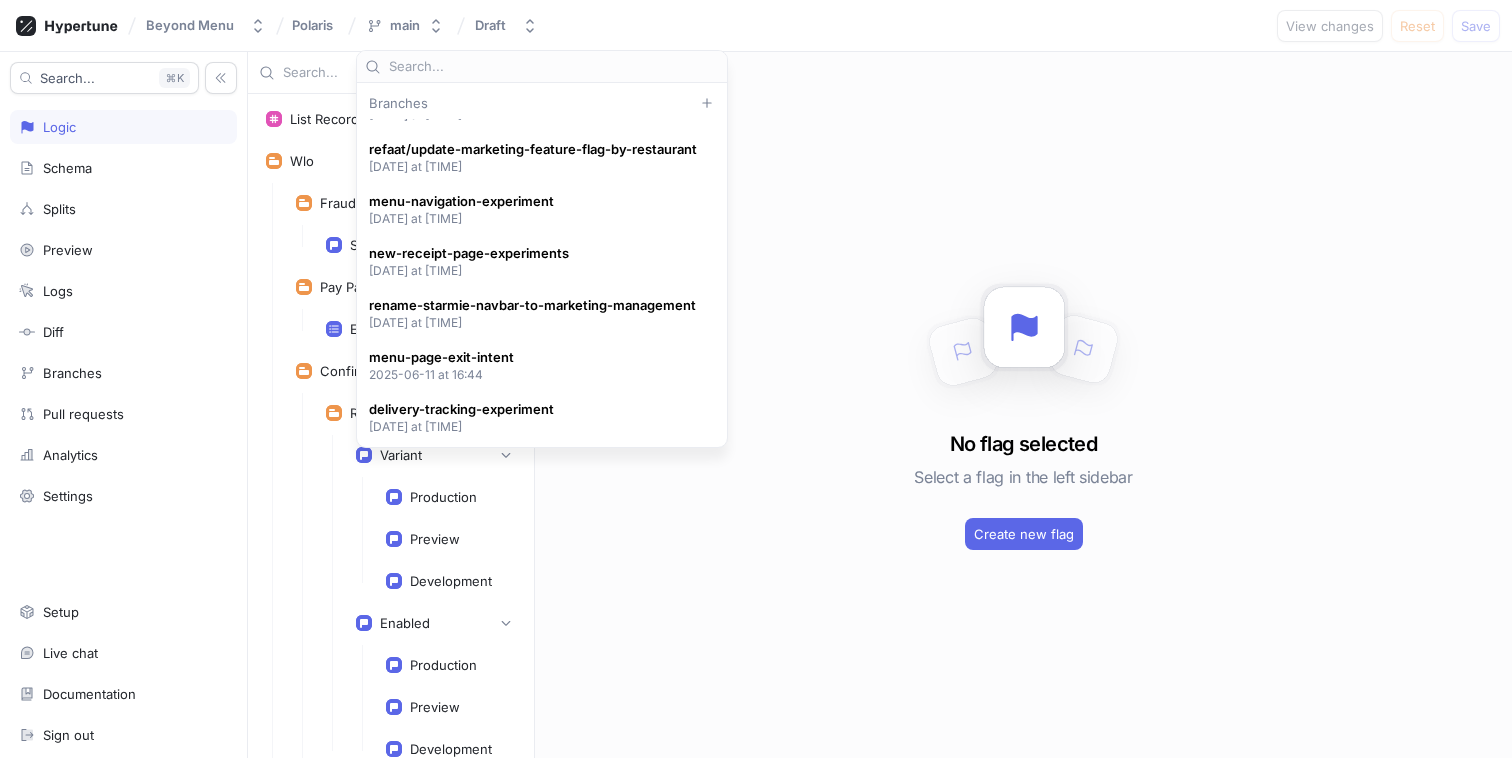 scroll, scrollTop: 0, scrollLeft: 0, axis: both 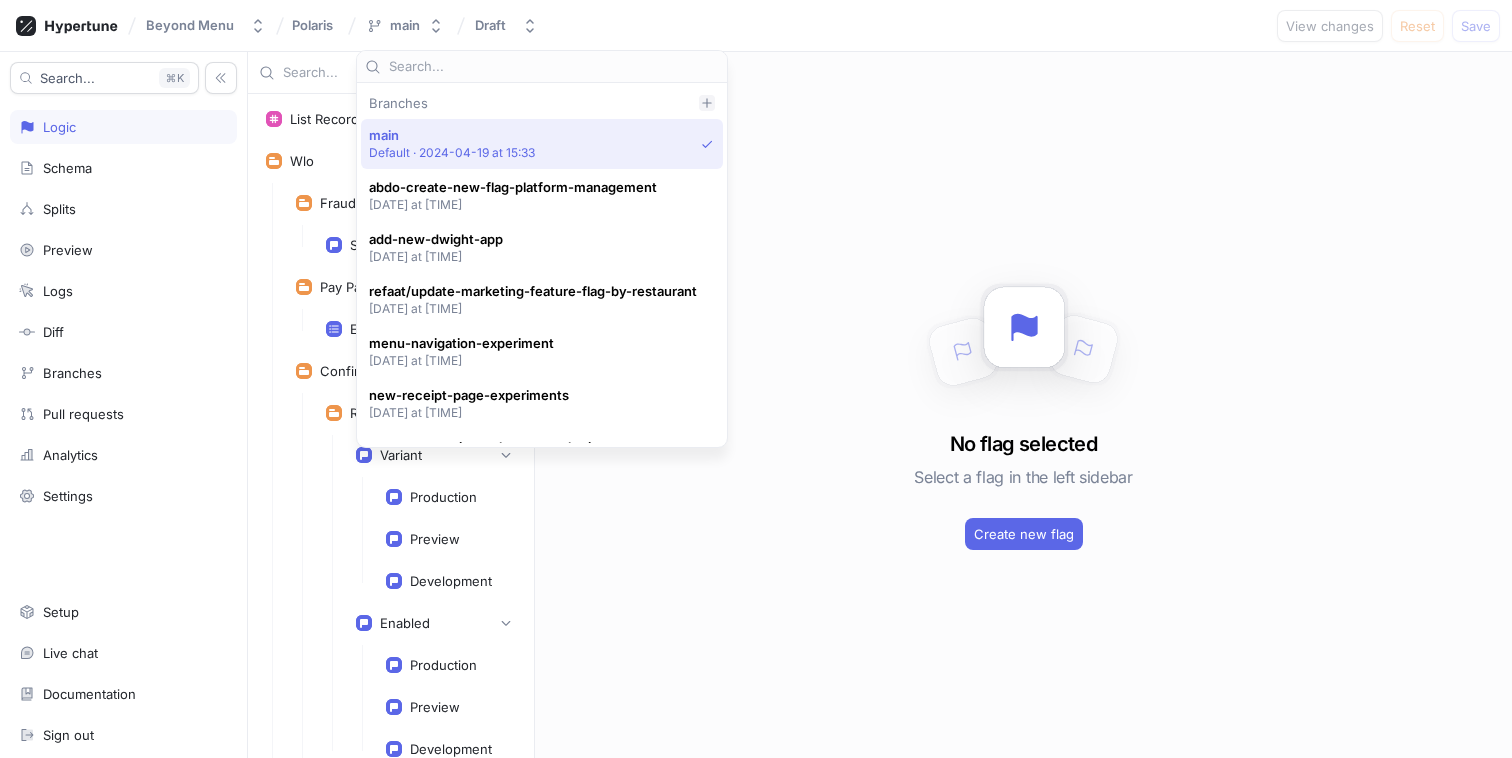 click 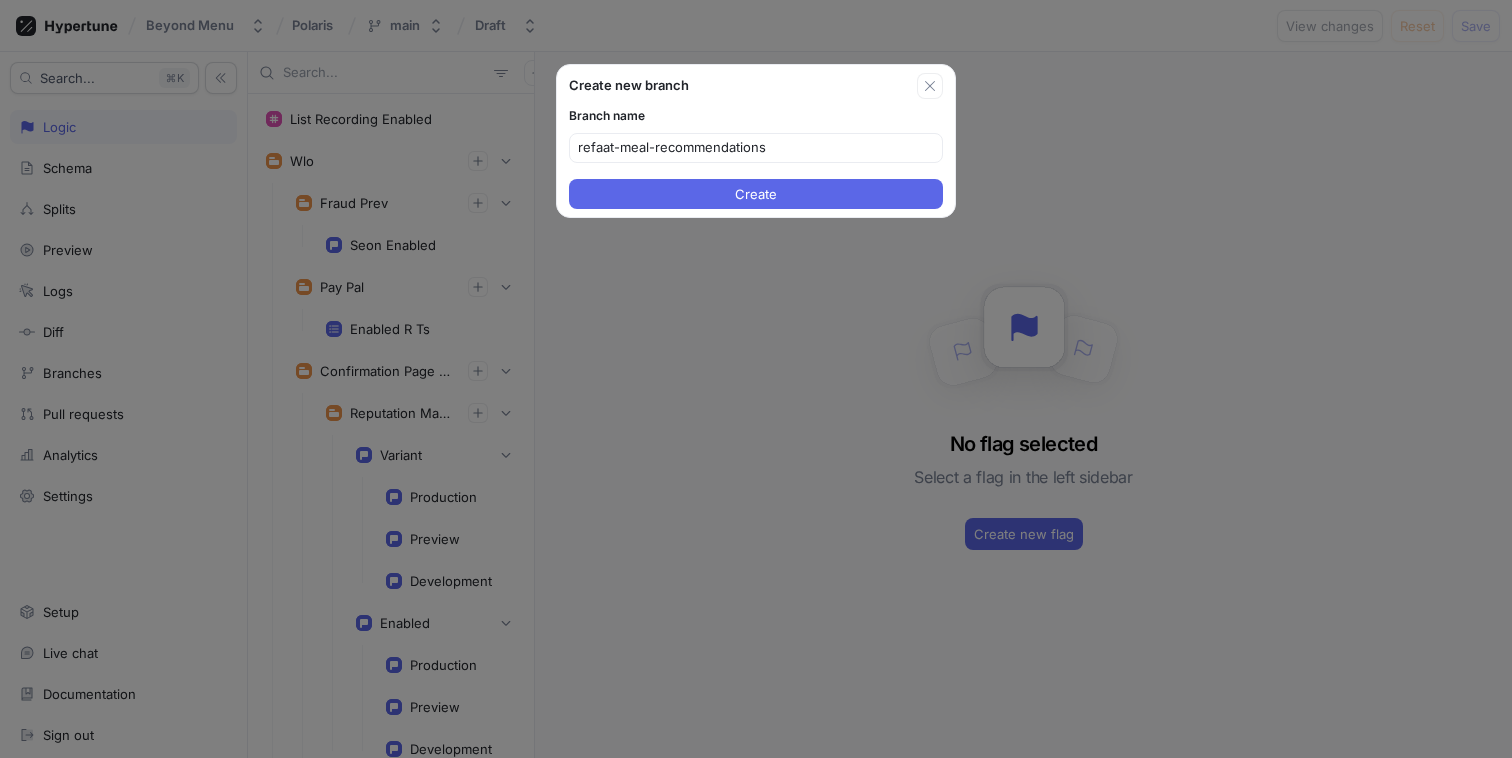 type on "refaat-meal-recommendations" 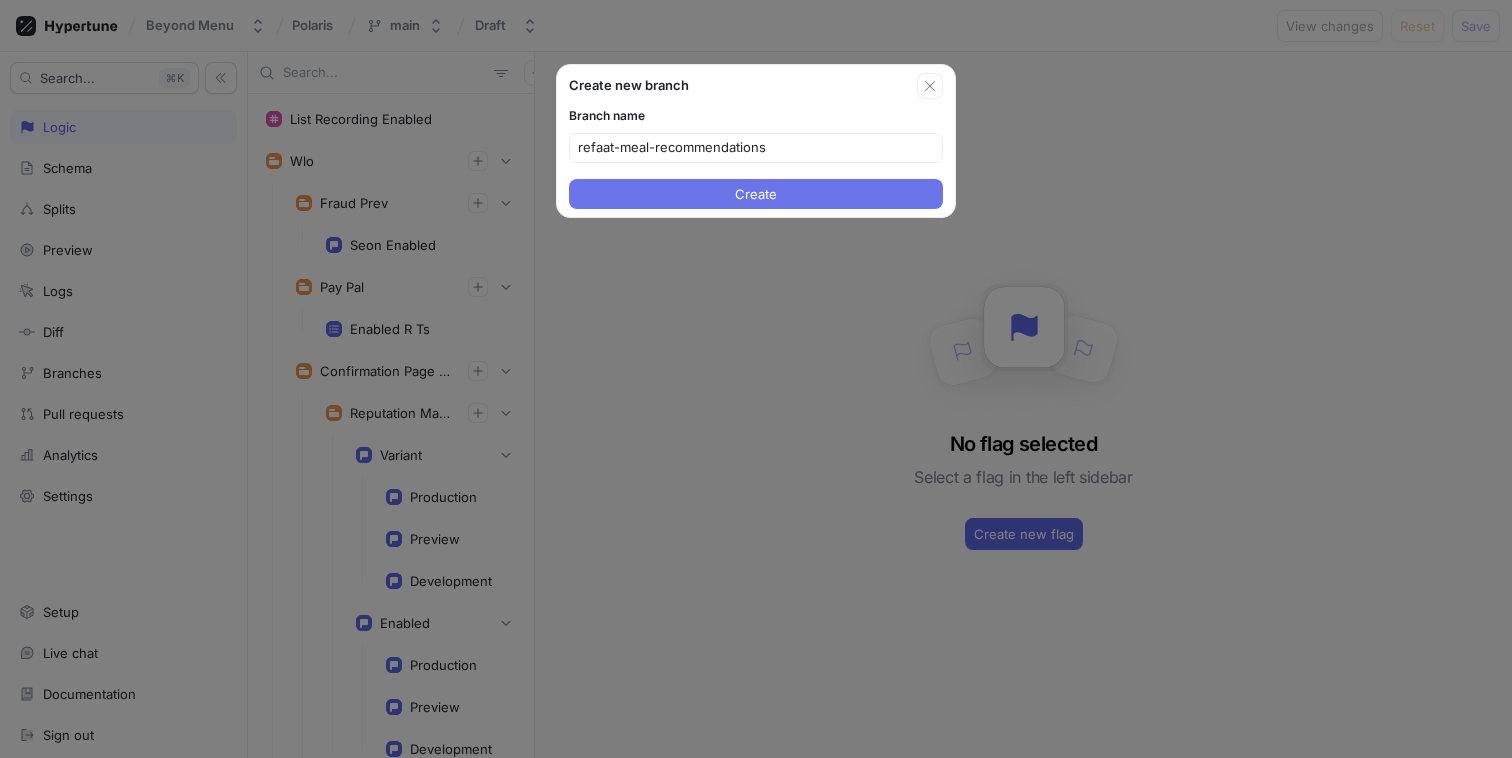 click on "Create" at bounding box center [756, 194] 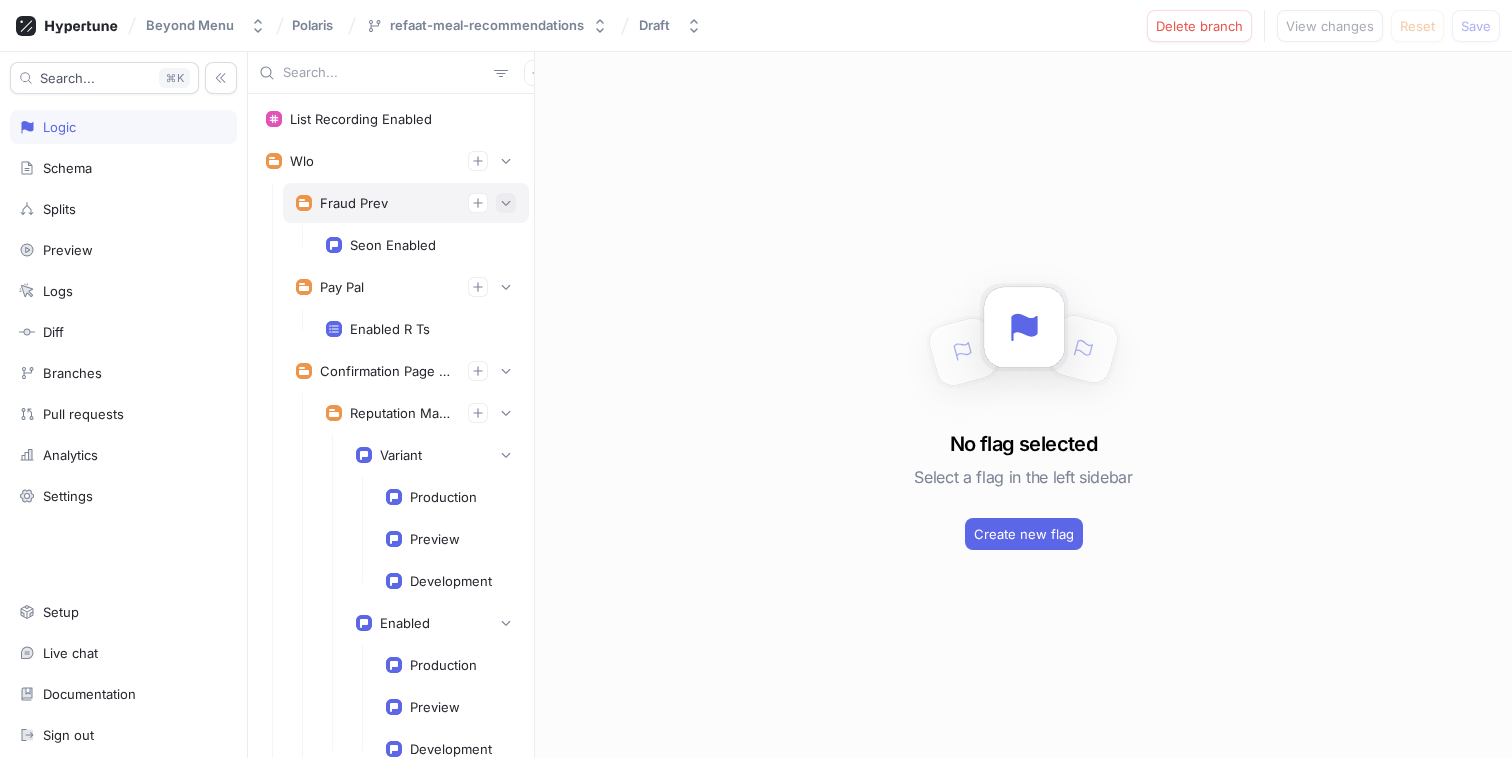click 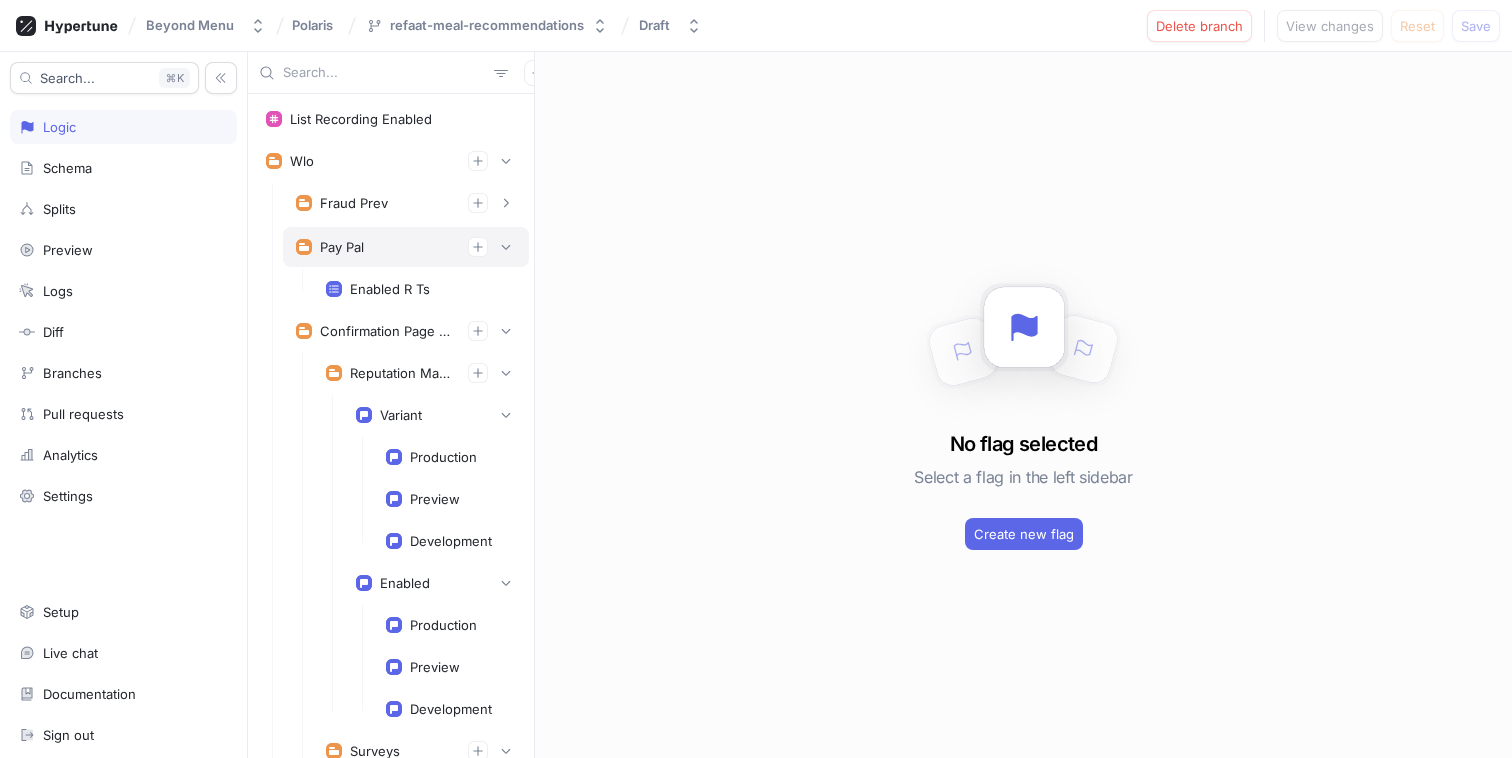 click on "Pay Pal" at bounding box center [406, 247] 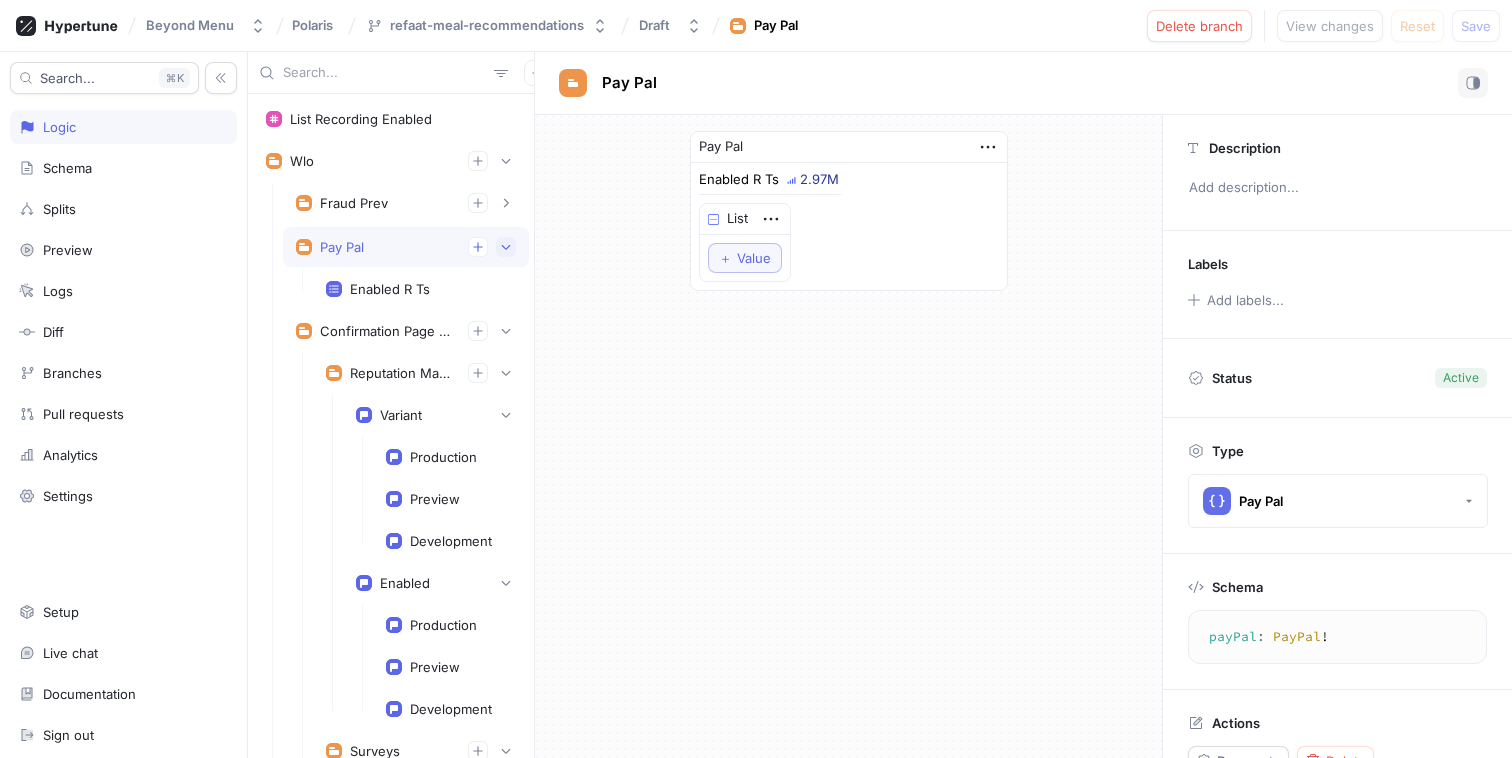click 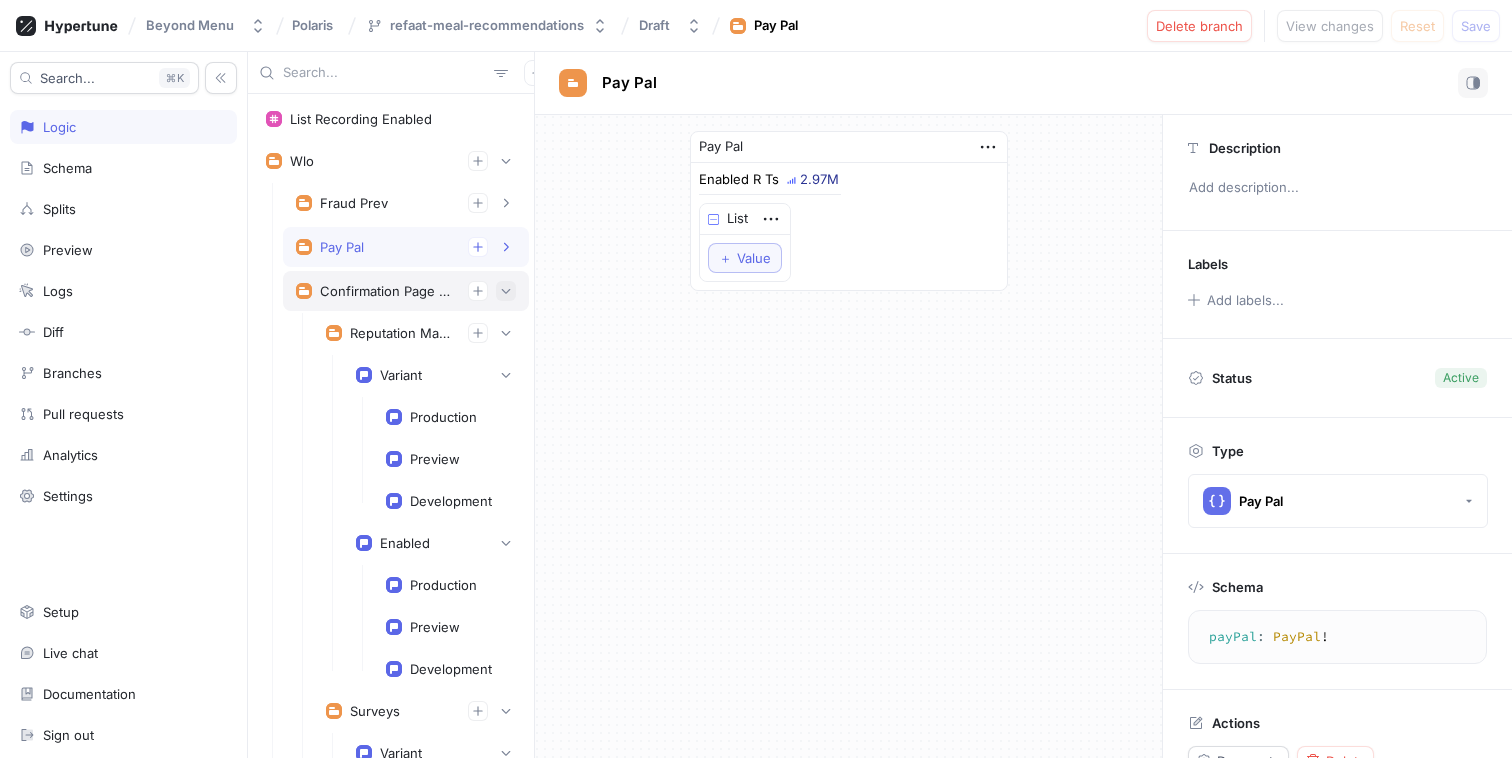 click 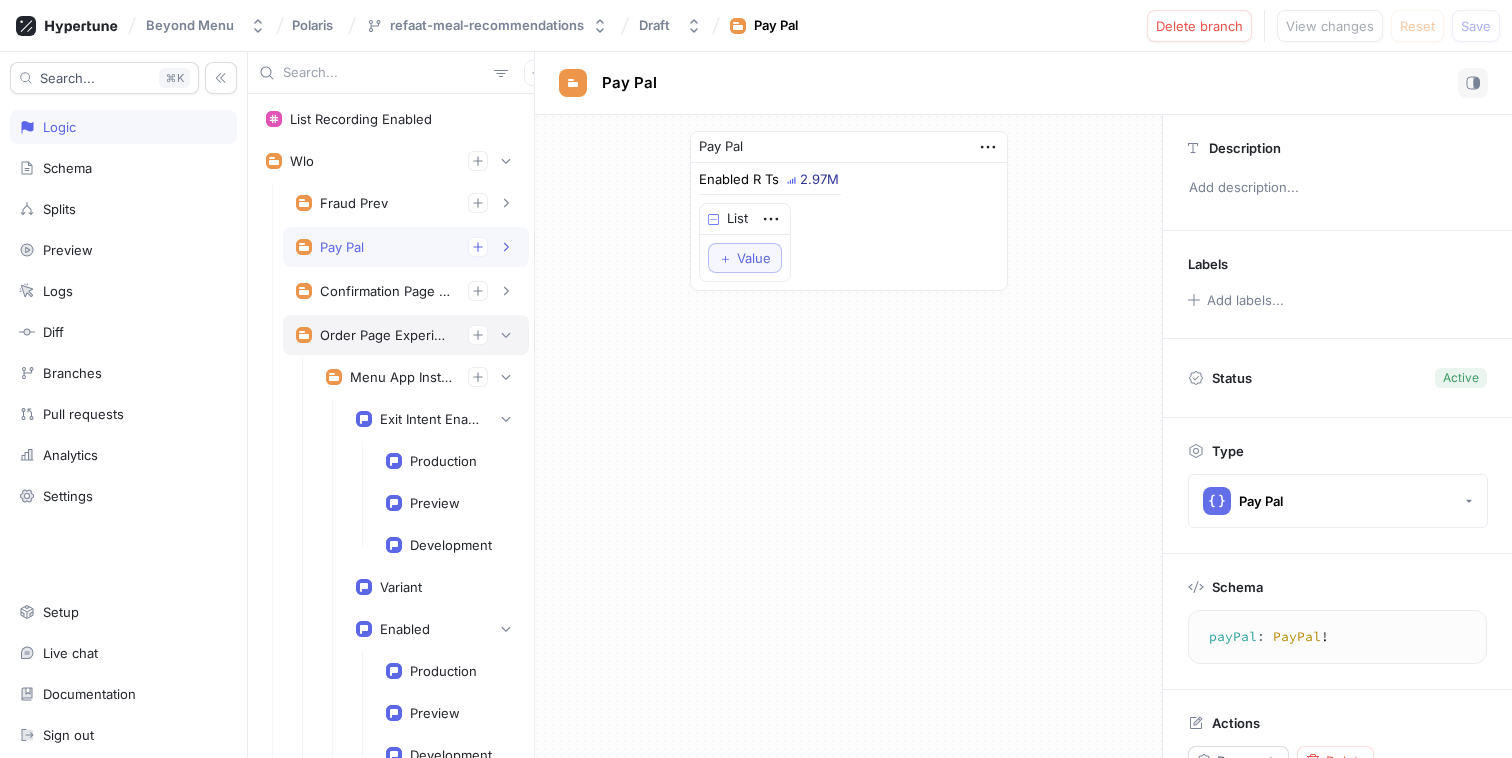 click on "Order Page Experiments" at bounding box center (386, 335) 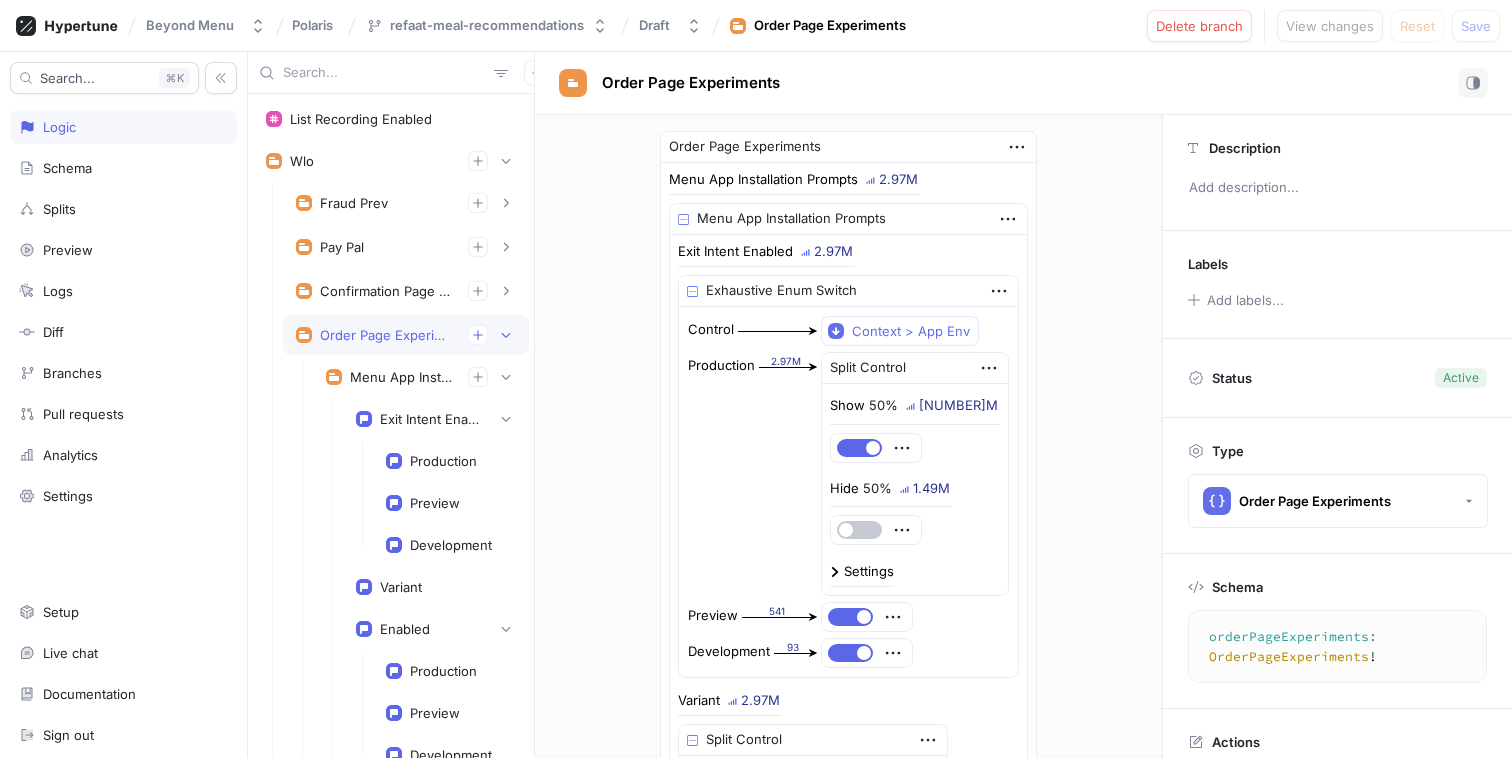 scroll, scrollTop: 221, scrollLeft: 0, axis: vertical 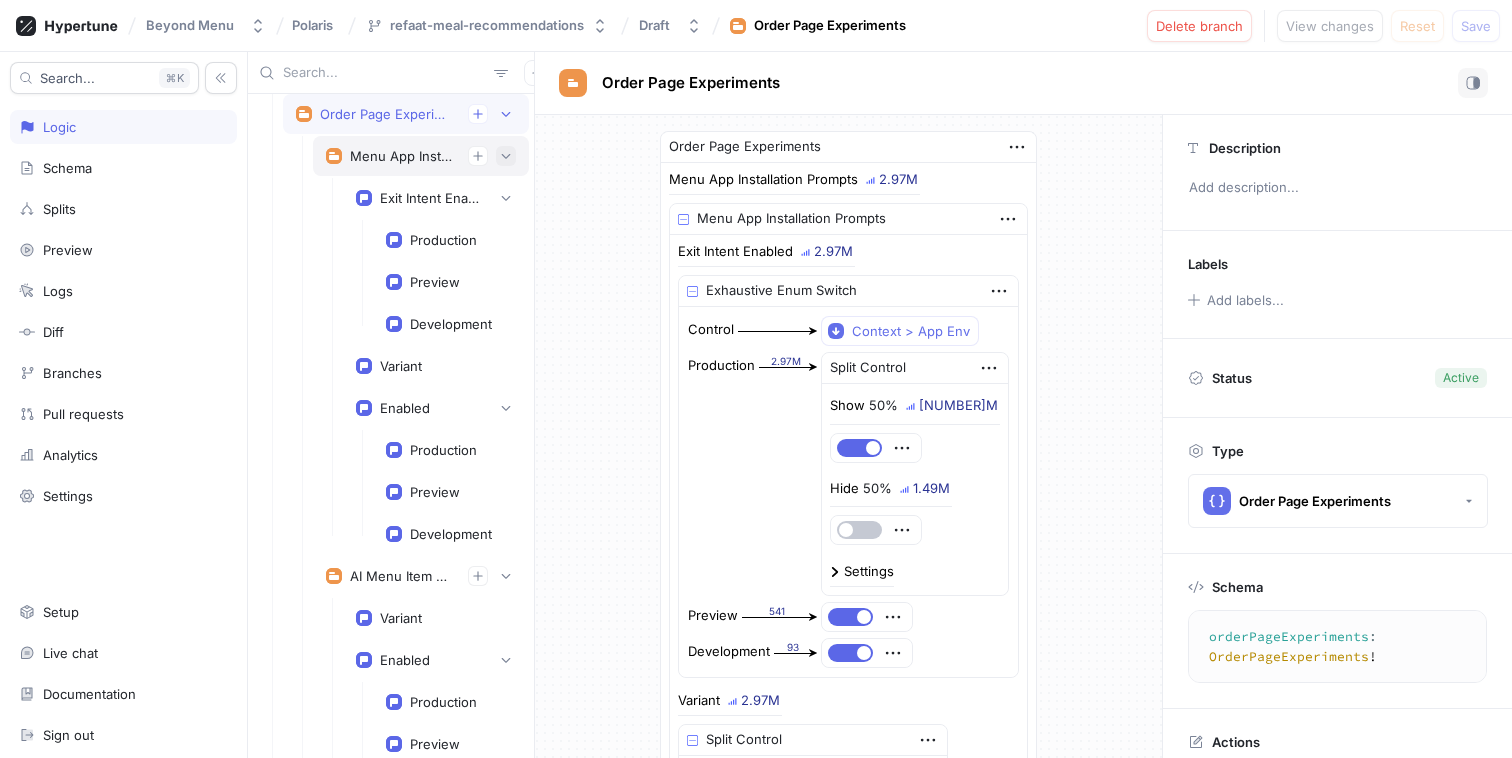 click 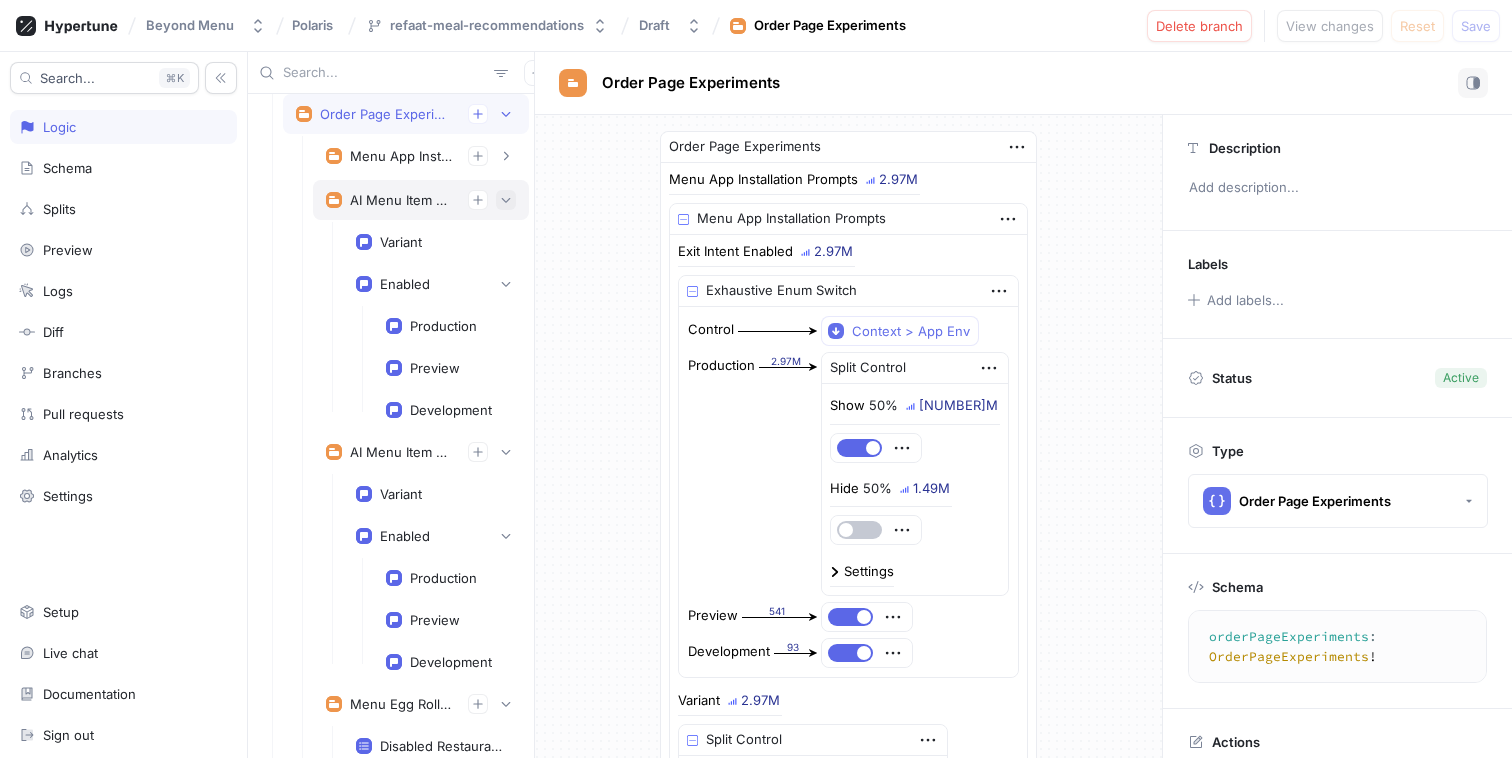 click 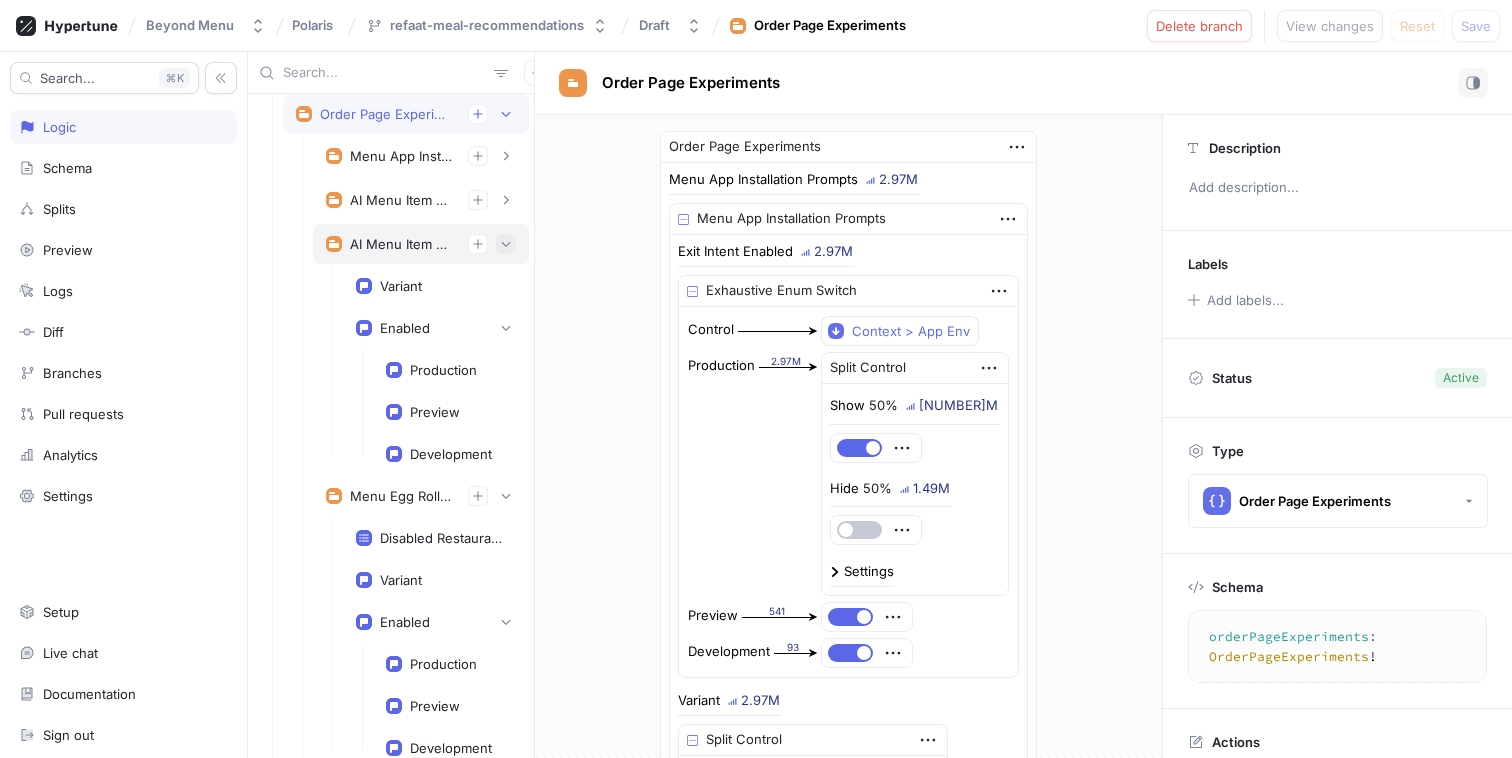 click at bounding box center [506, 244] 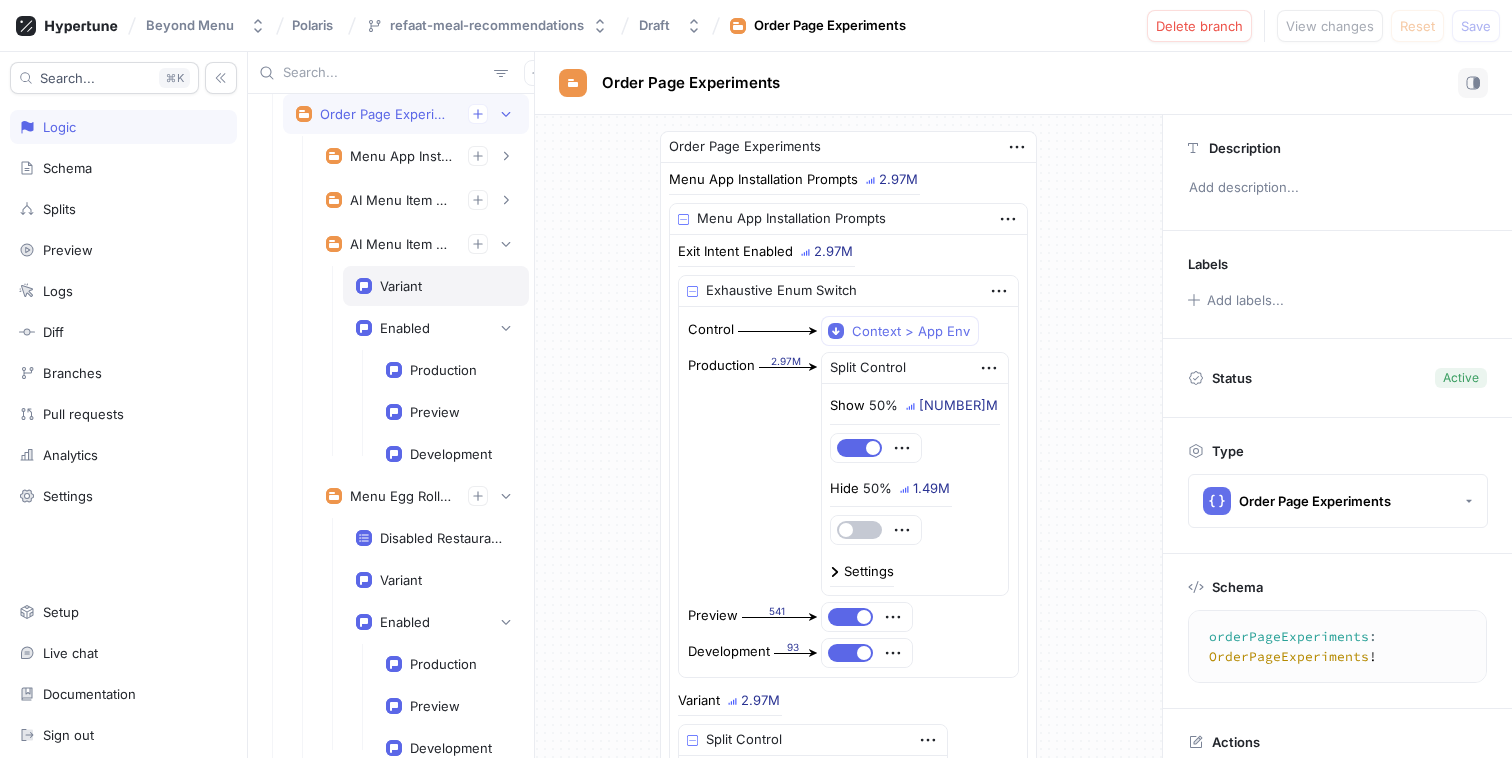 click at bounding box center [506, 244] 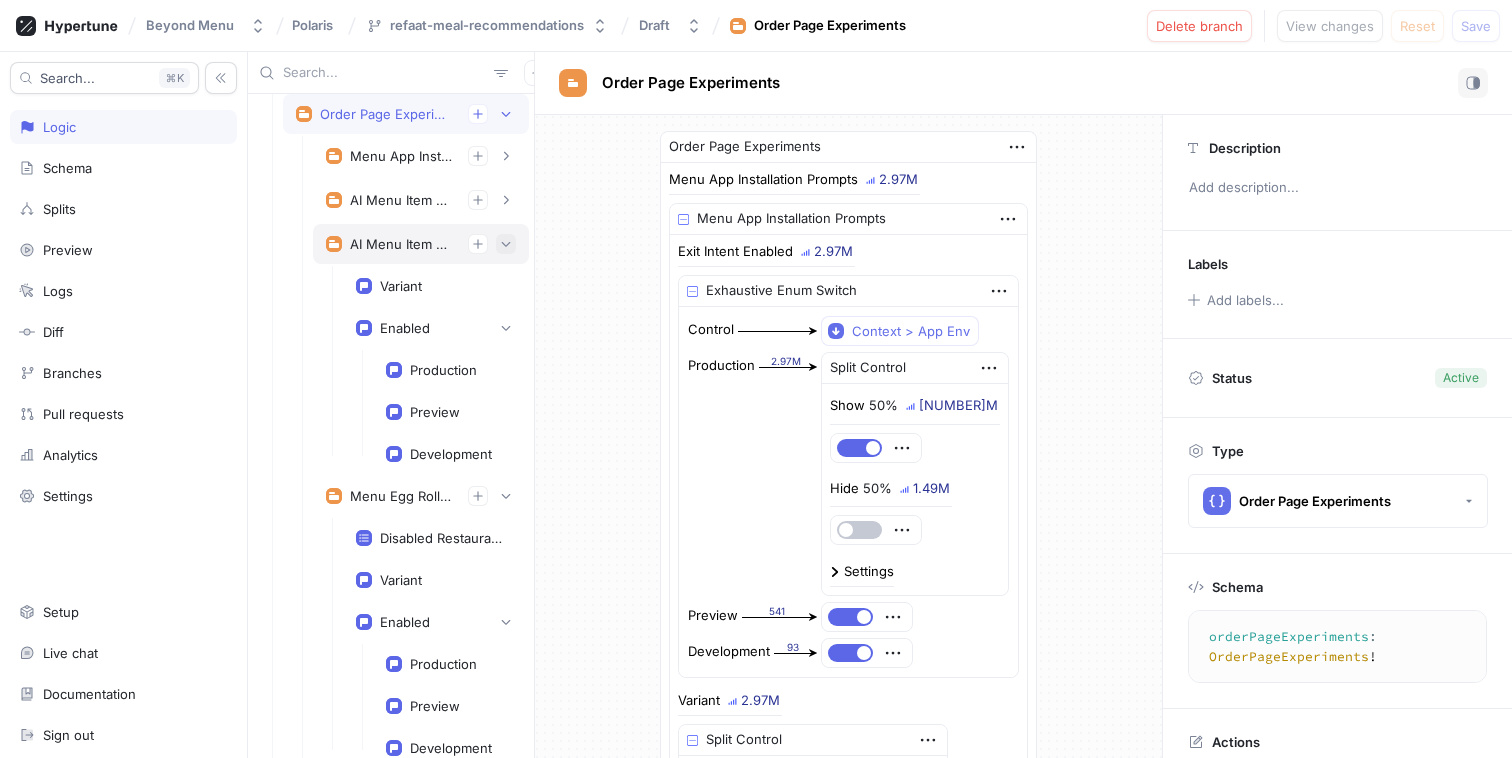 click 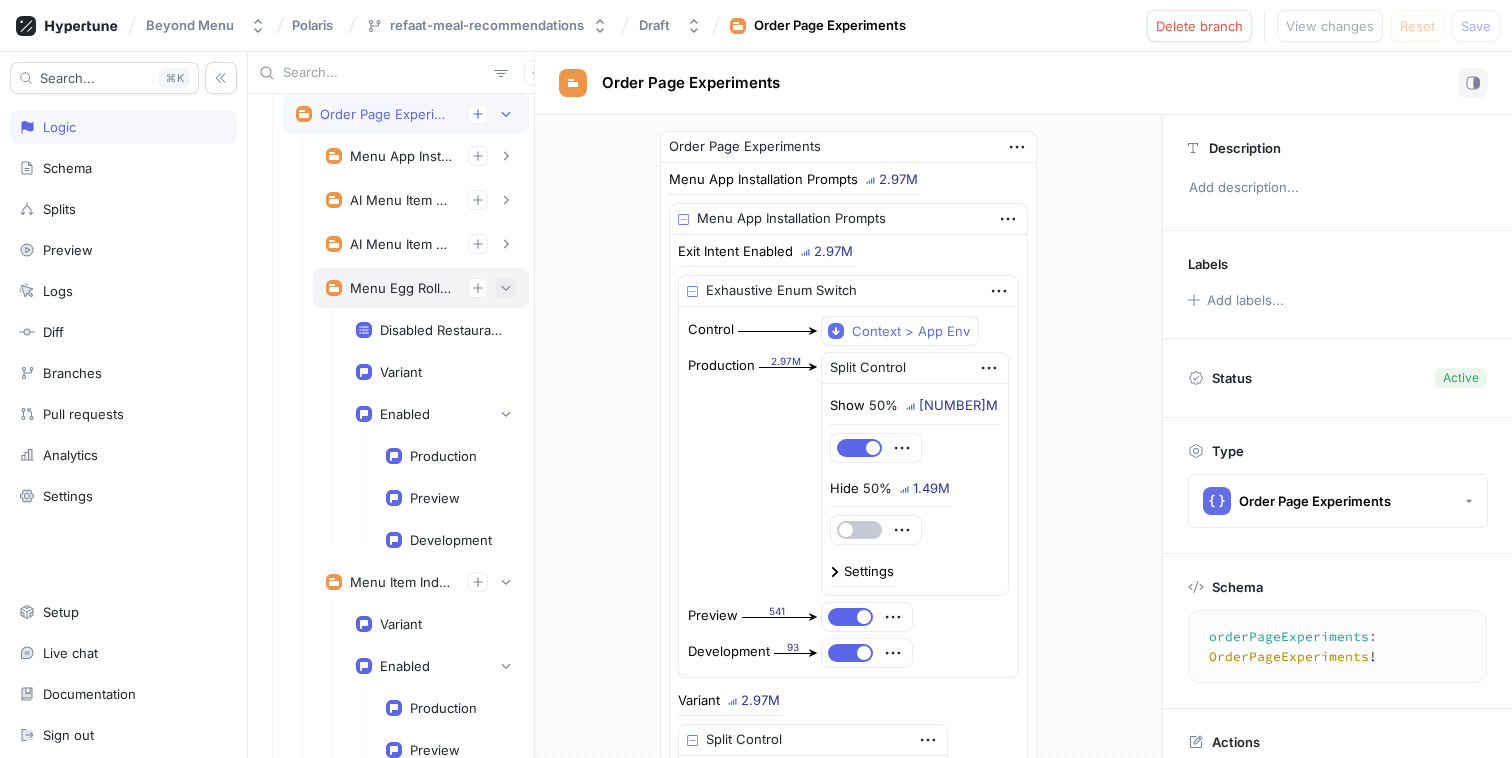 click 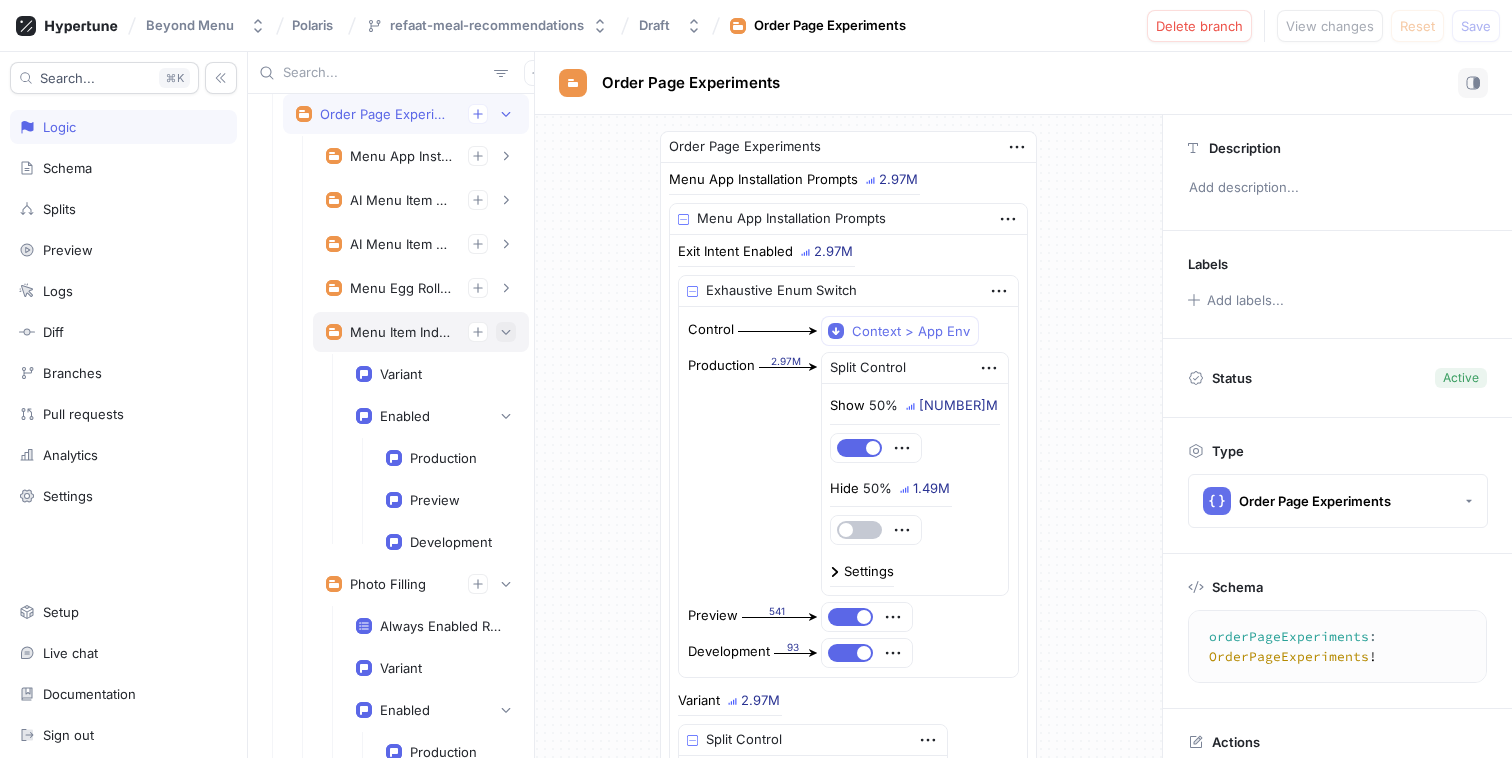 click 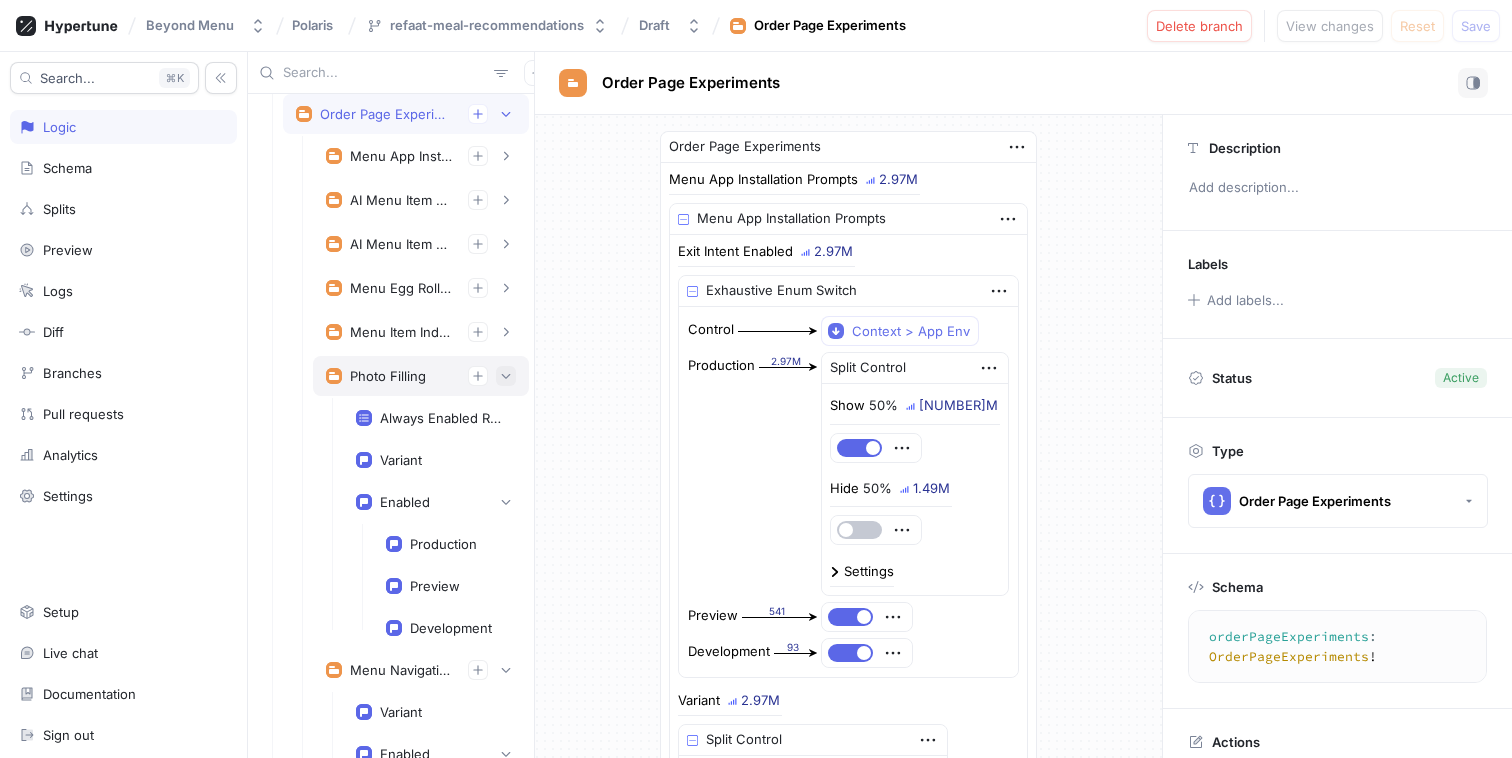click at bounding box center (506, 376) 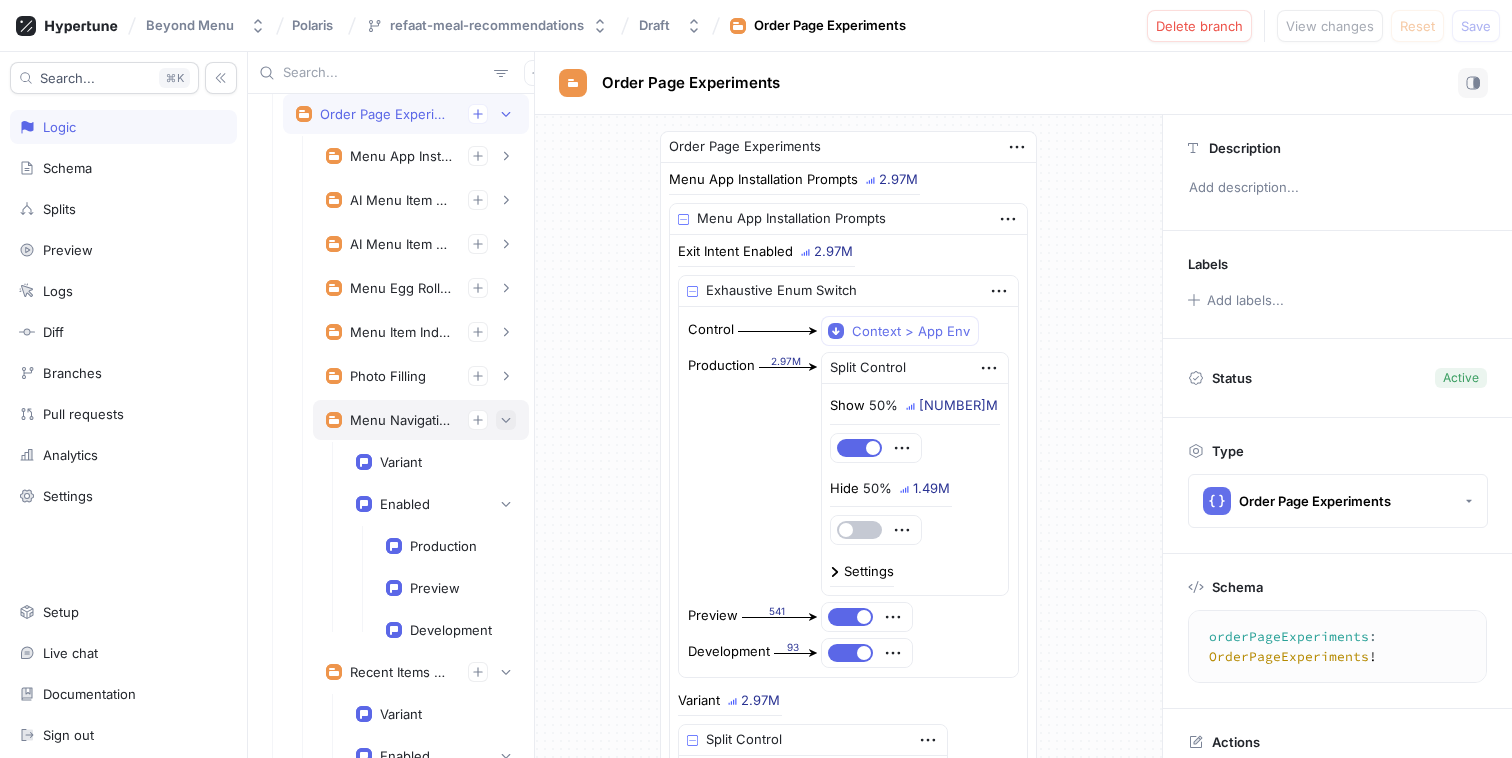 click 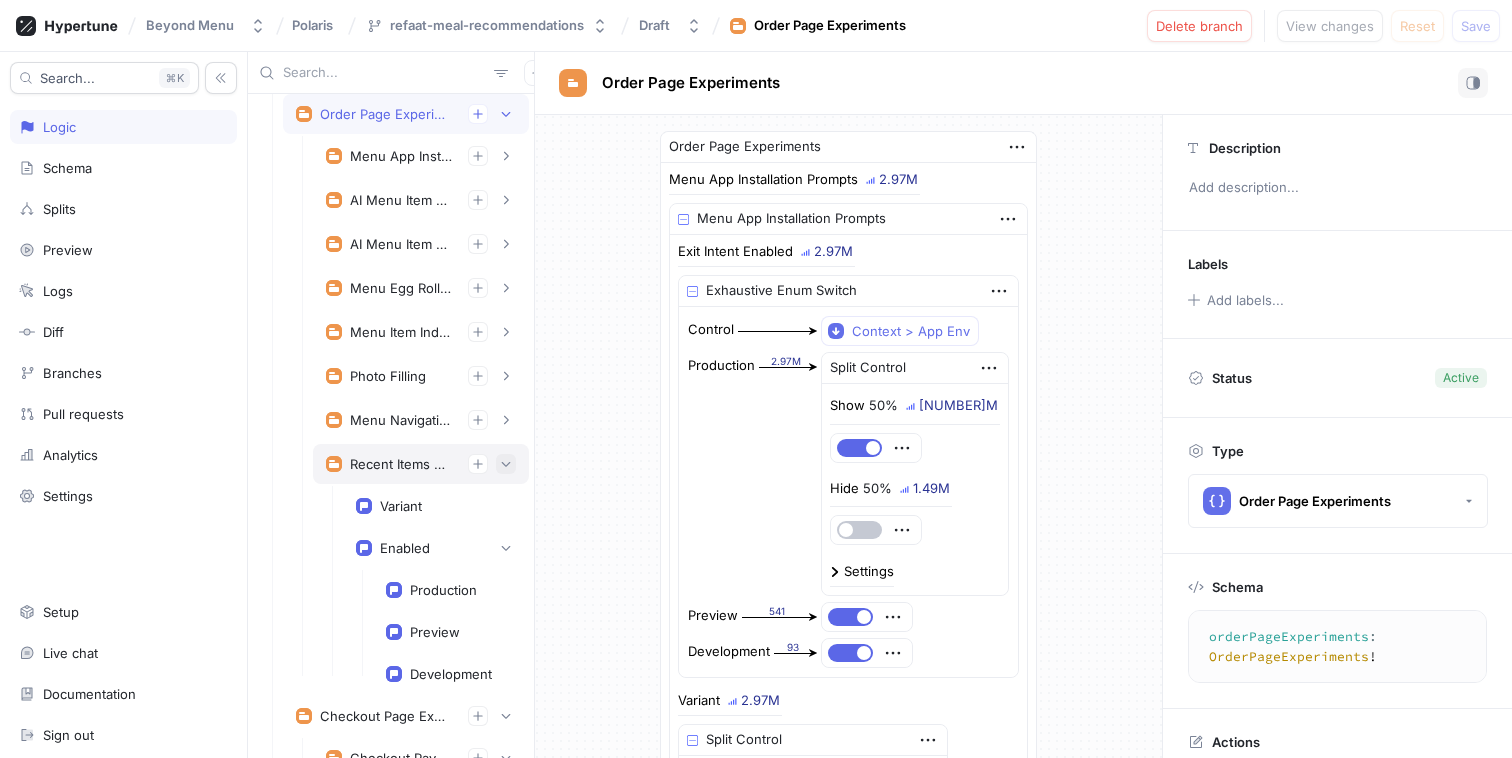 click 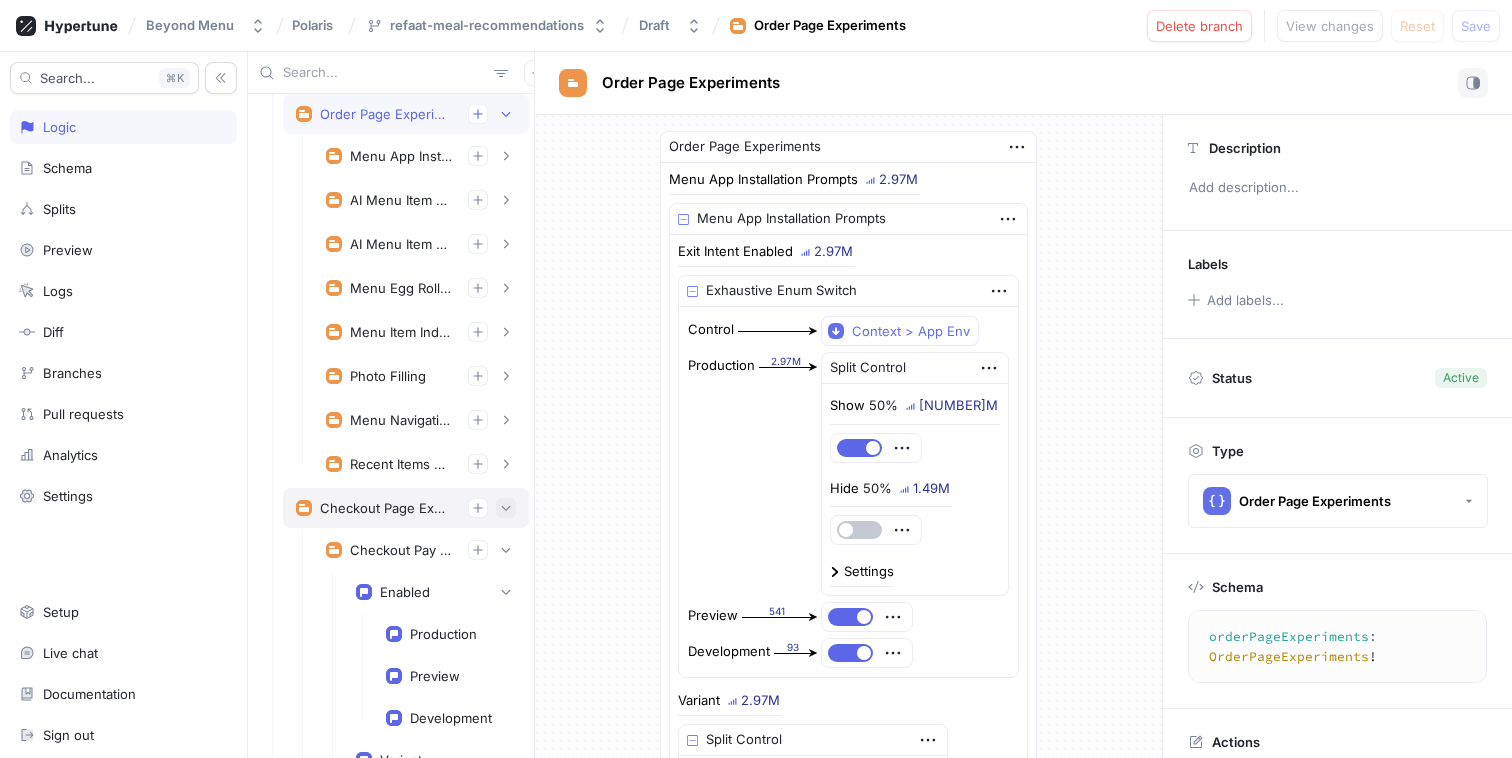 click at bounding box center (506, 508) 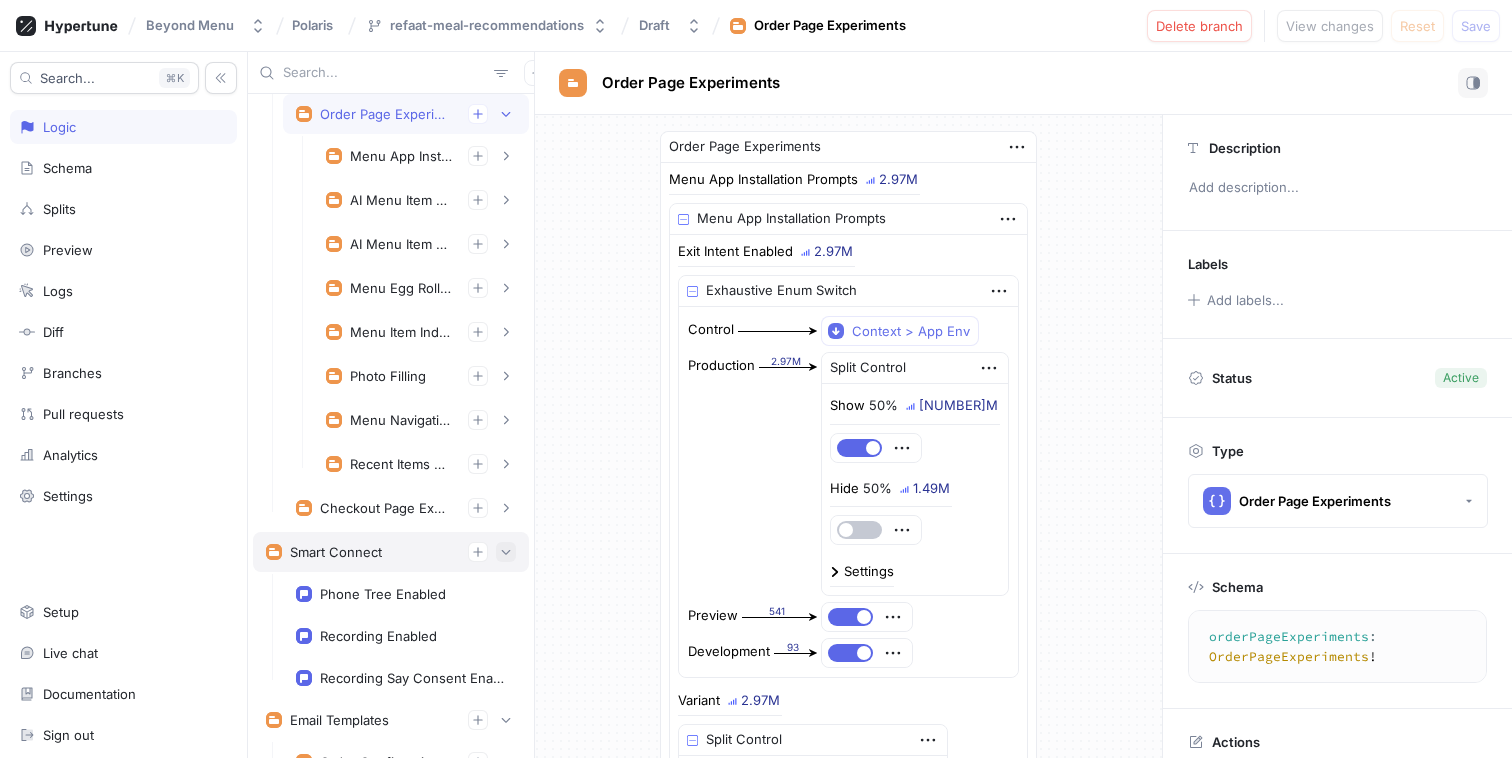 click 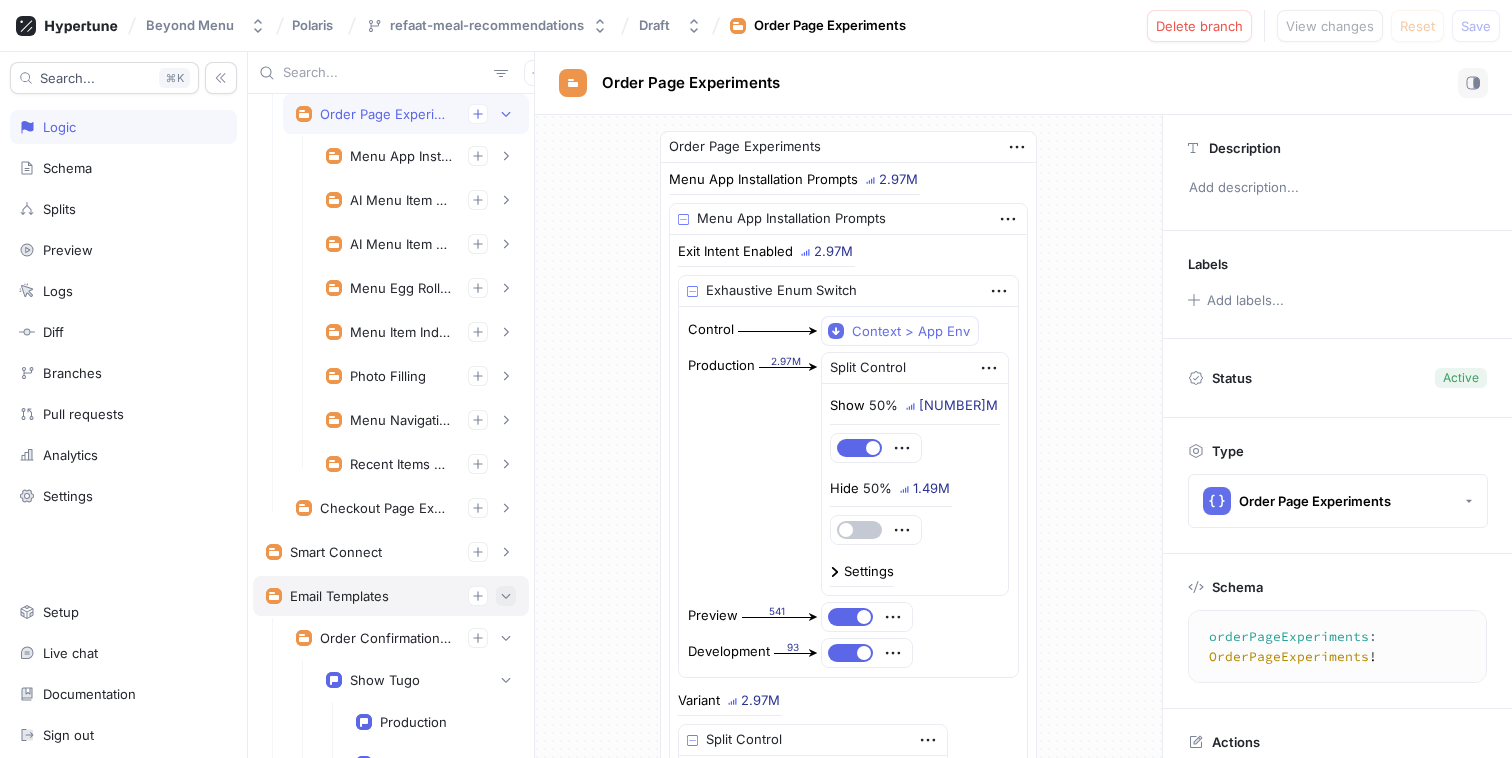 click at bounding box center [506, 596] 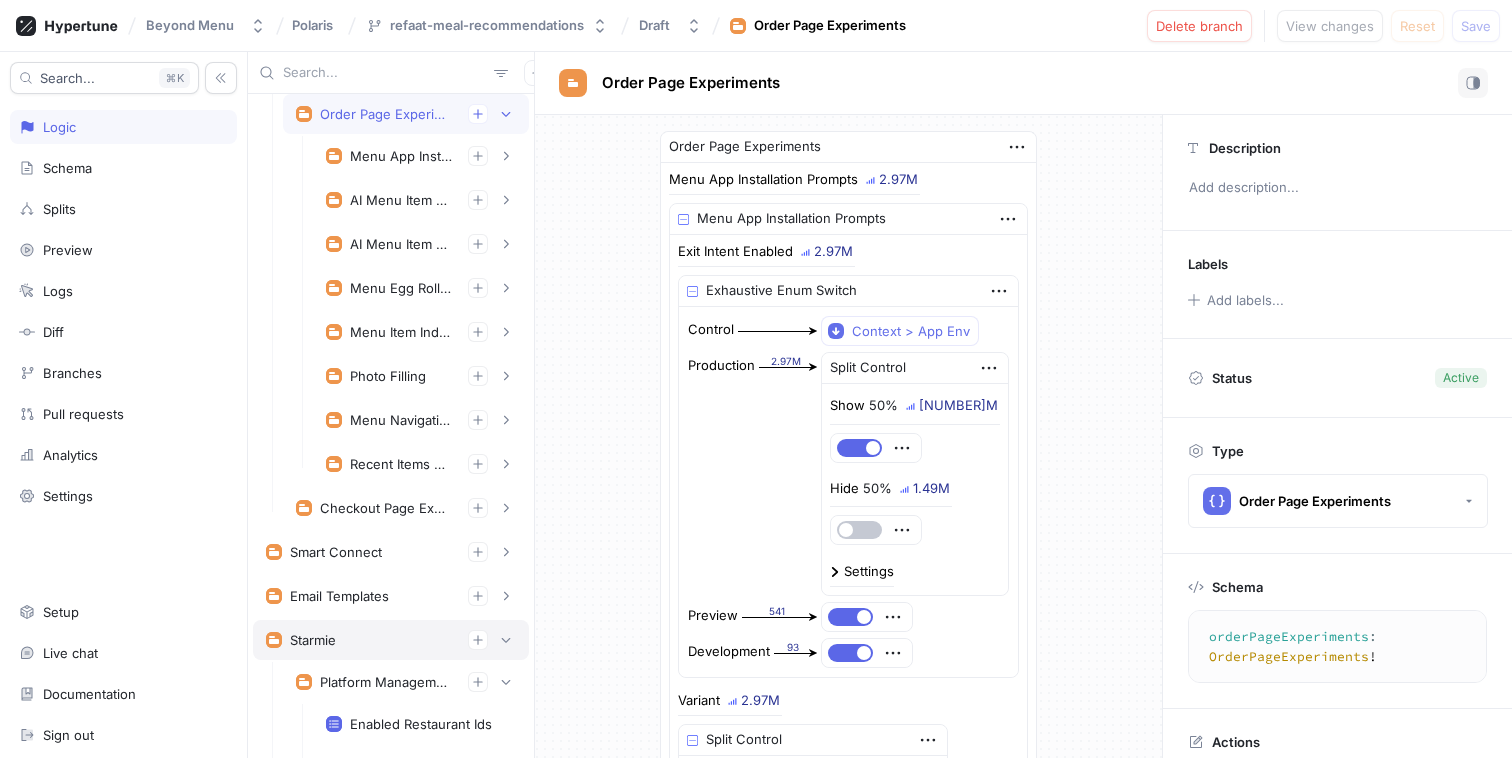 click on "Starmie" at bounding box center (391, 640) 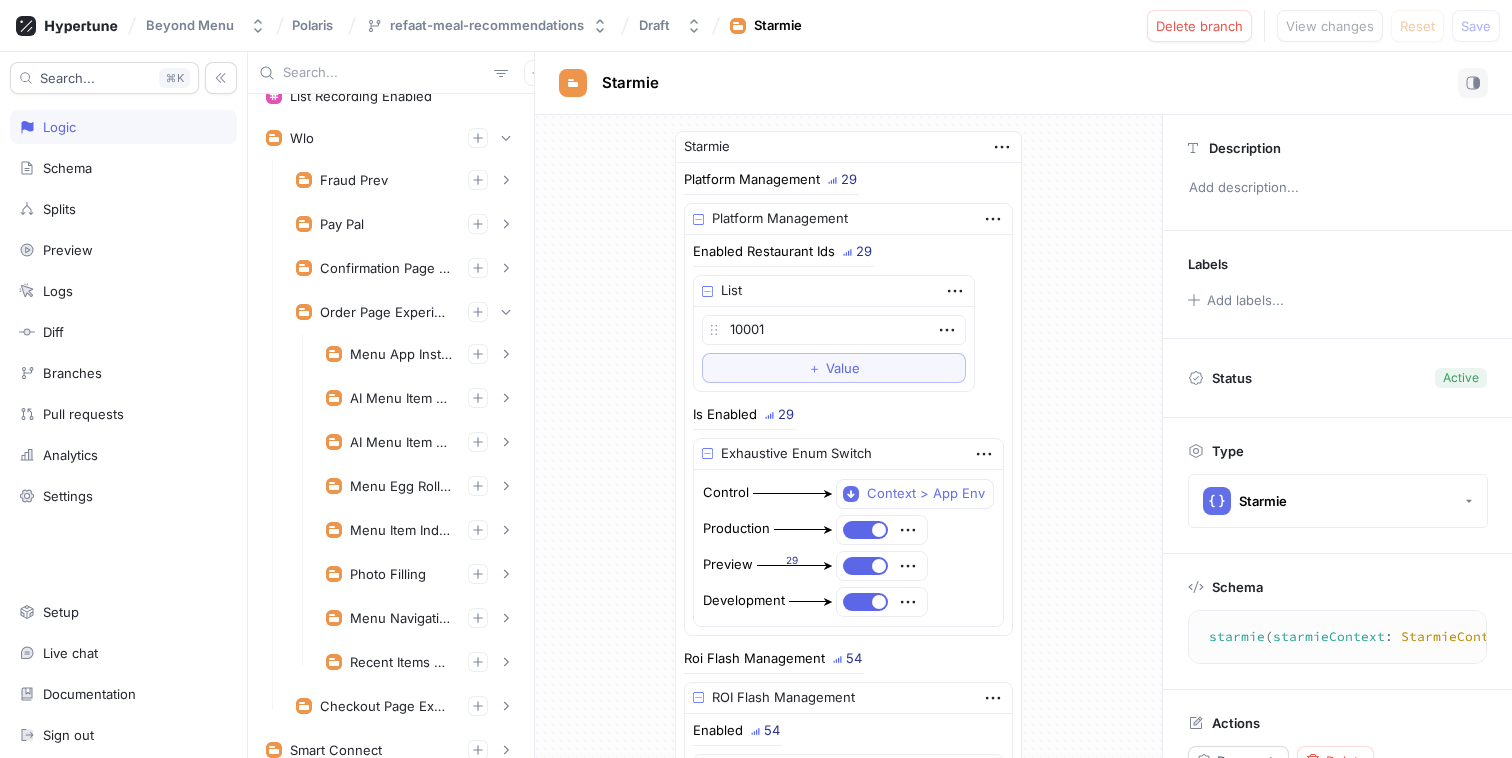 scroll, scrollTop: 0, scrollLeft: 0, axis: both 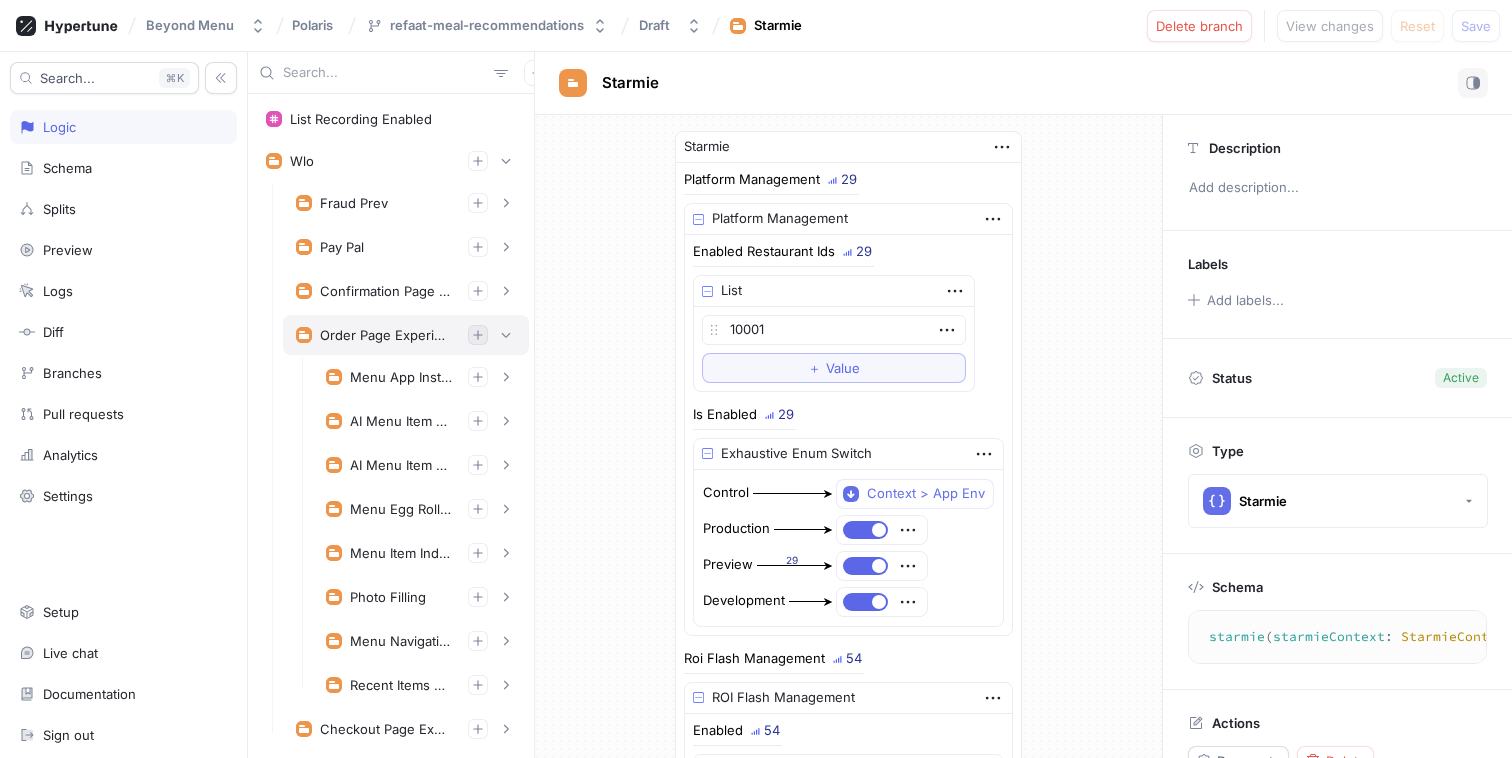 click 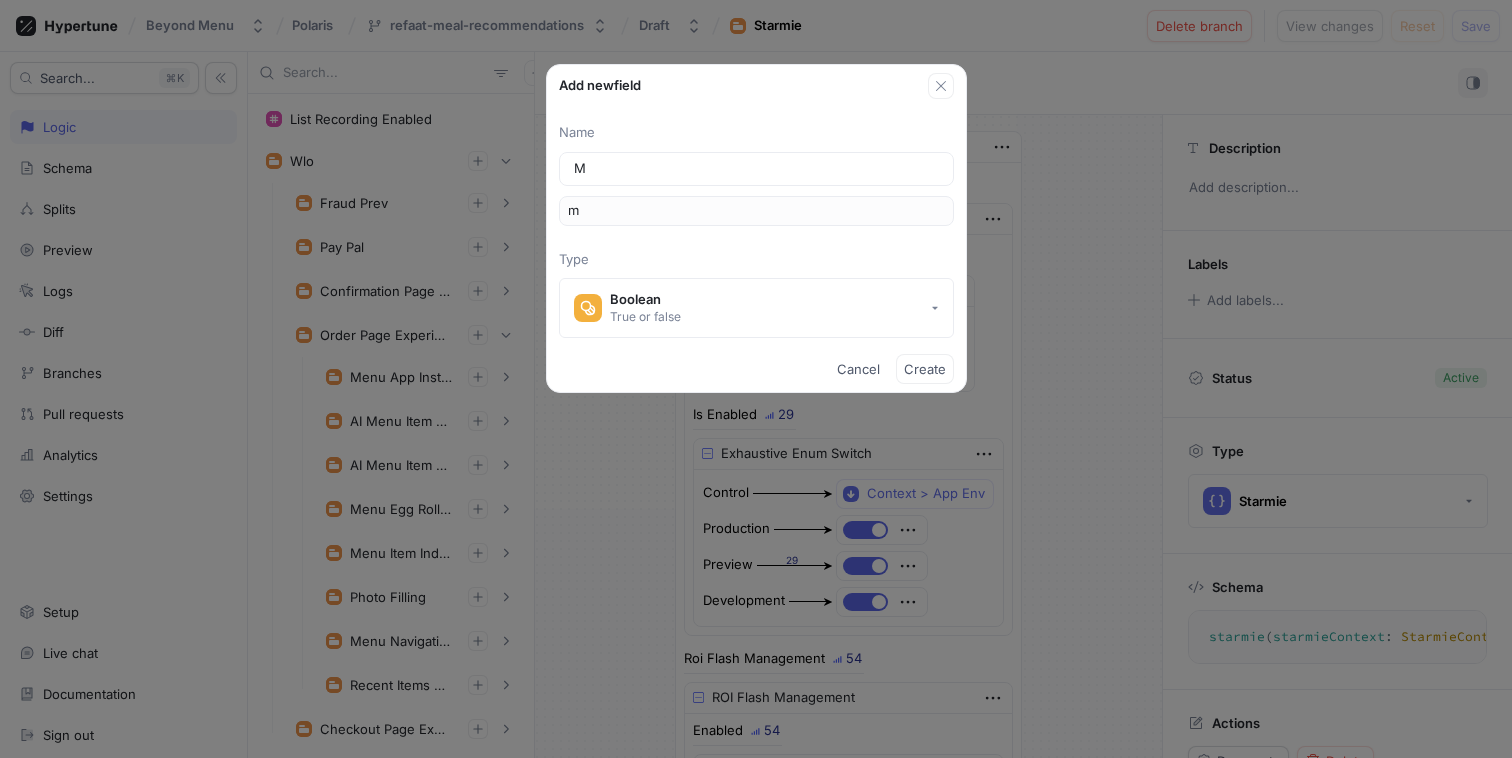 type on "Me" 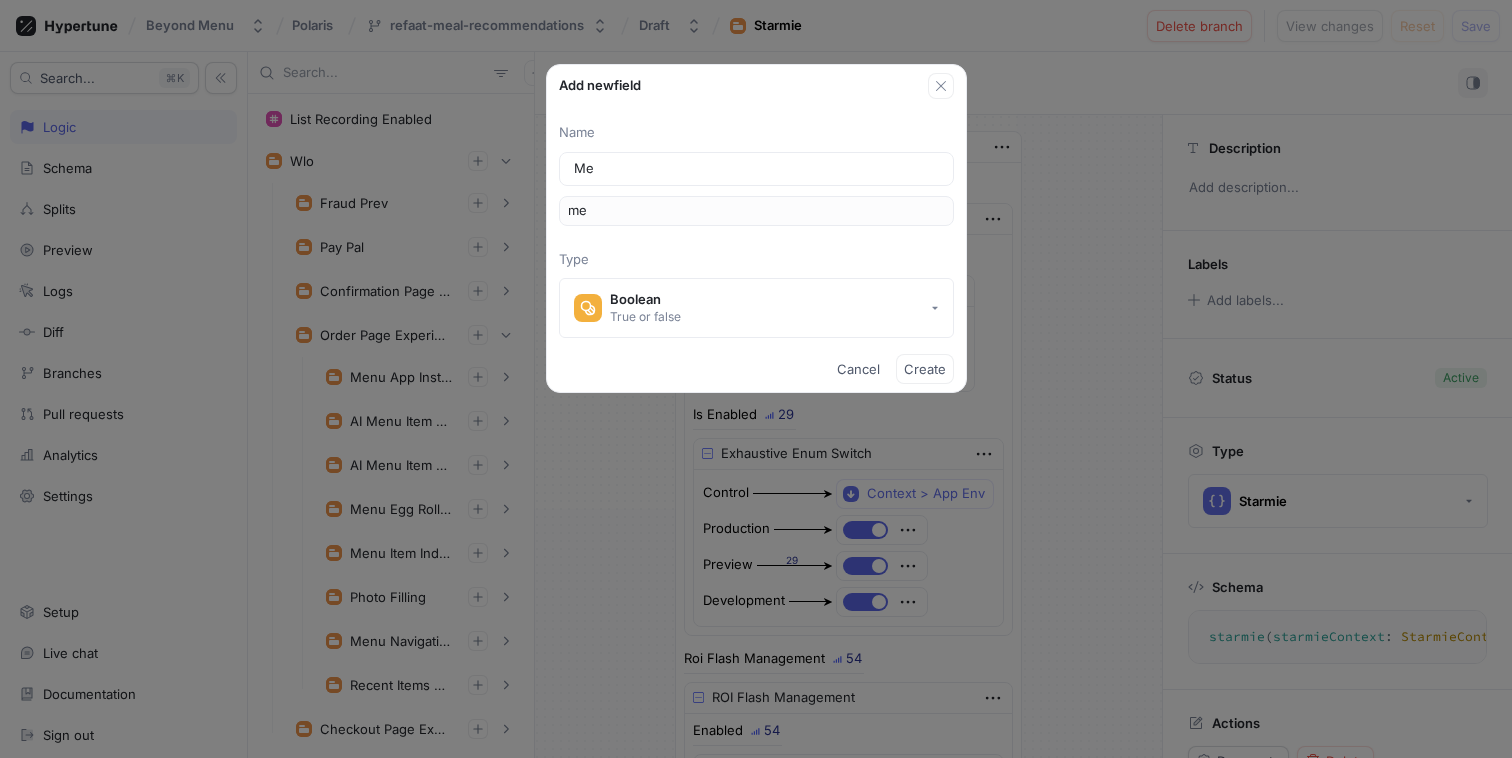 type on "Mea" 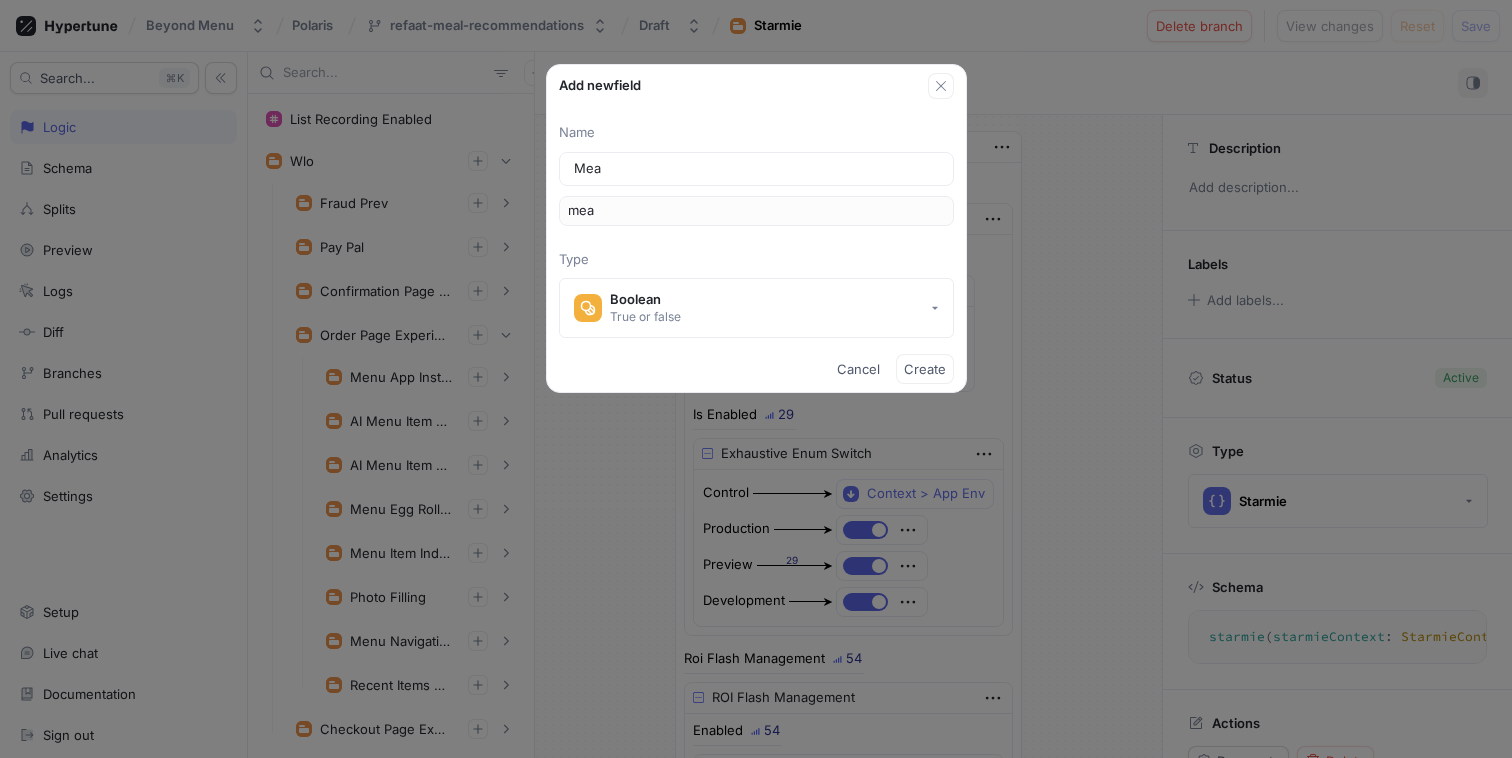 type on "Meal" 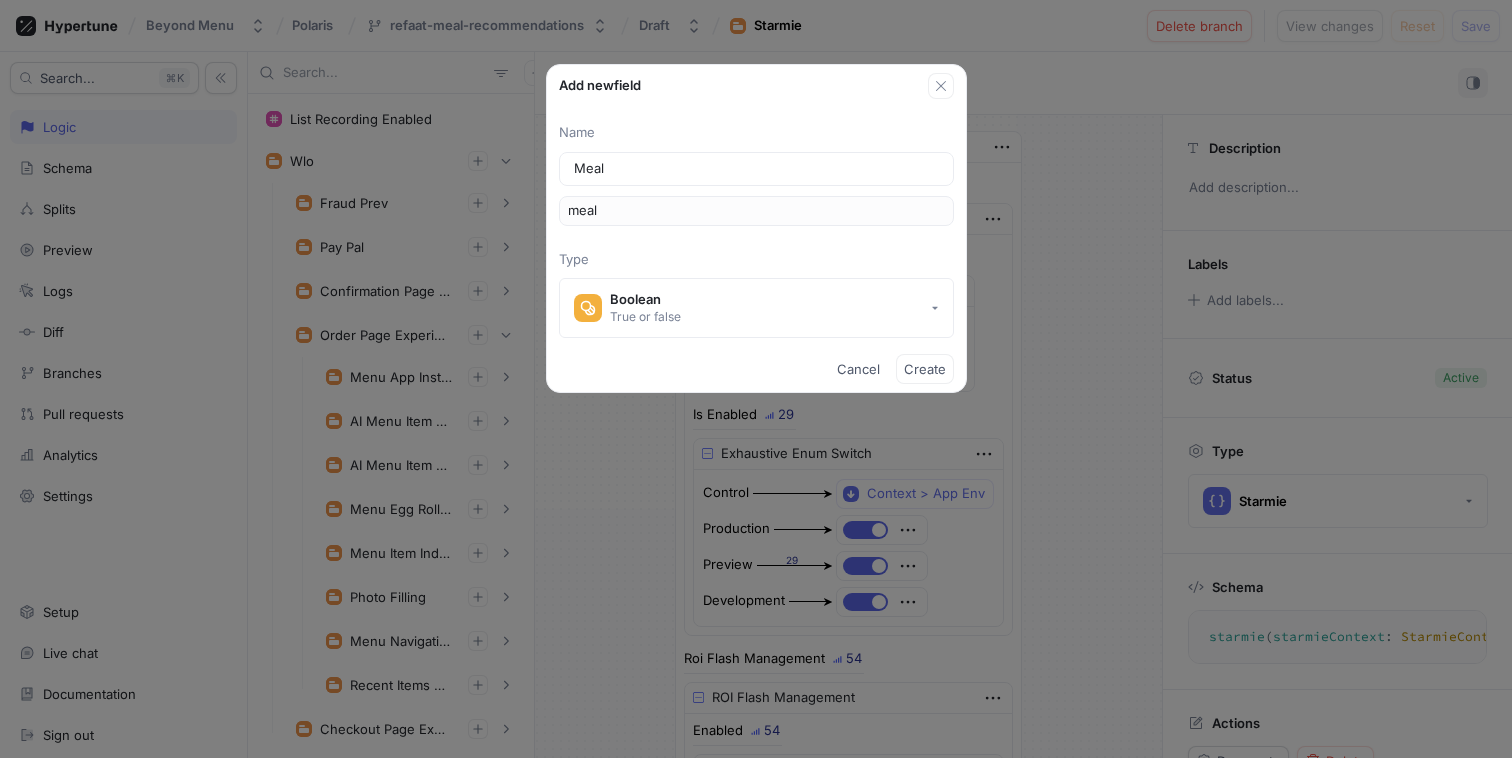 type on "Meal R" 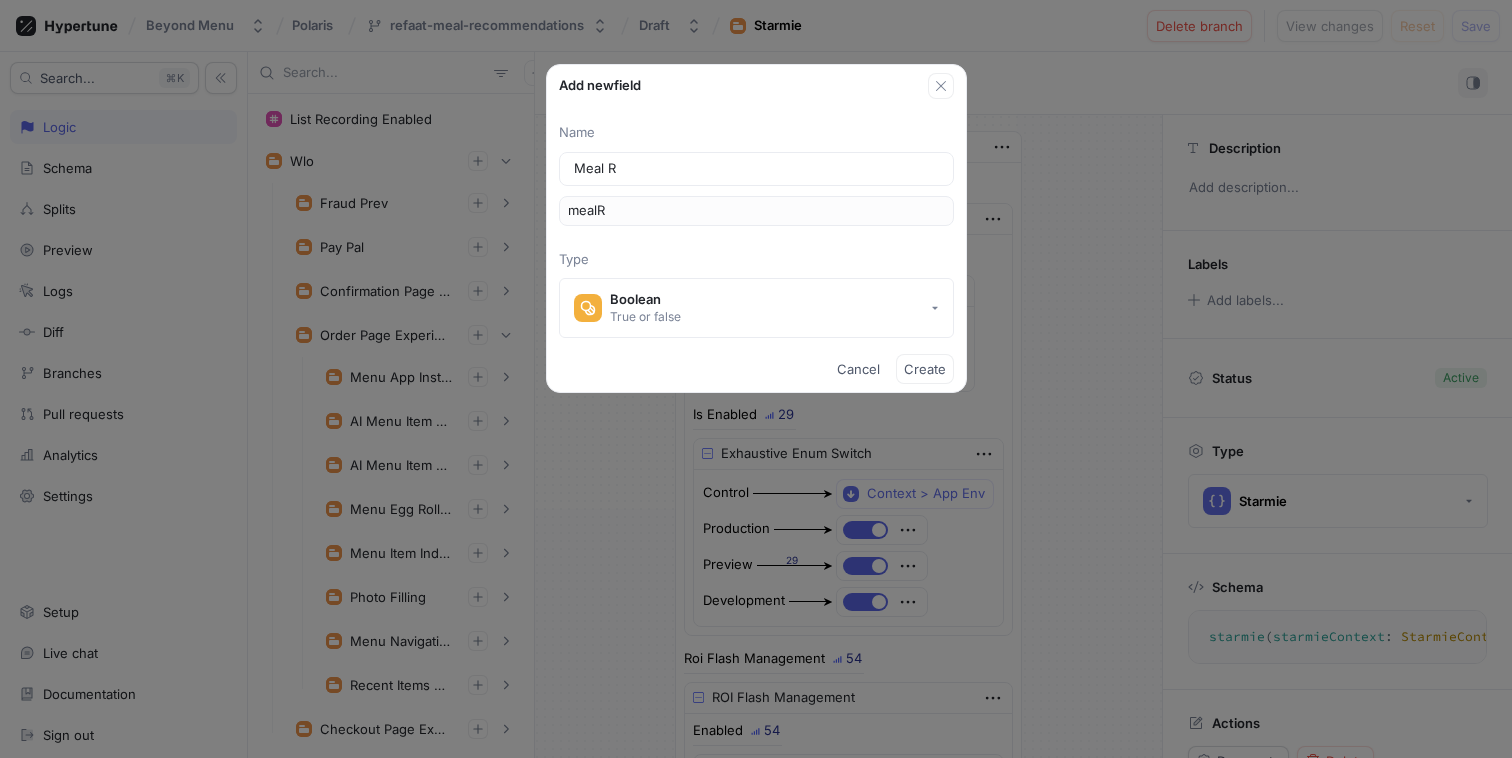 type on "Meal Re" 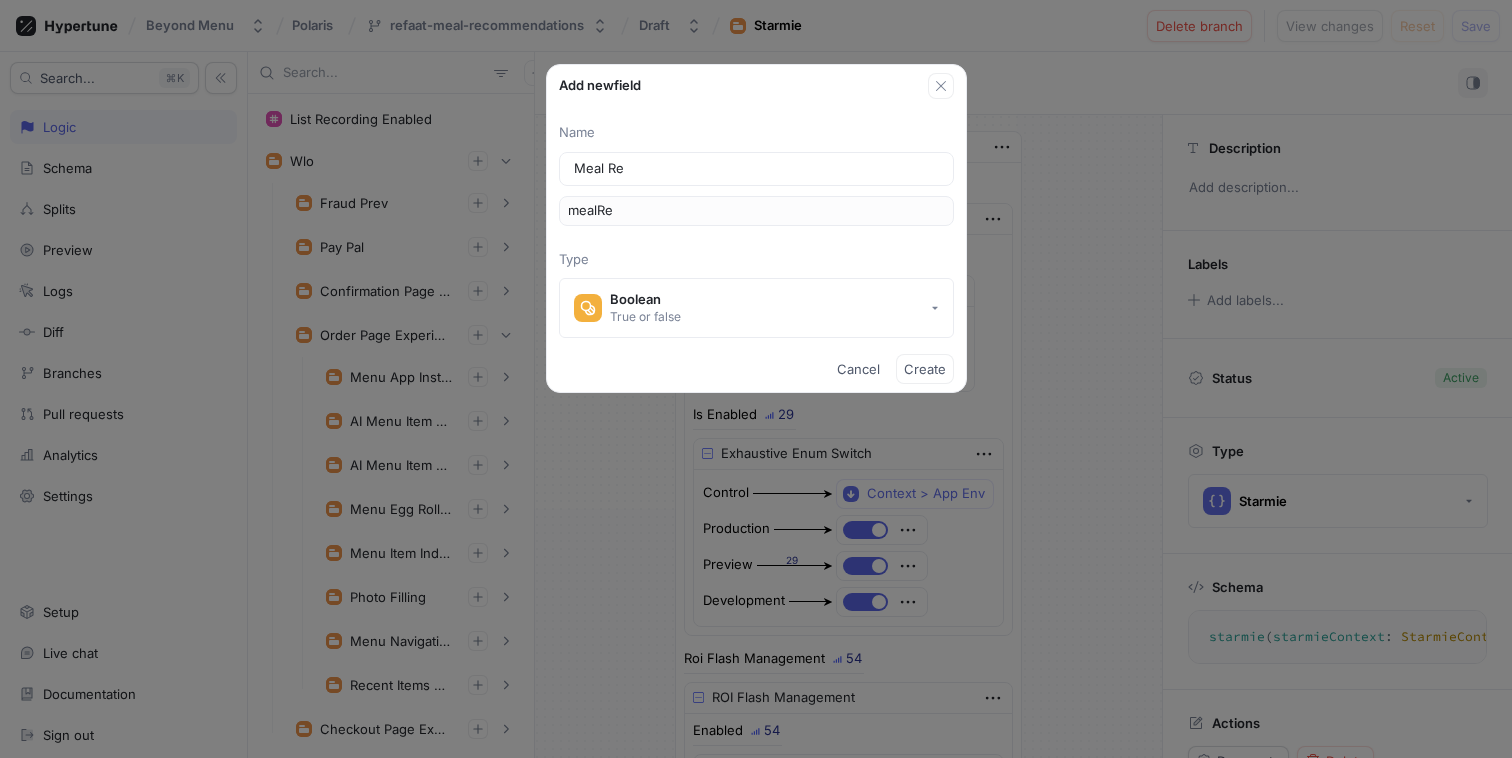 type on "Meal Rec" 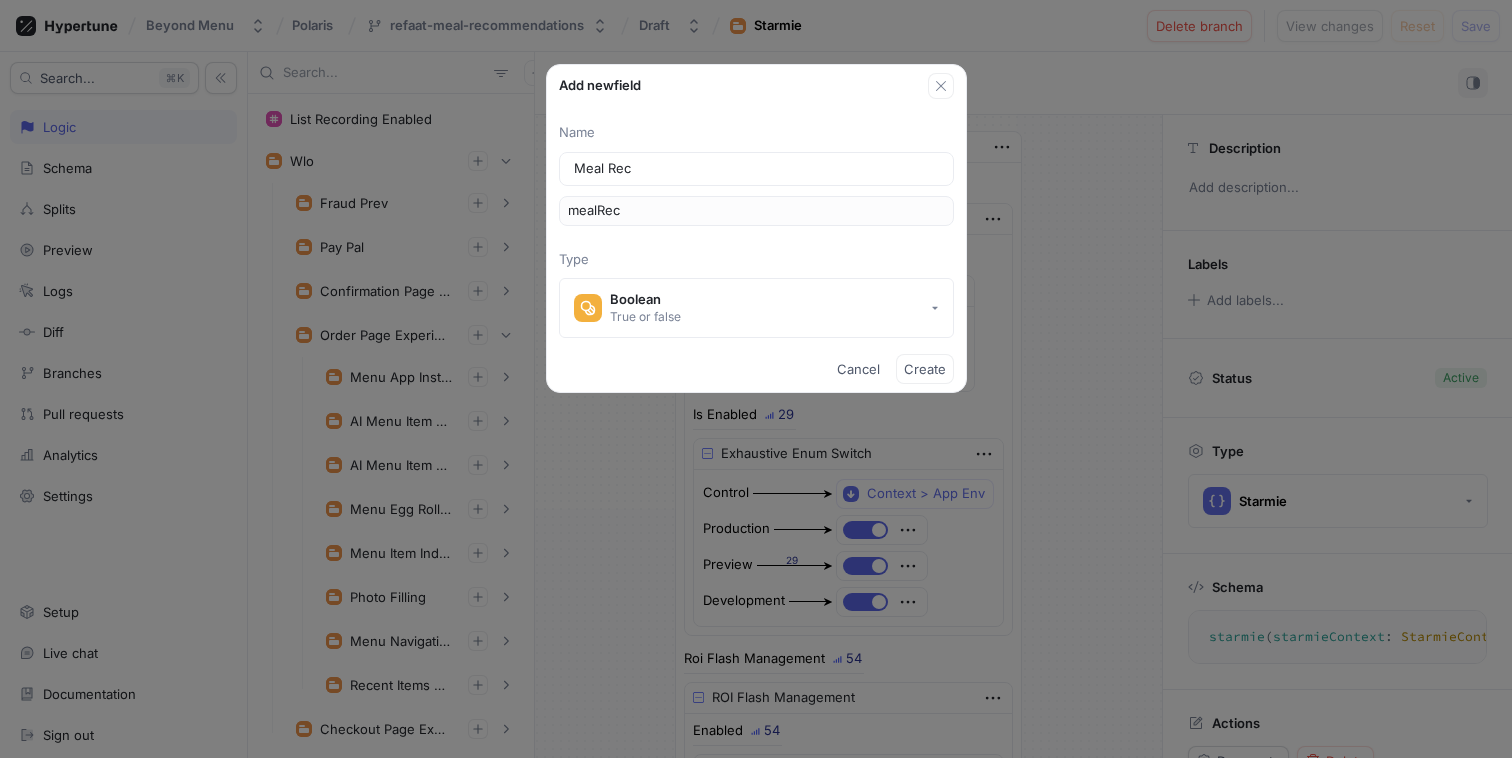 type on "Meal Reco" 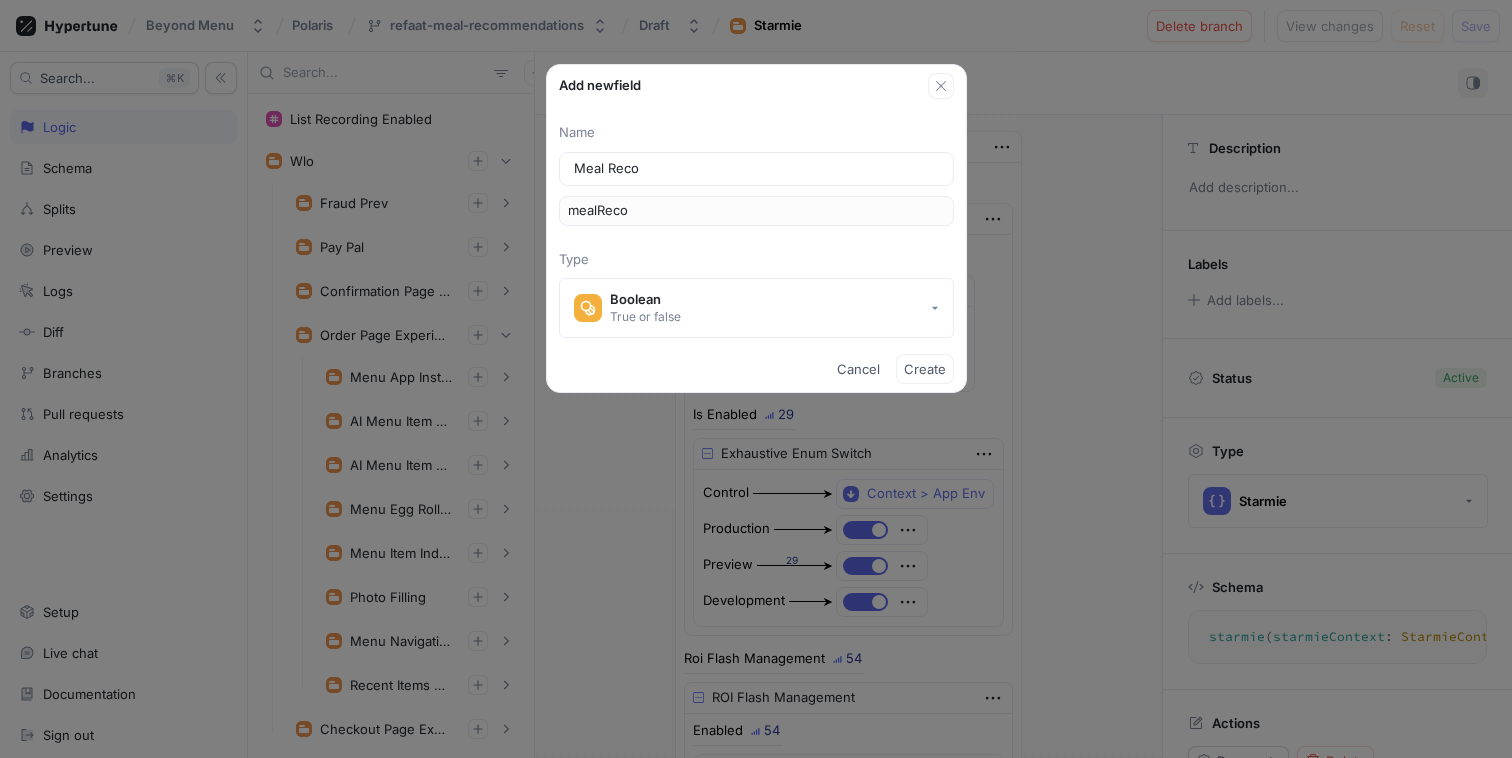 type on "Meal Recom" 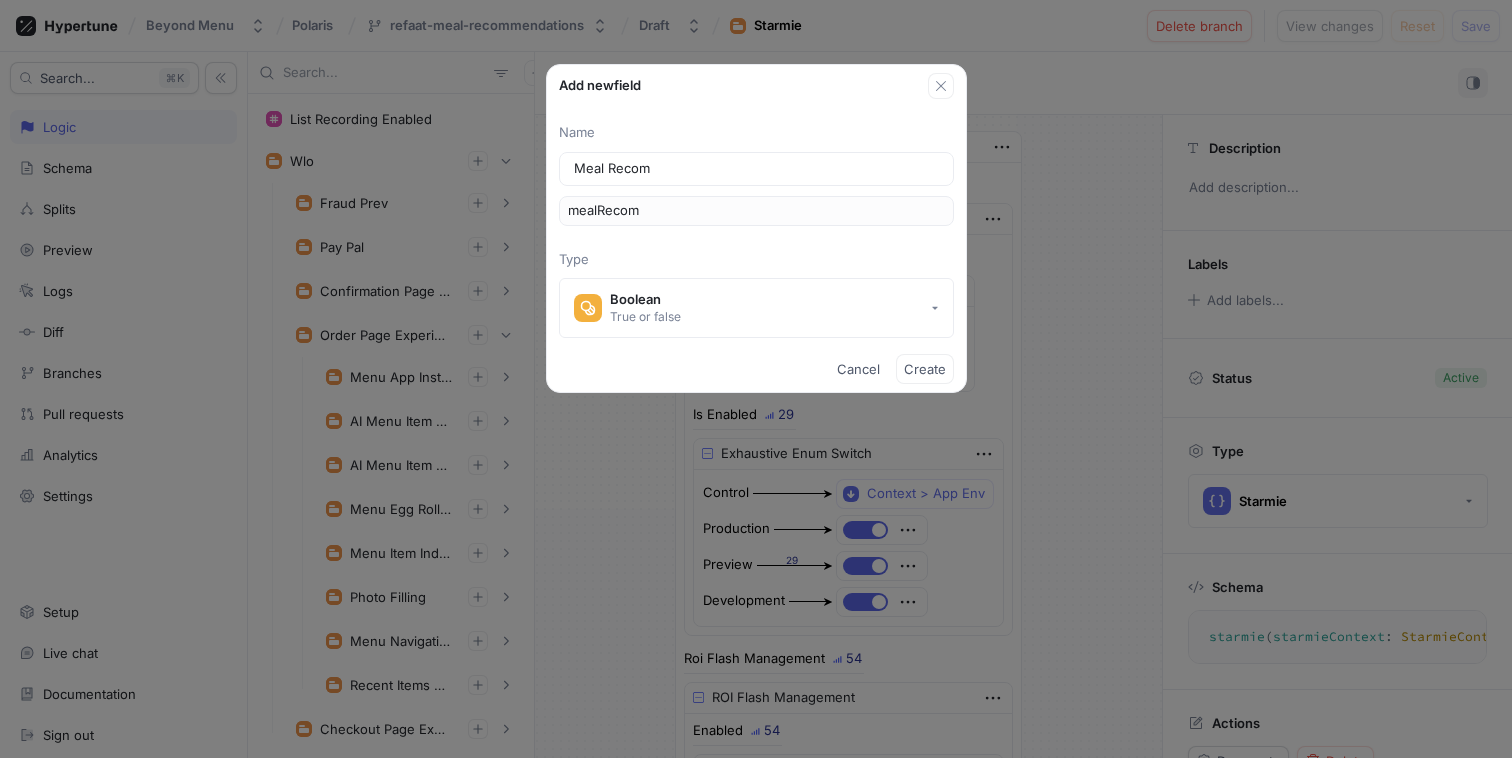 type on "Meal Recomm" 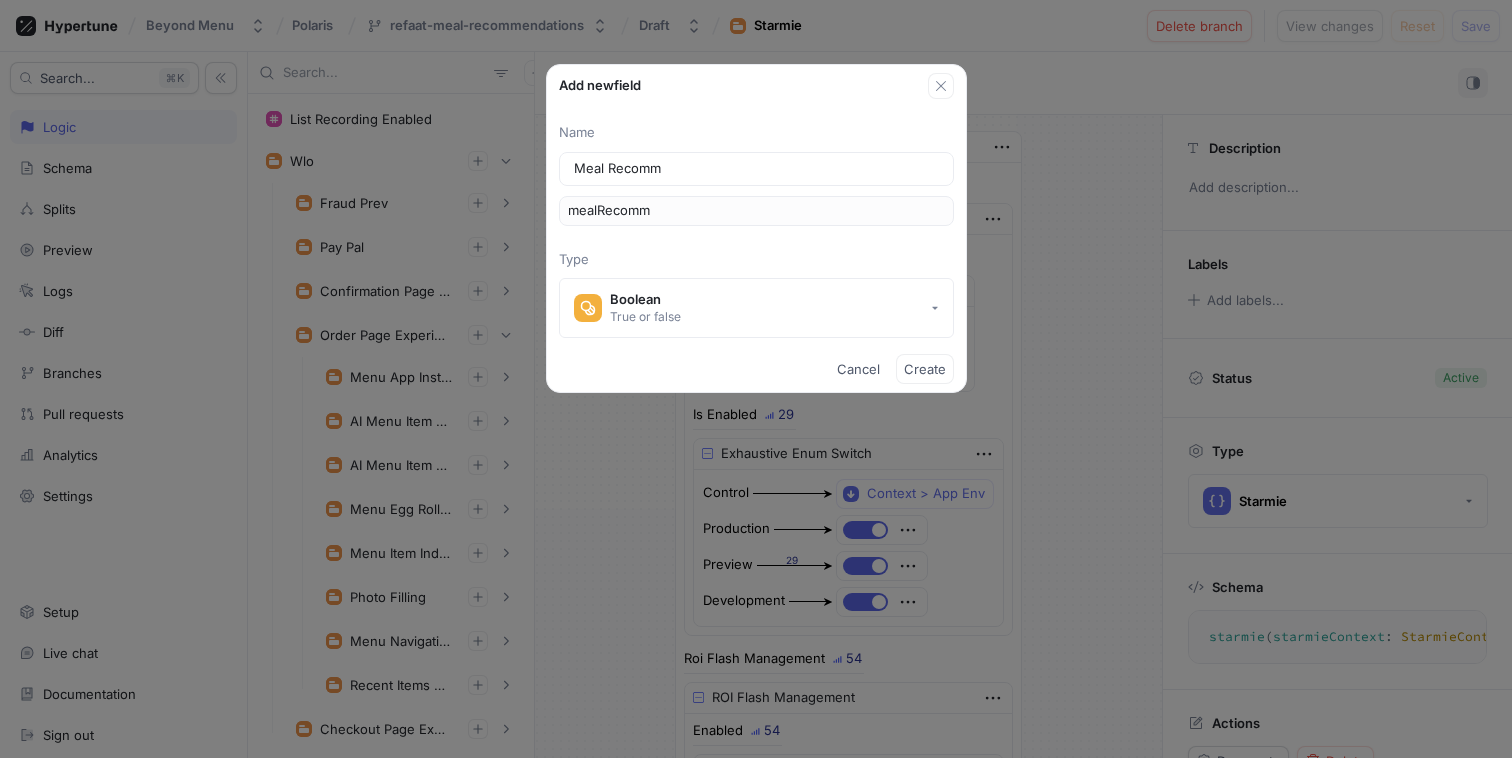 type on "Meal Recomme" 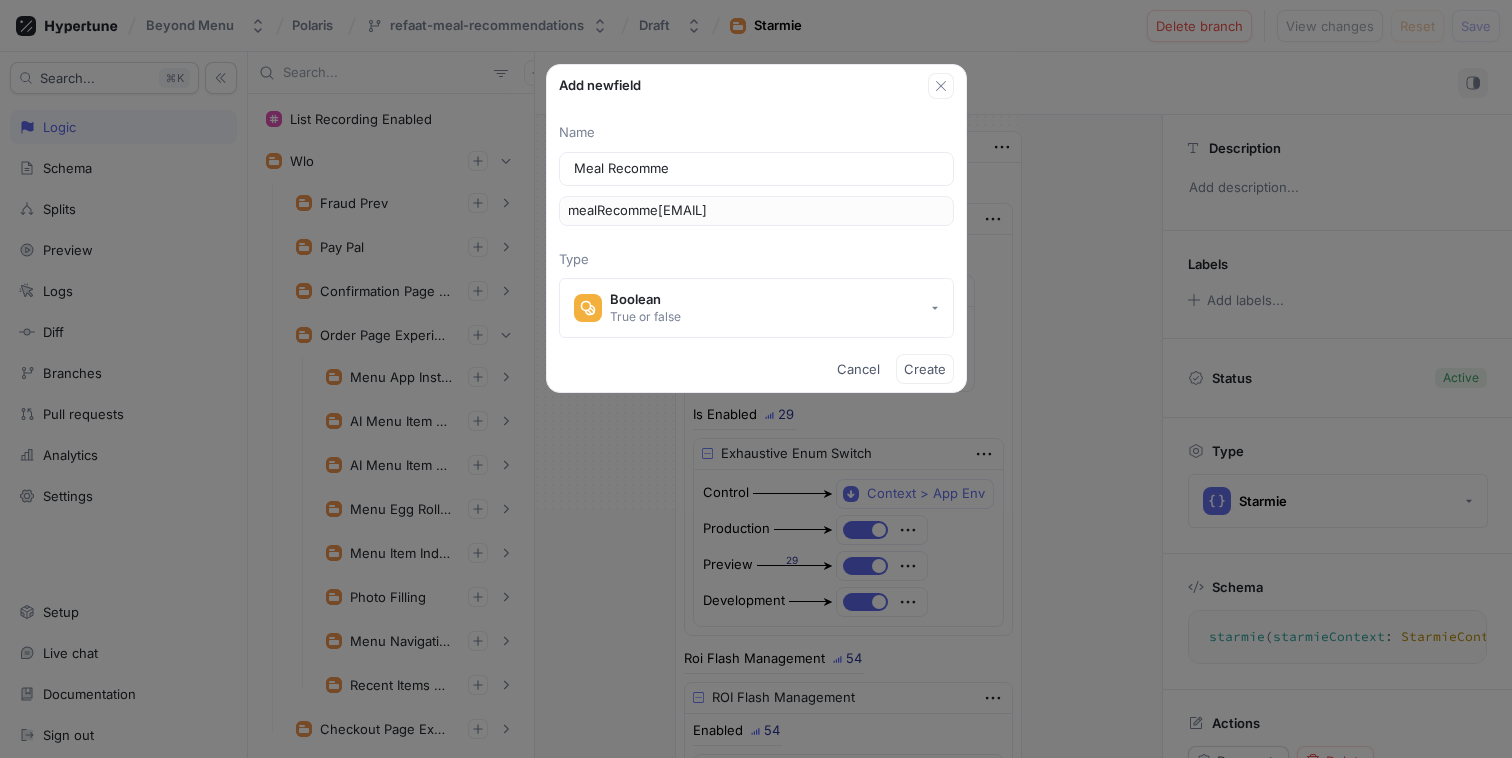 type on "Meal Recommen" 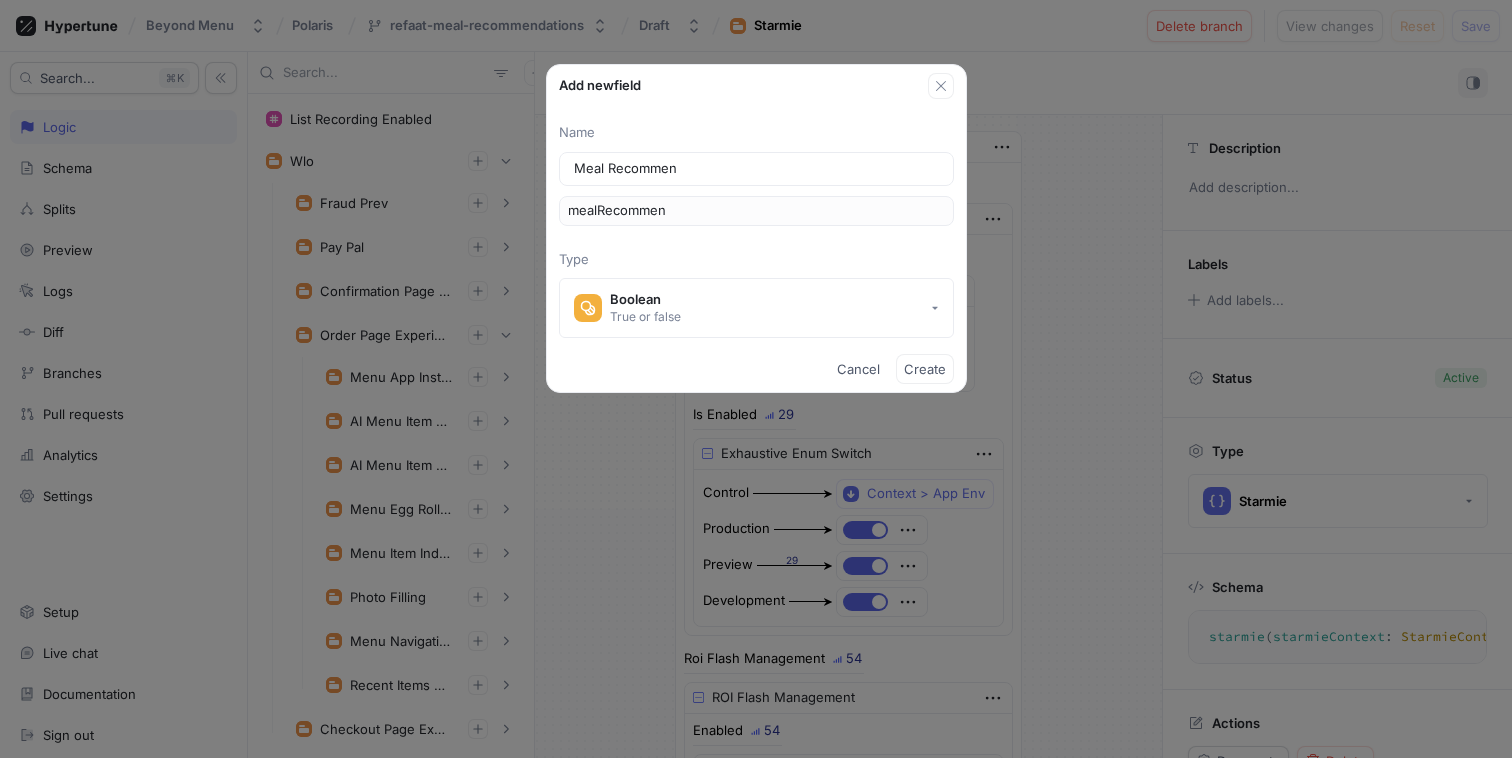 type on "Meal Recommend" 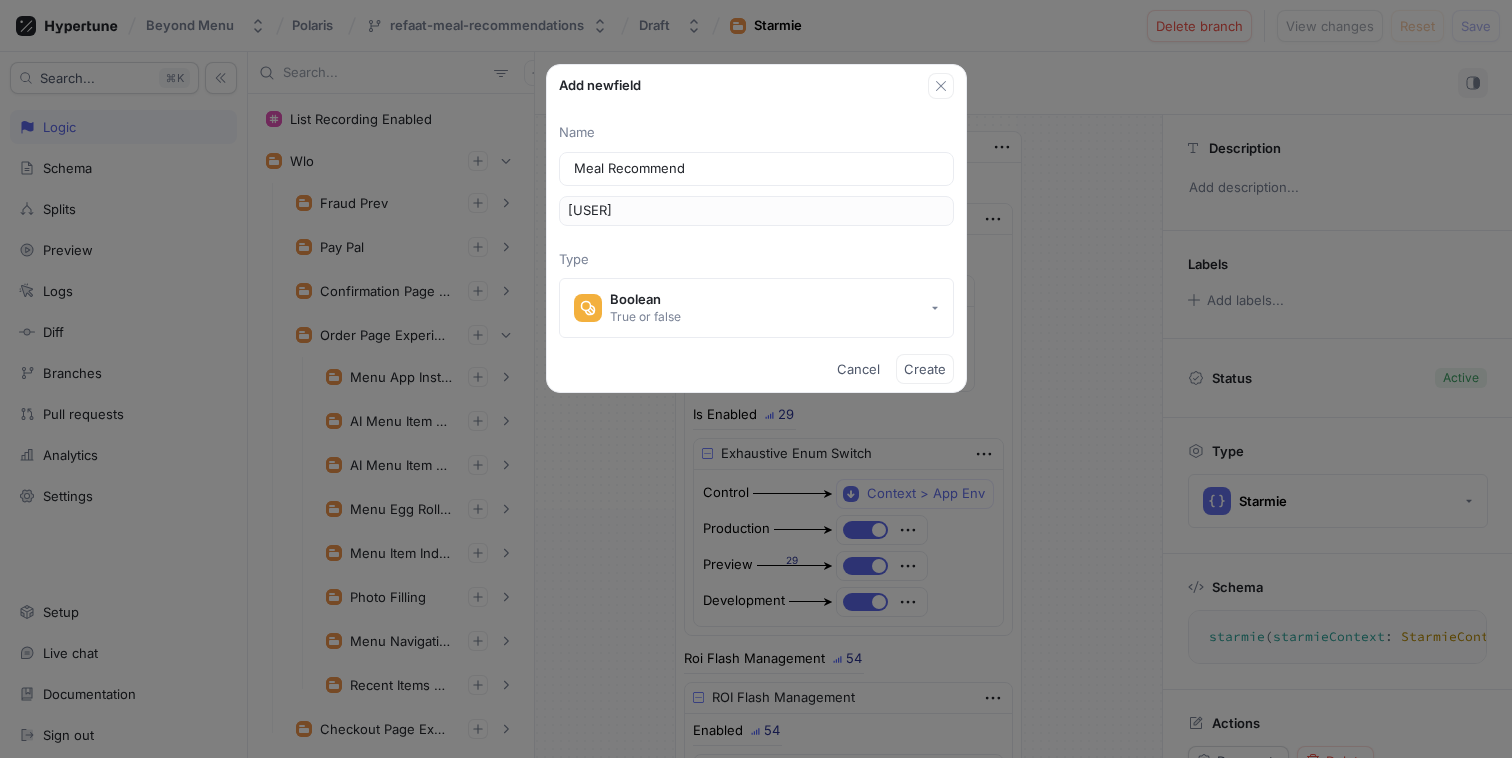 type on "Meal Recommenda" 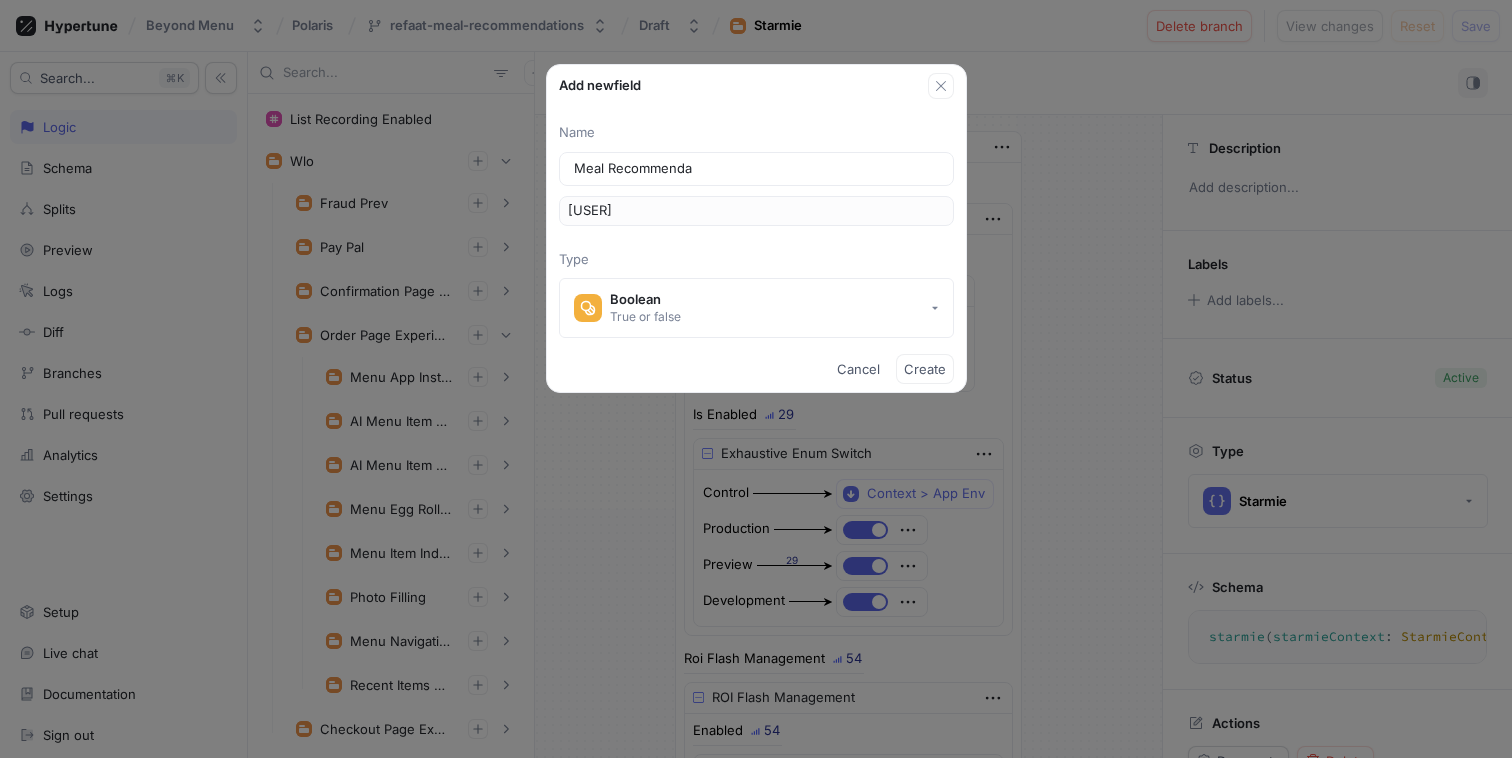type on "mealRecommenda" 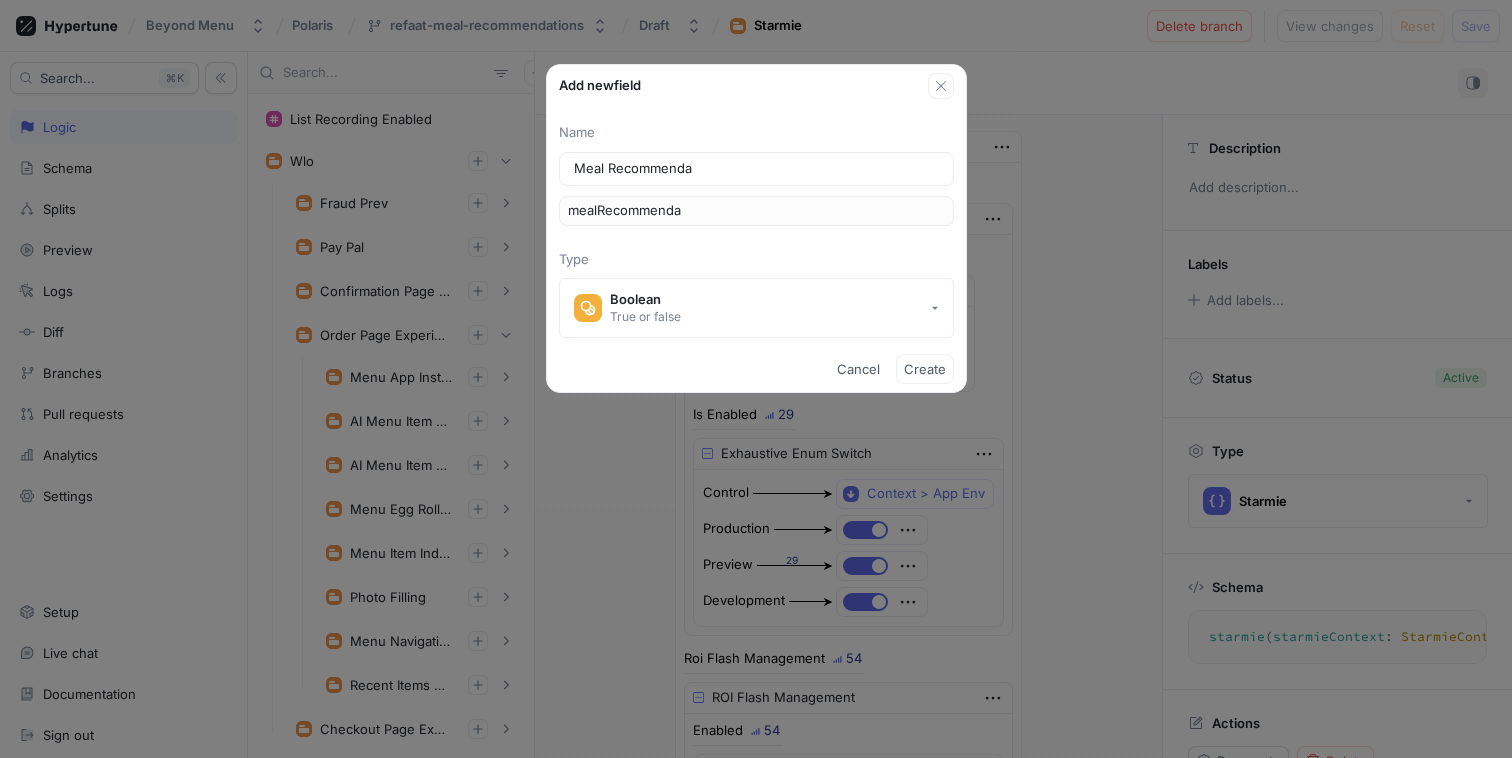 type on "Meal Recommendat" 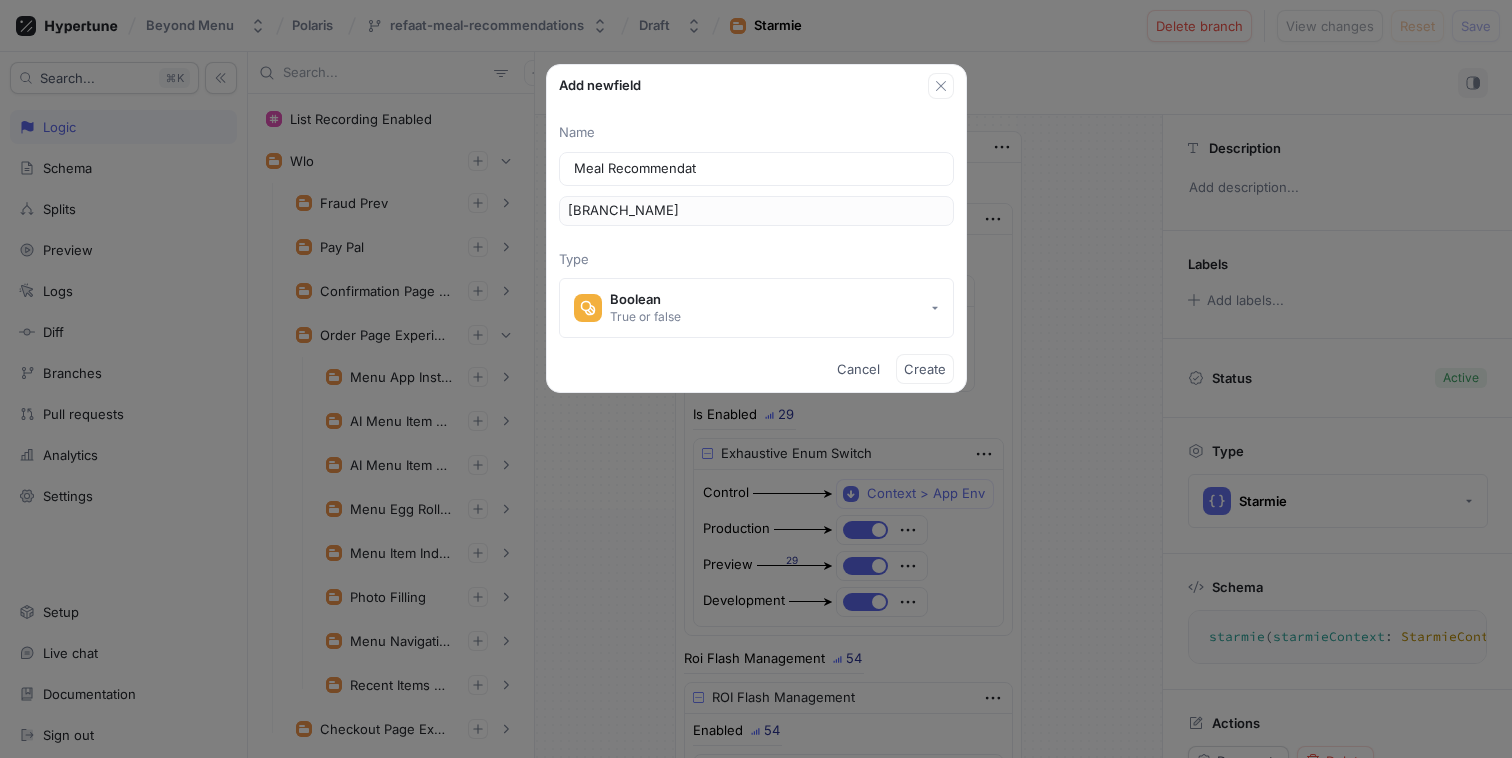 type on "Meal Recommenda[EMAIL]" 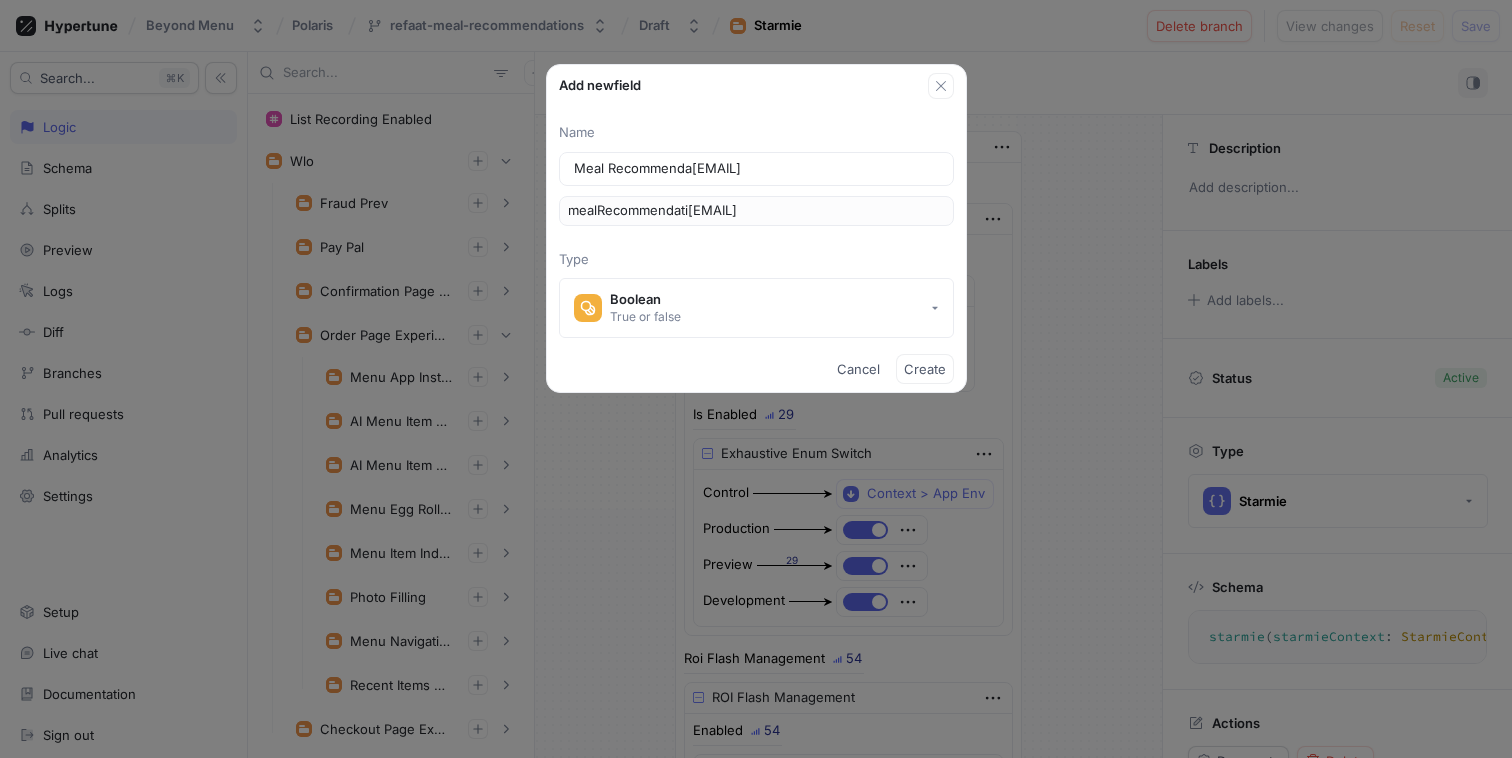 type on "[USER]" 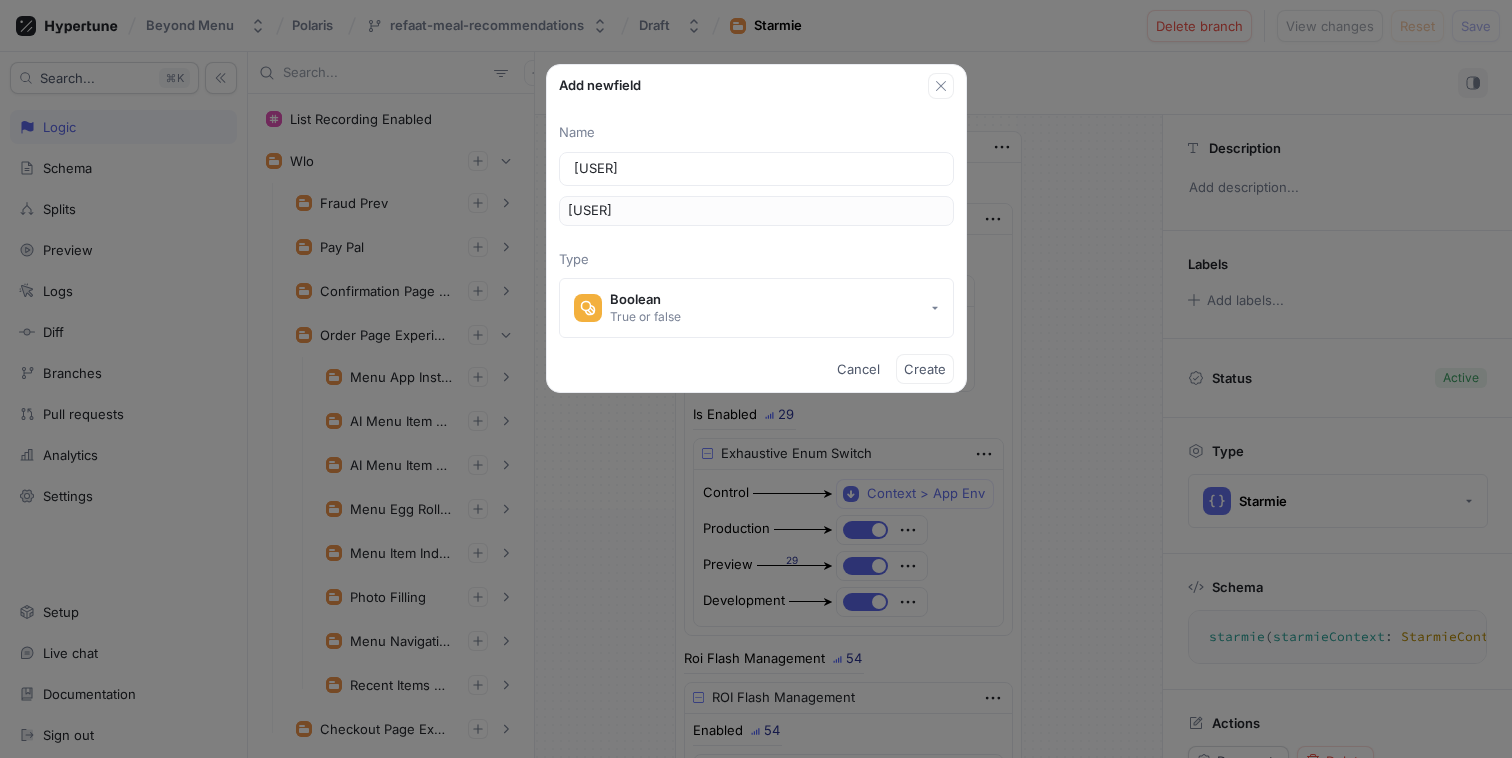 type on "Meal Recommendation" 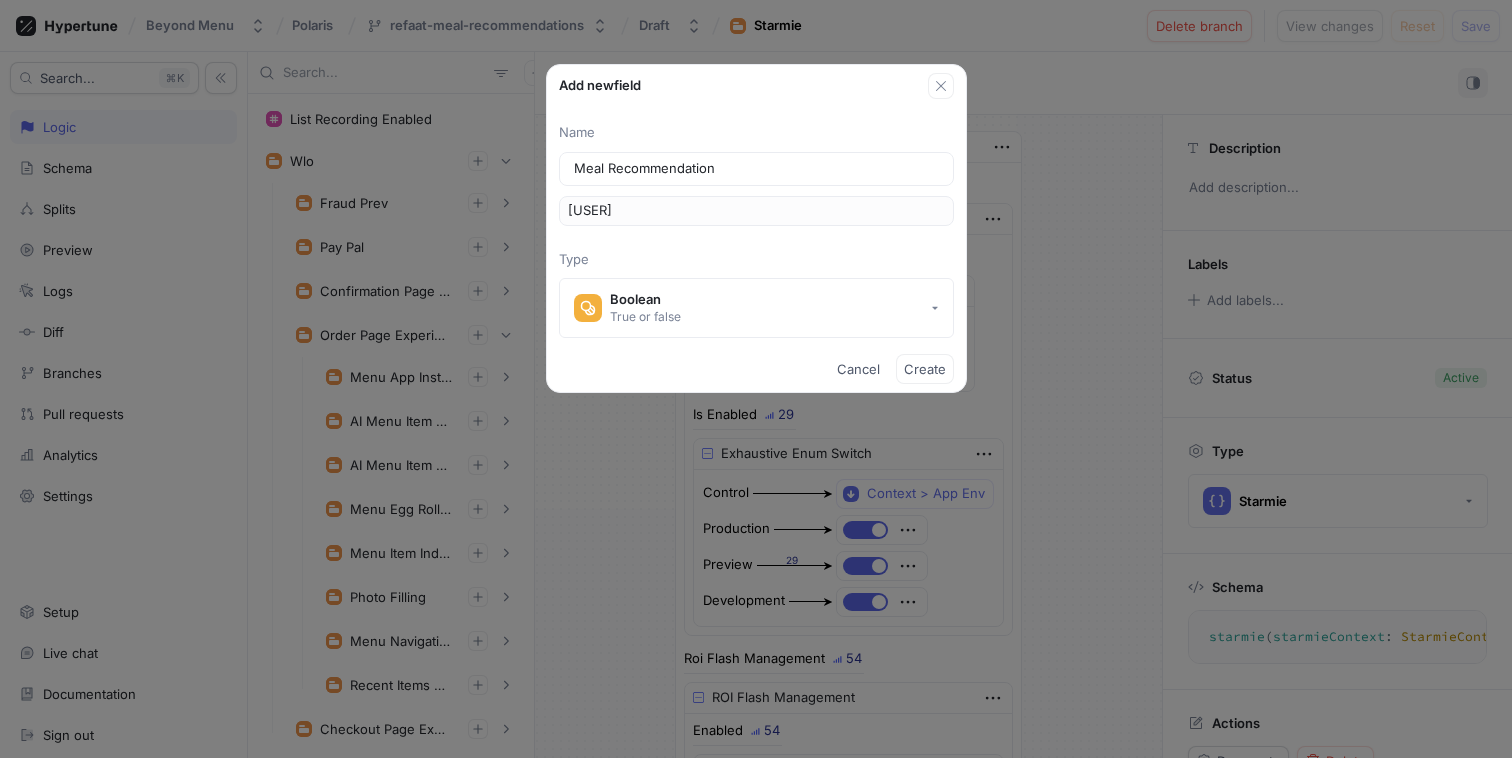 type on "Meal Recommendations" 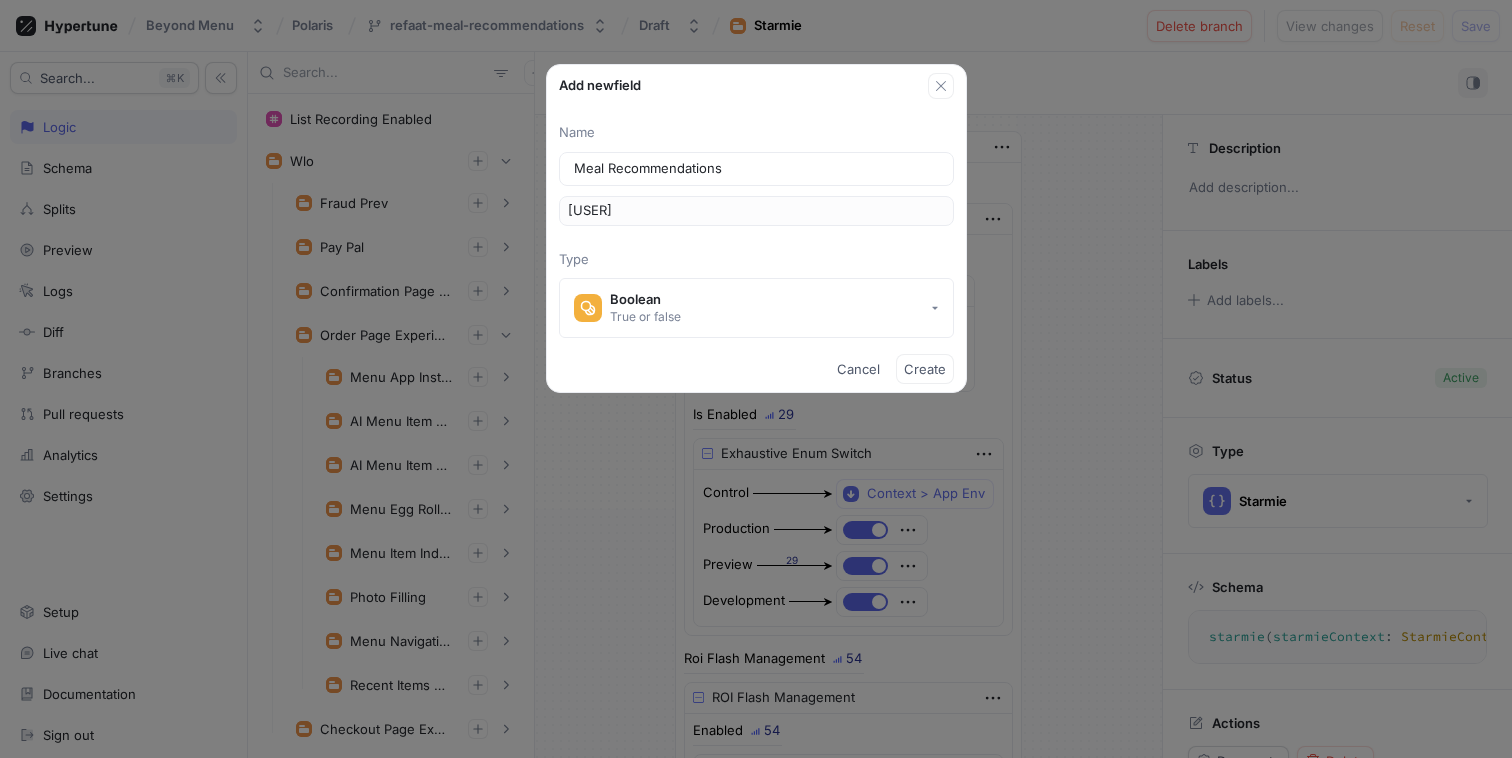 type on "[USER]" 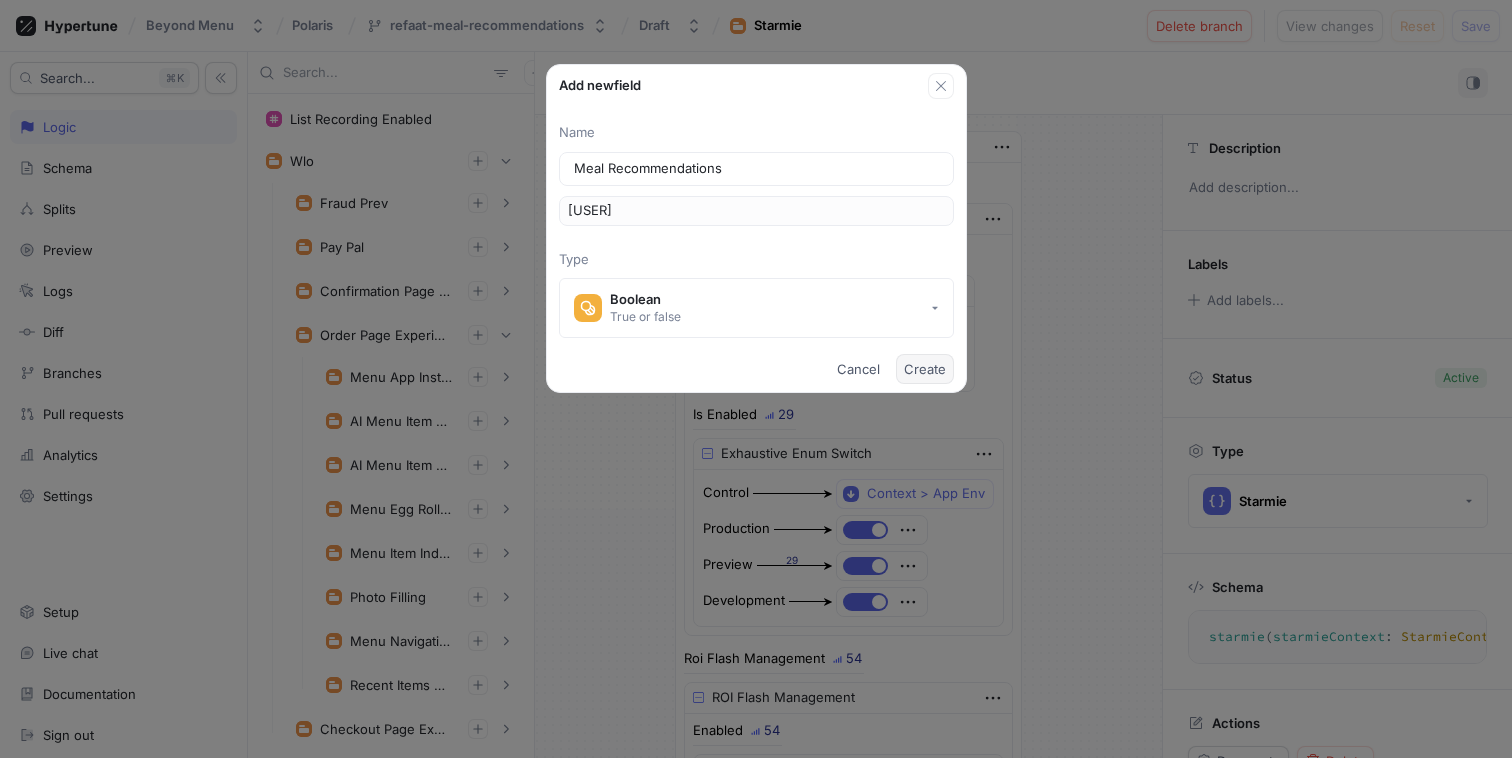 type on "Meal Recommendations" 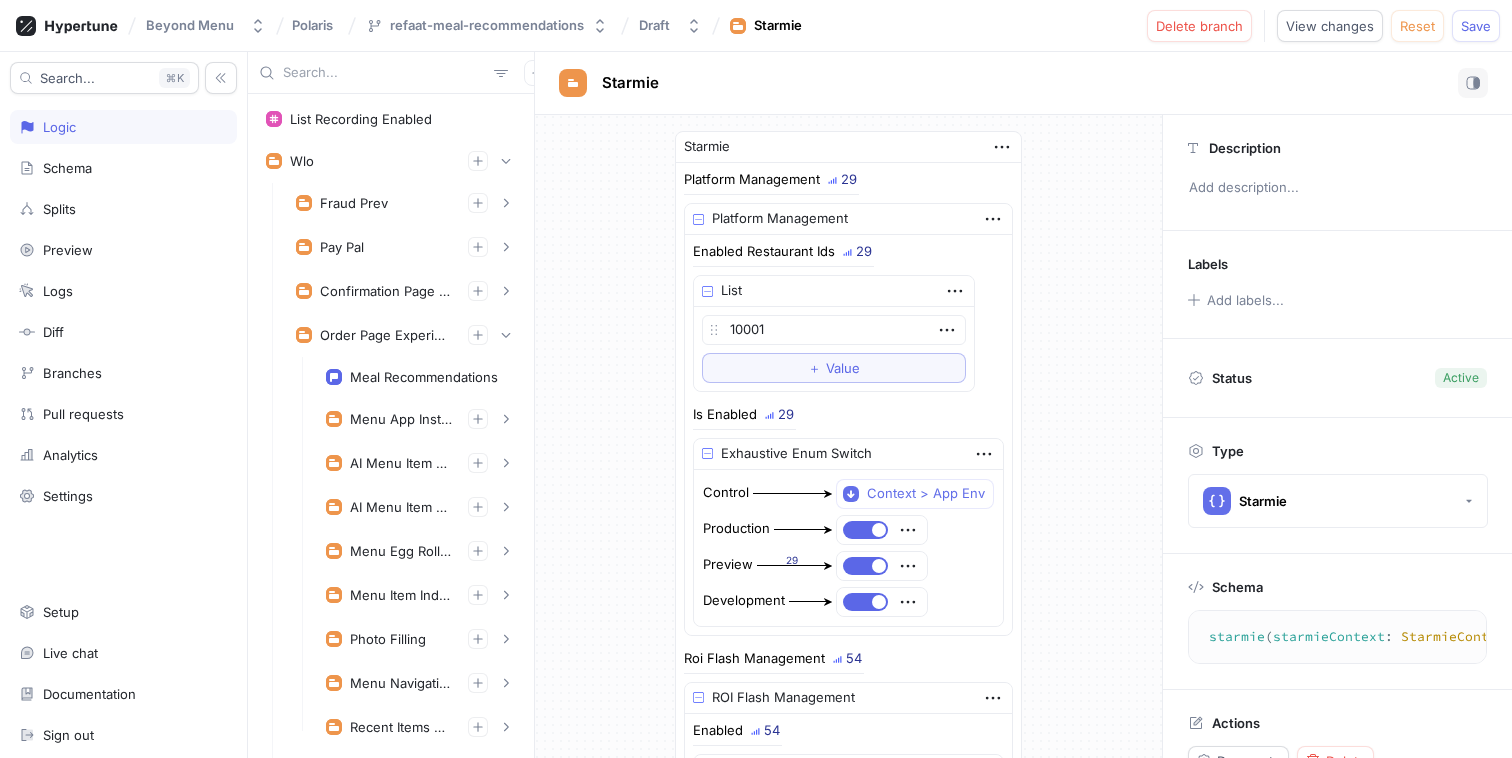 type on "mealRecommendations: Boolean!" 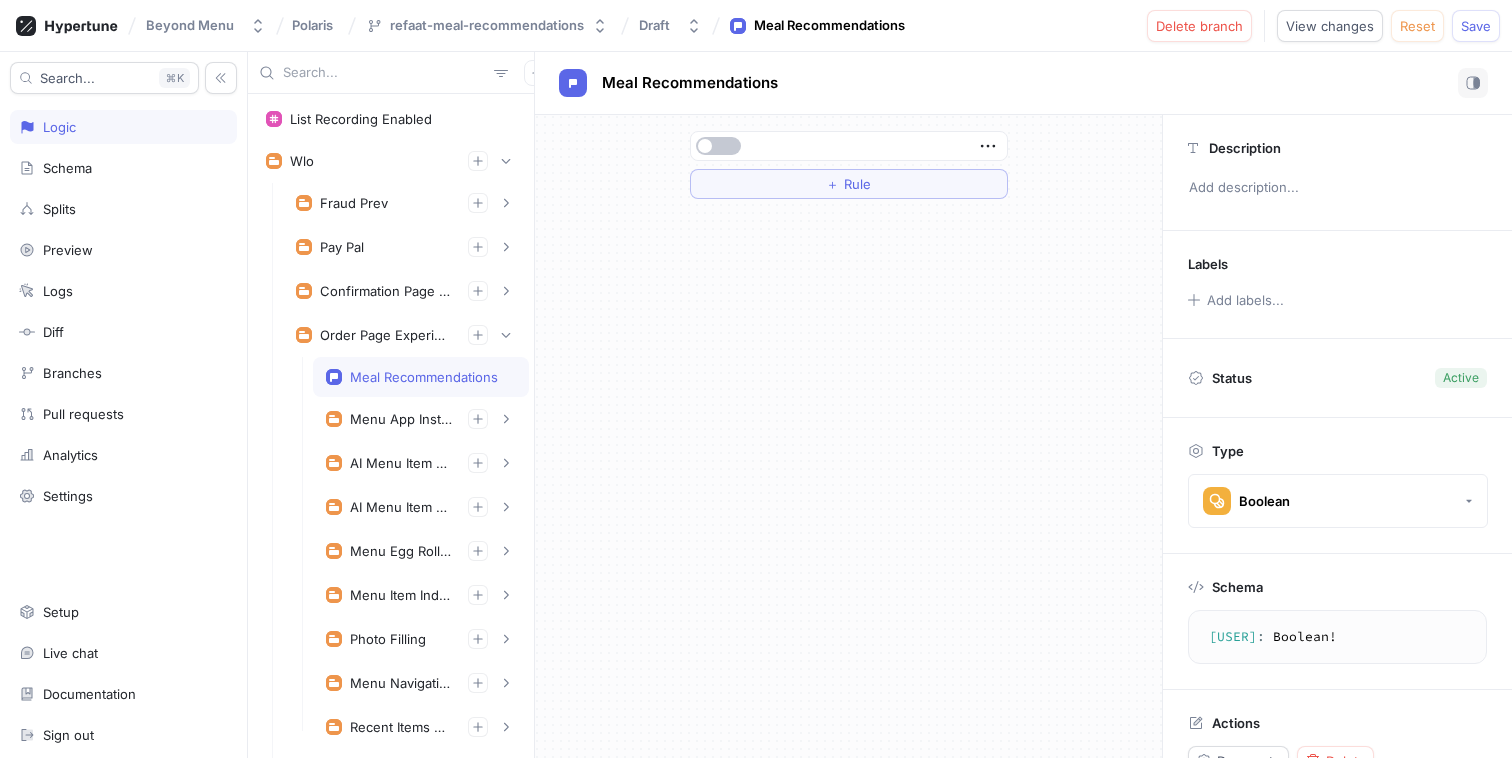click on "Meal Recommendations" at bounding box center [424, 377] 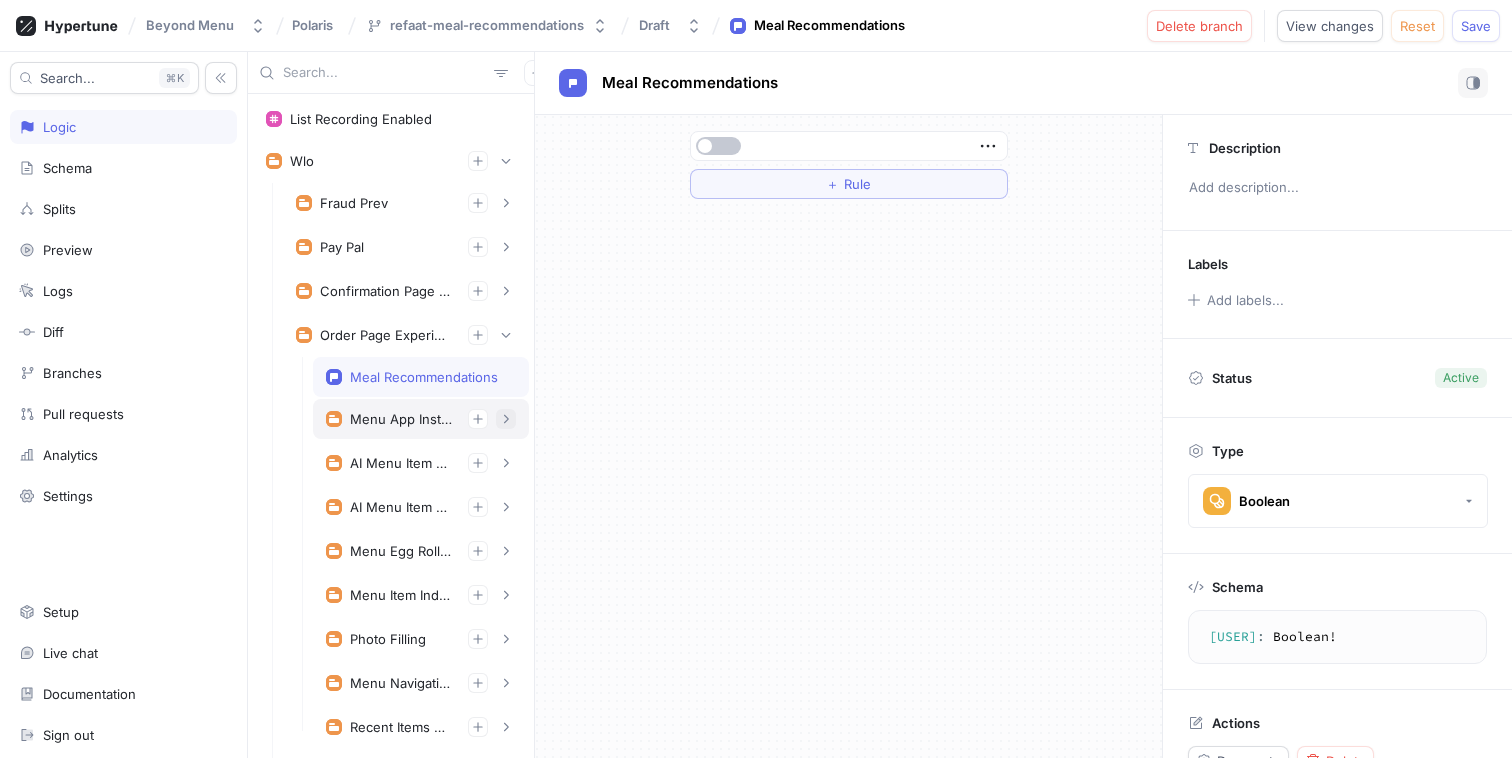 click 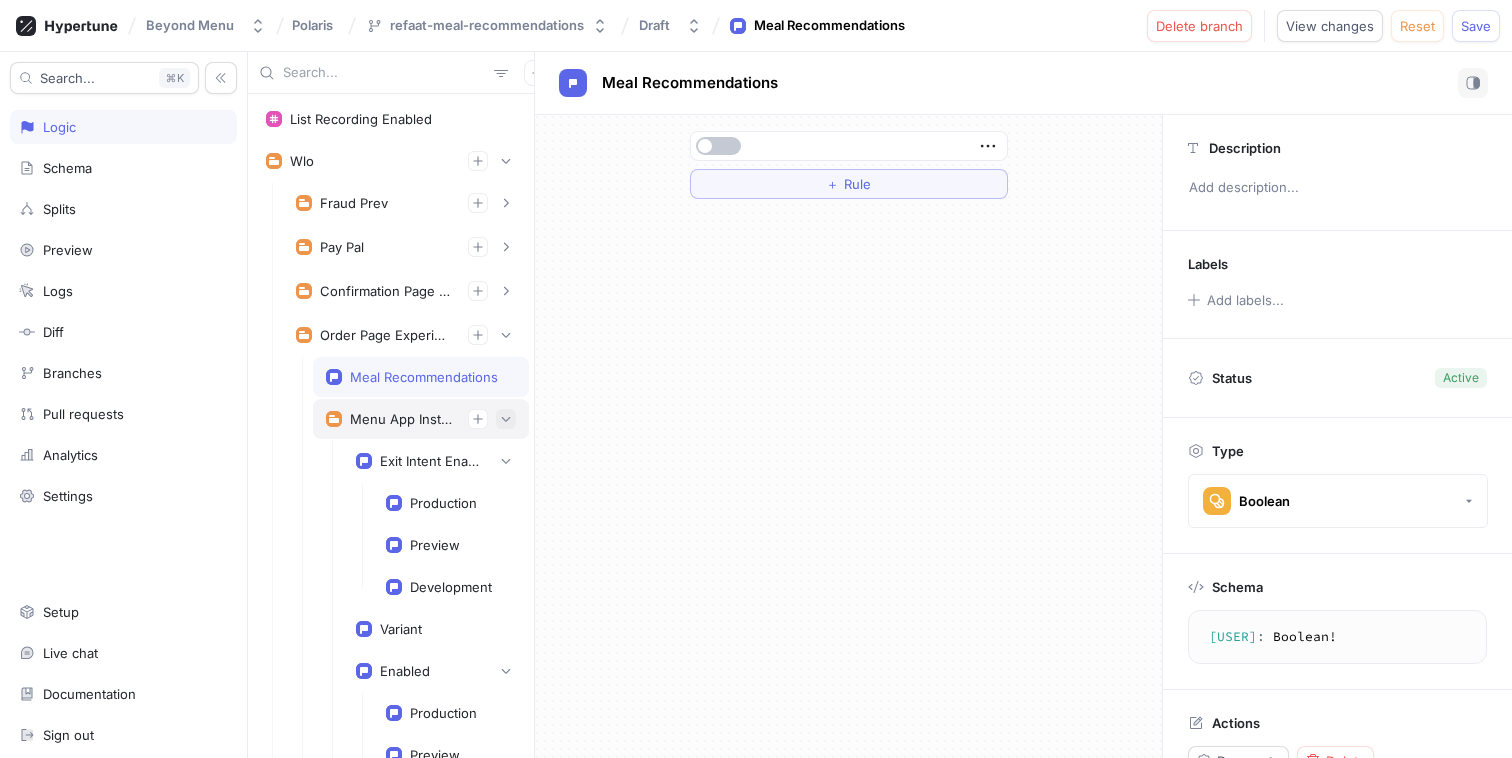 click 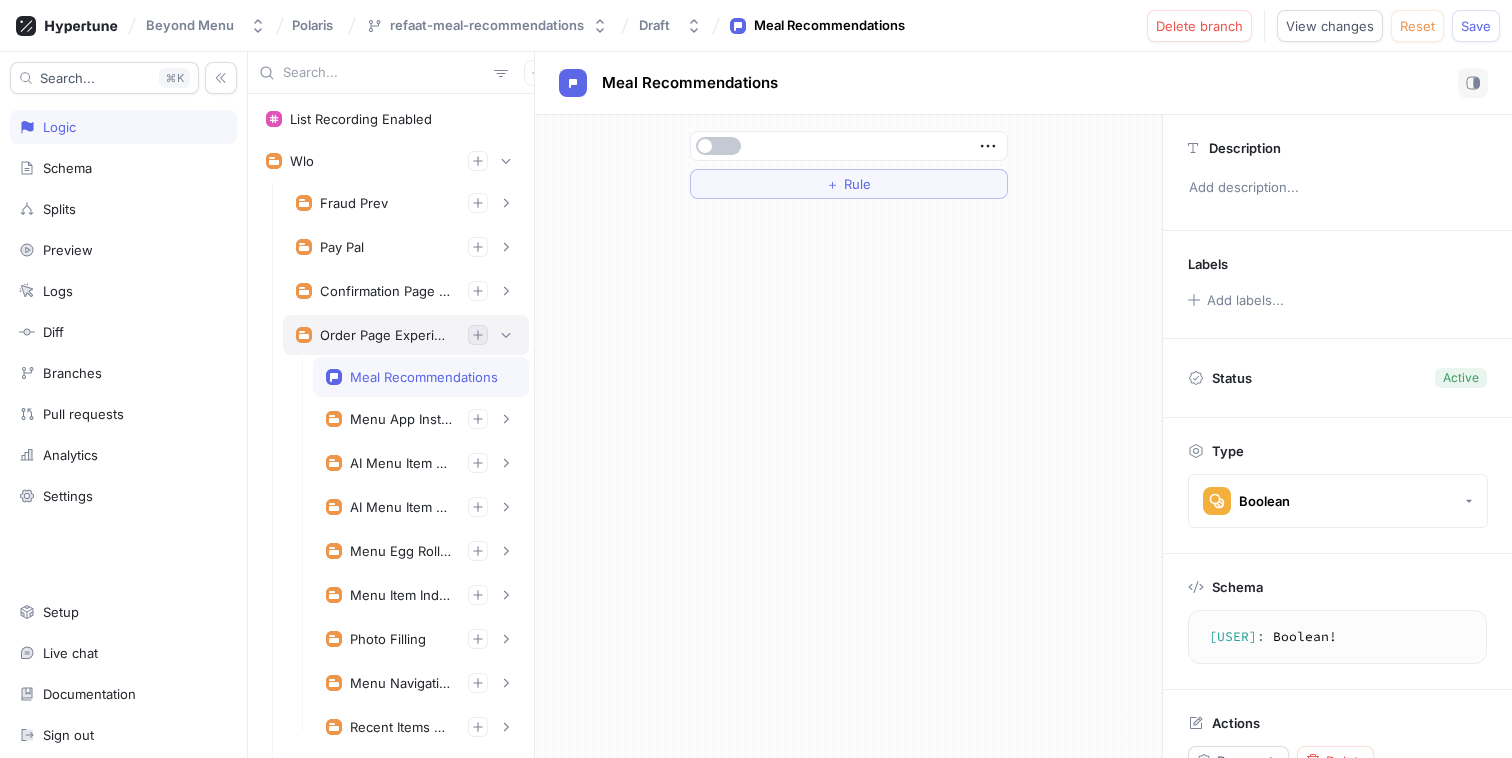 click 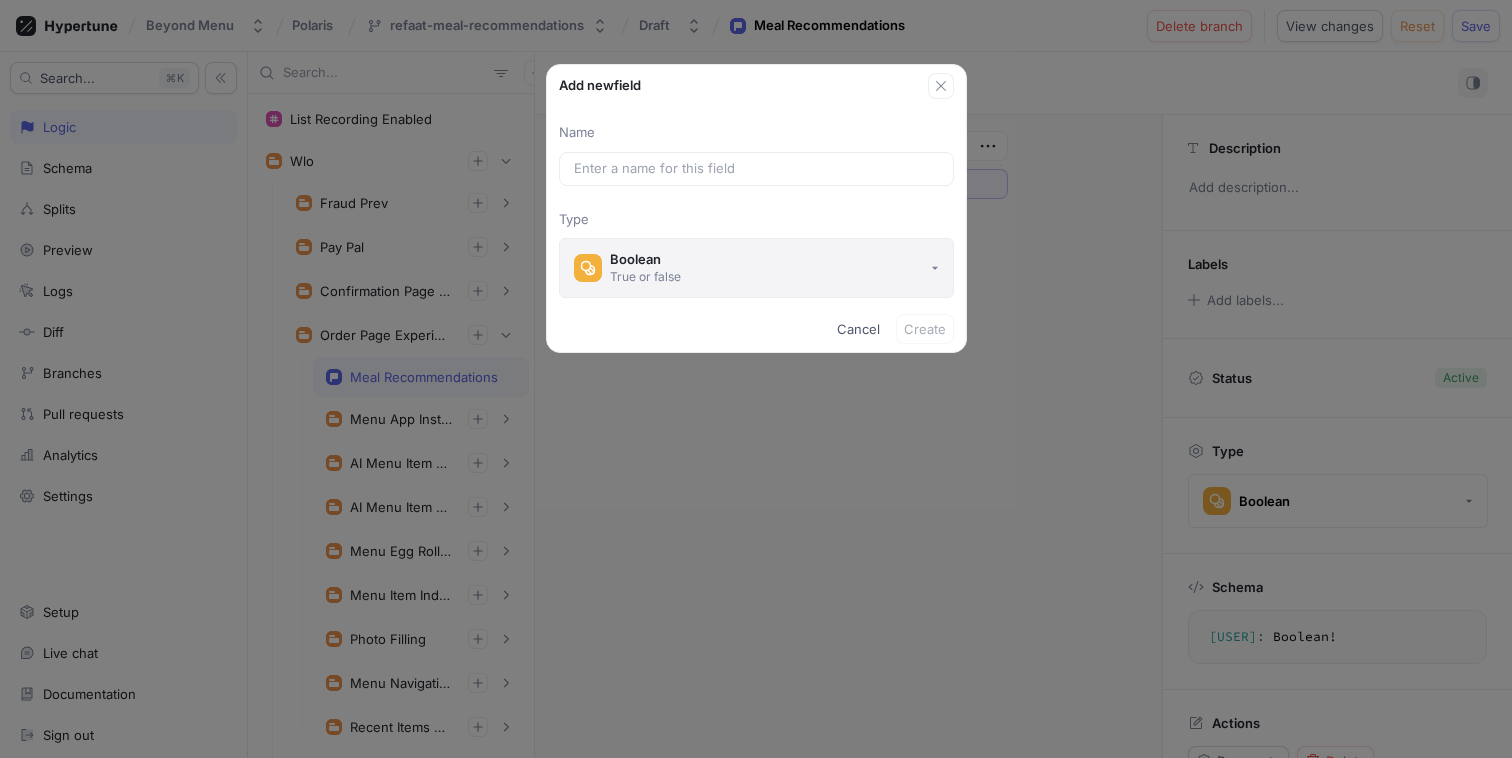 click on "Boolean True or false" at bounding box center [756, 268] 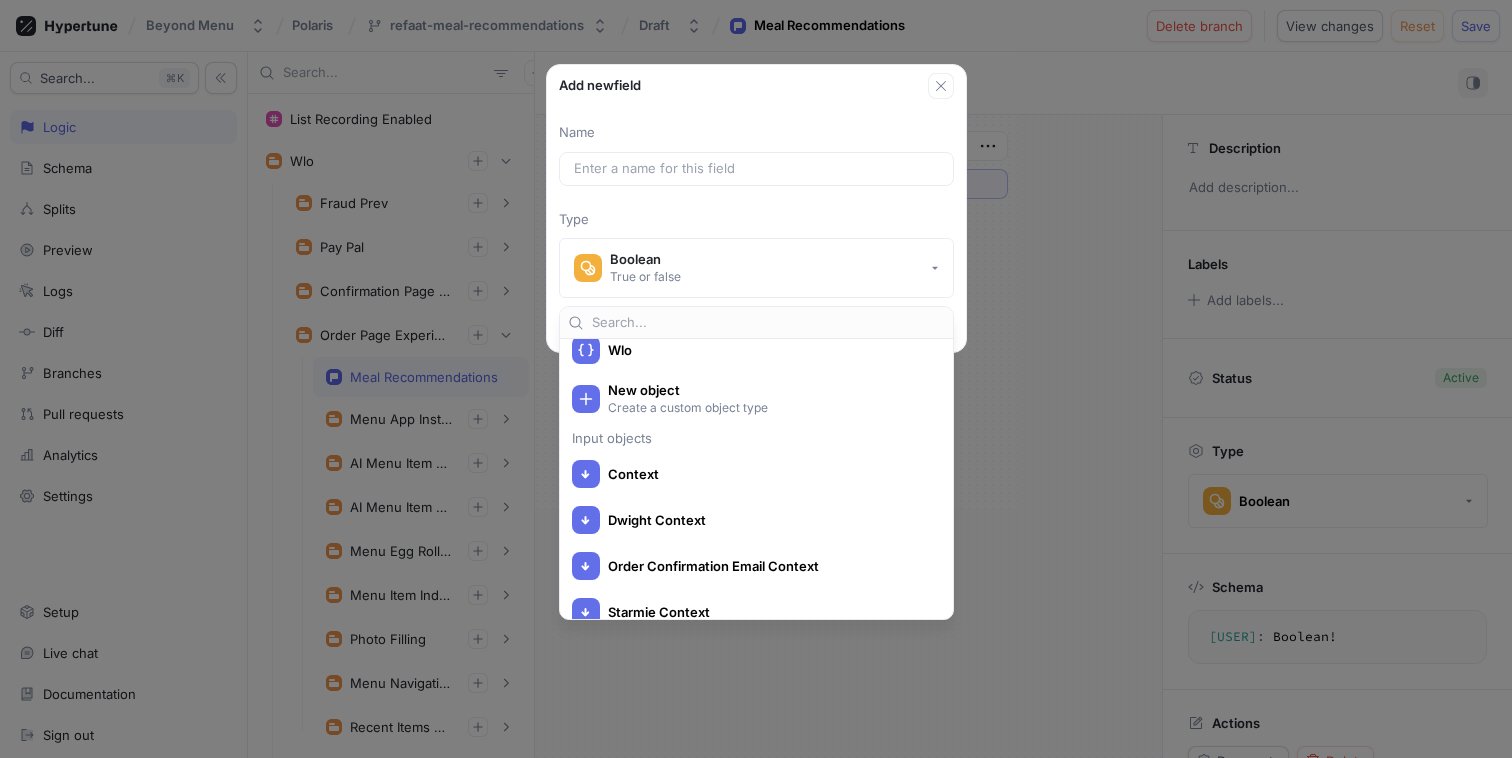scroll, scrollTop: 3520, scrollLeft: 0, axis: vertical 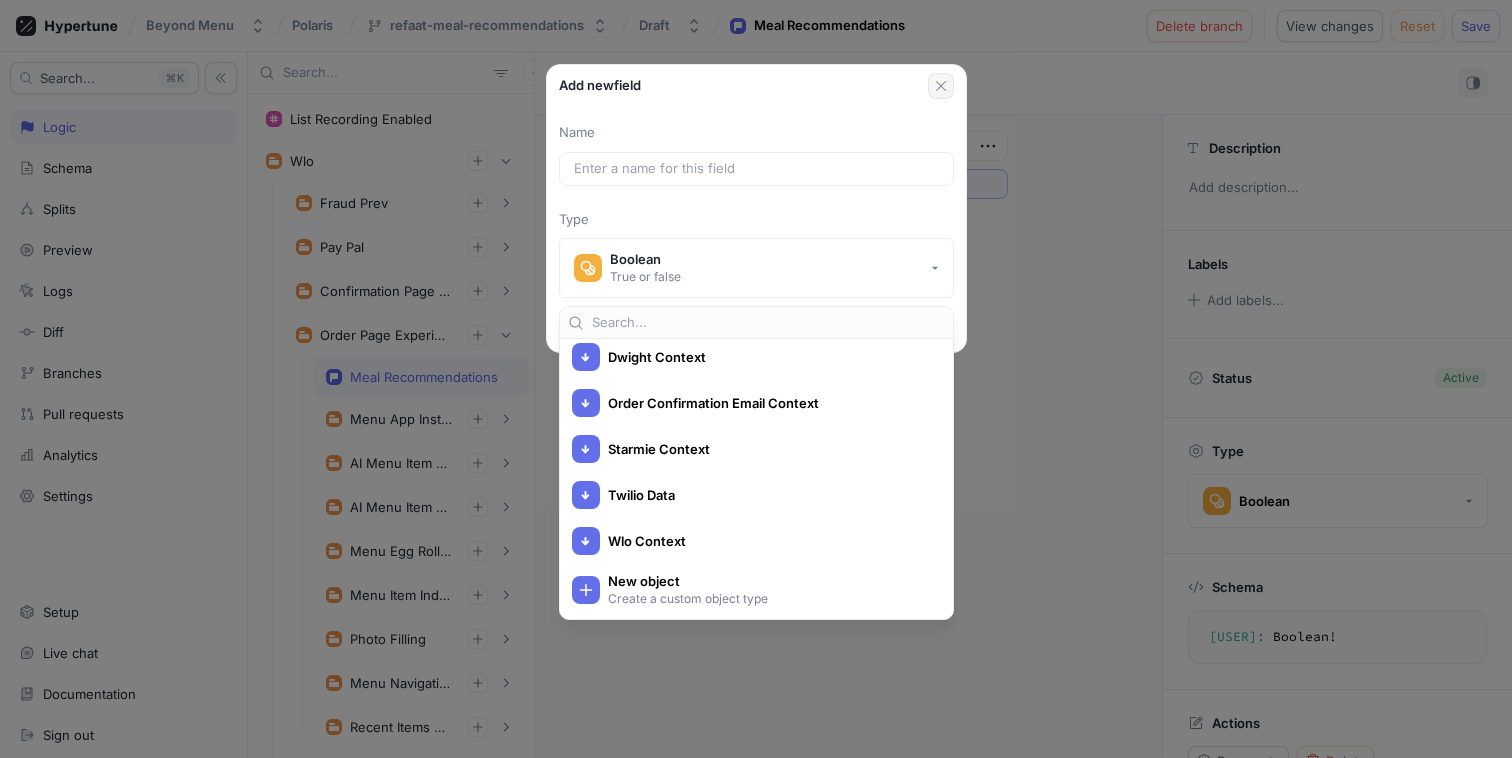 click at bounding box center [941, 86] 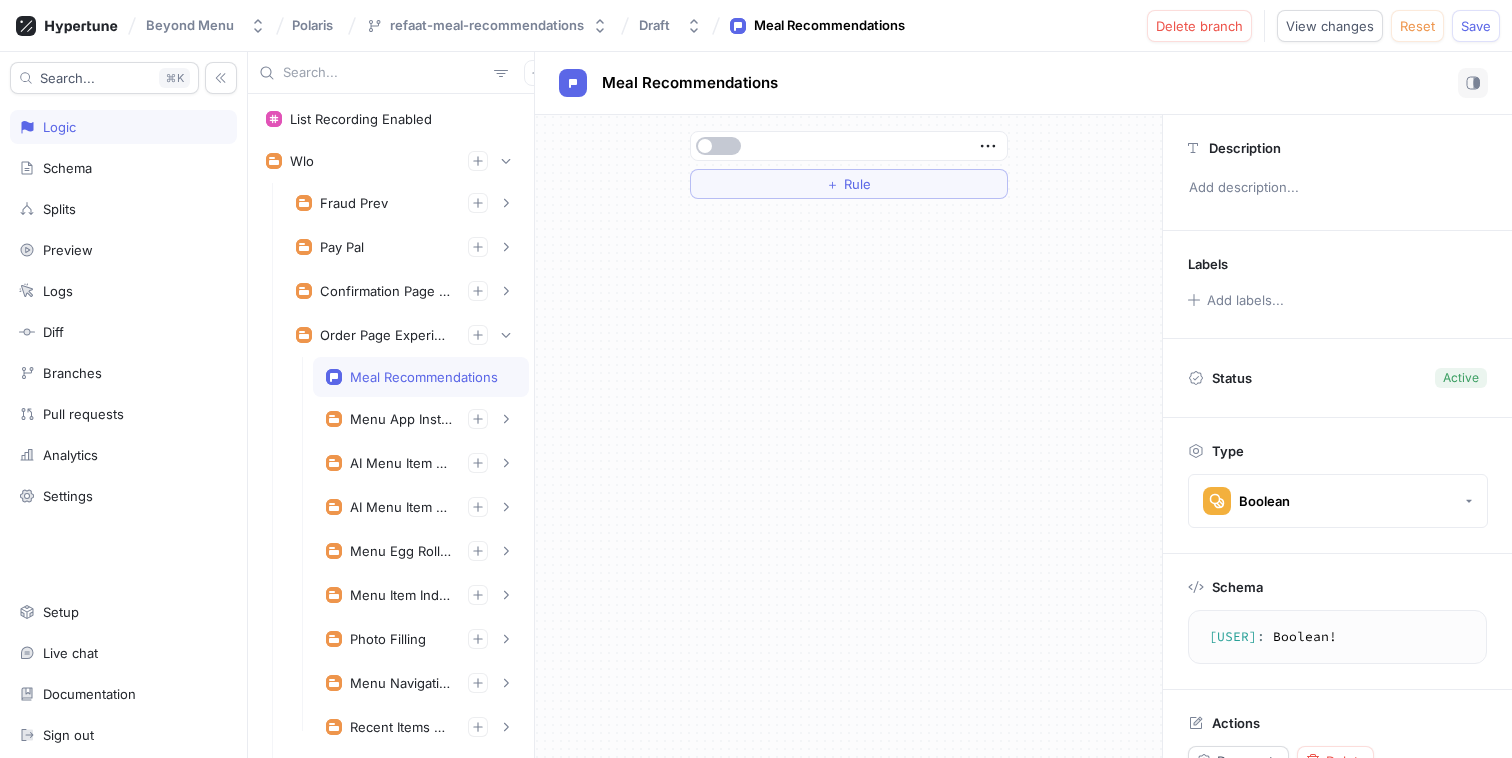 click on "Meal Recommendations" at bounding box center (424, 377) 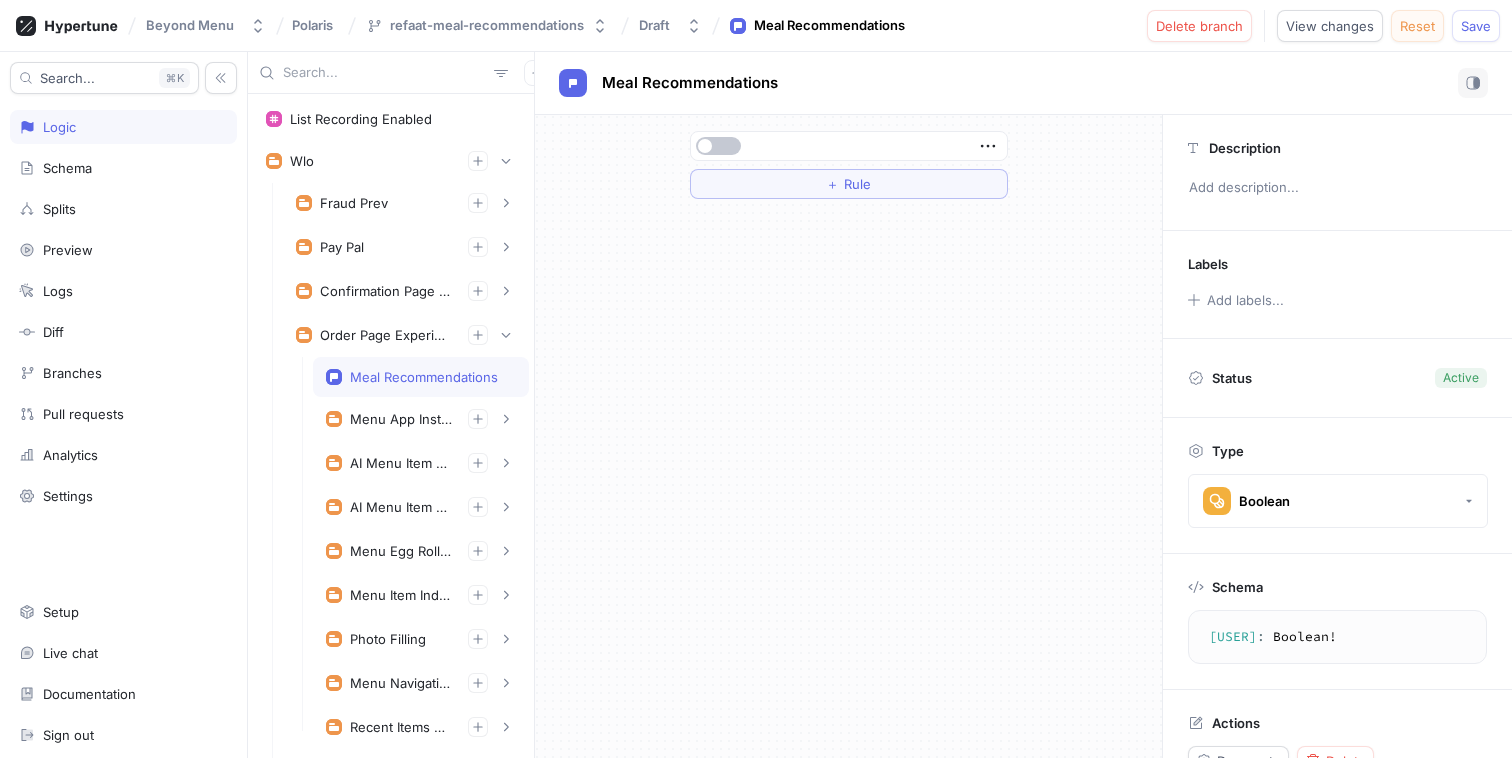 click on "Reset" at bounding box center [1417, 26] 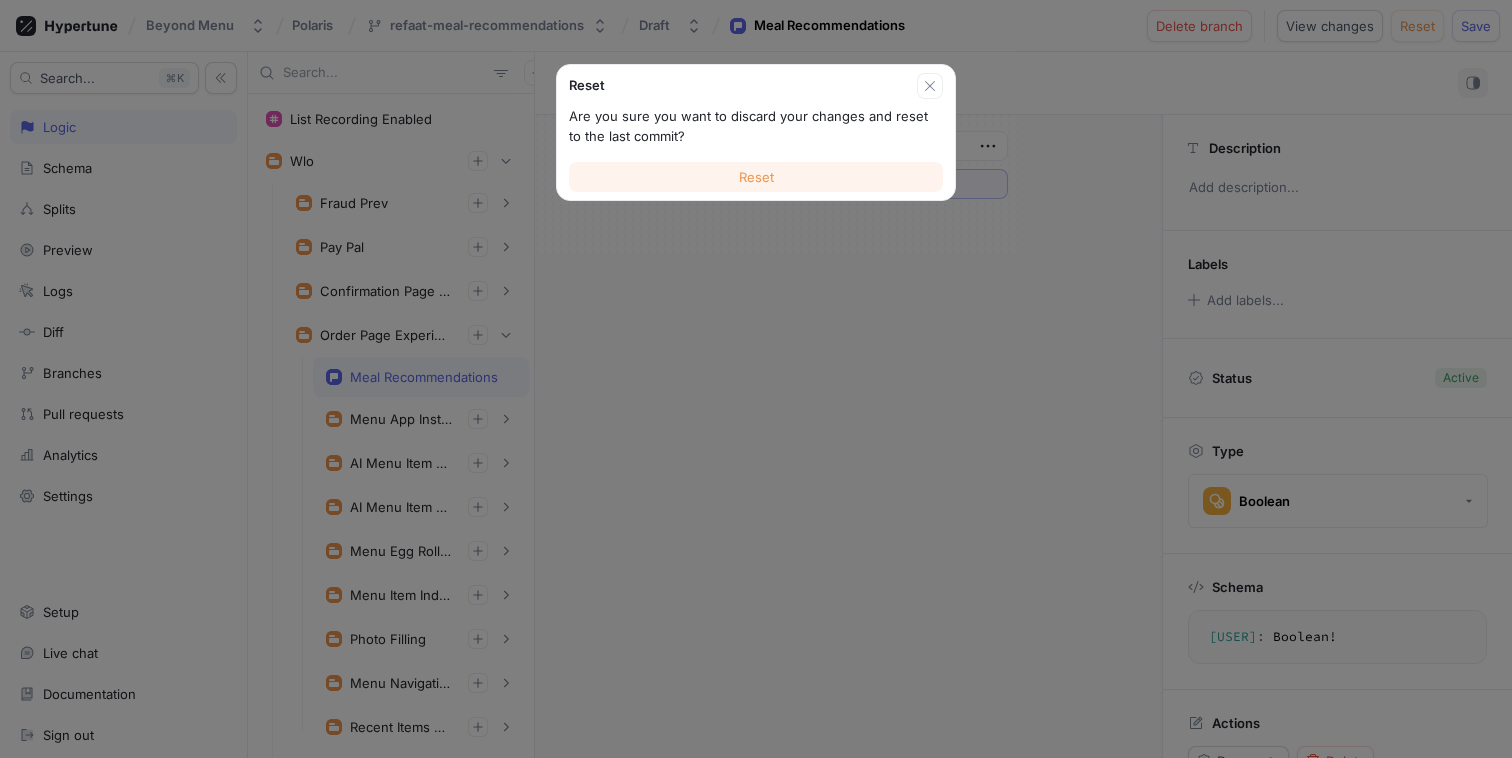 click on "Reset" at bounding box center (756, 177) 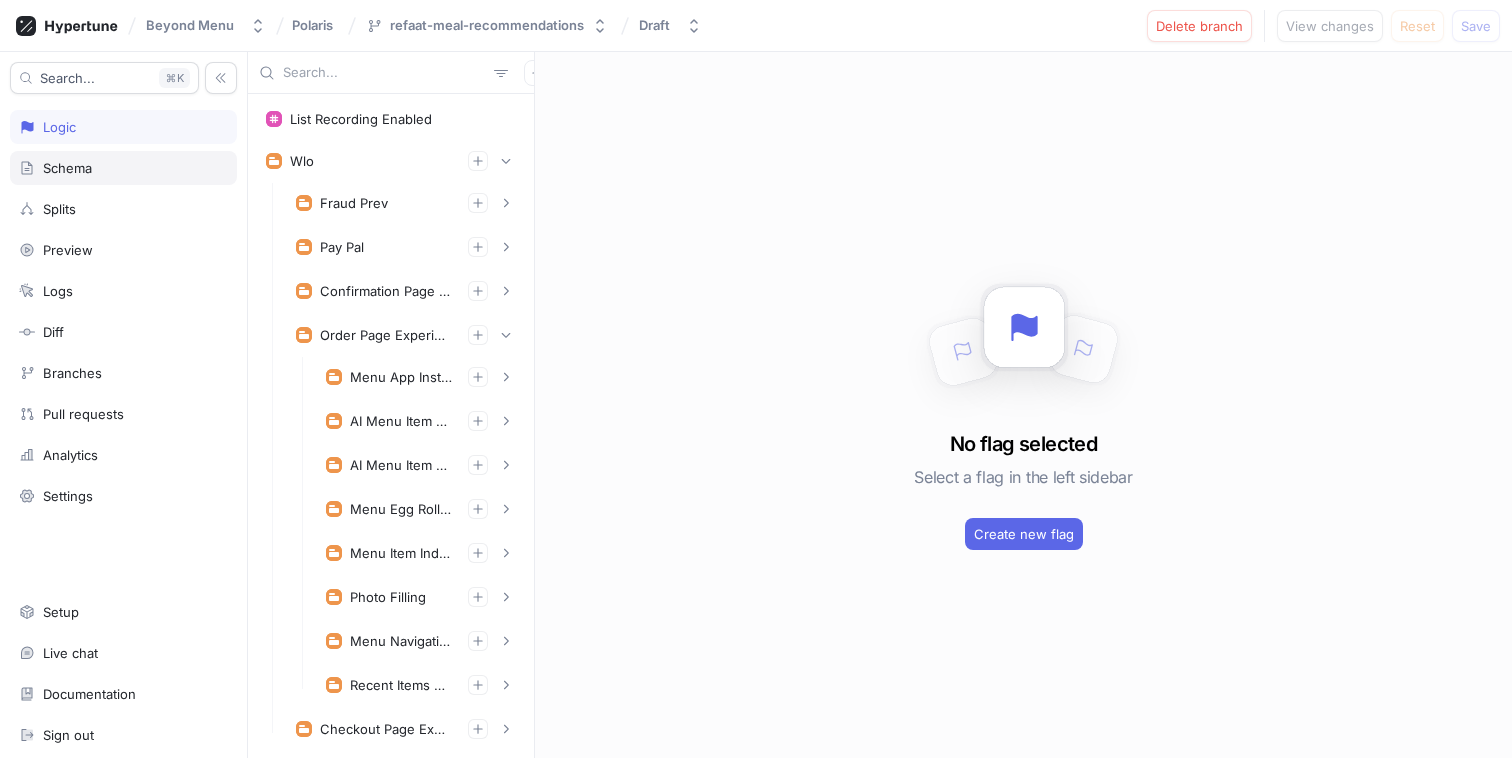 click on "Schema" at bounding box center (123, 168) 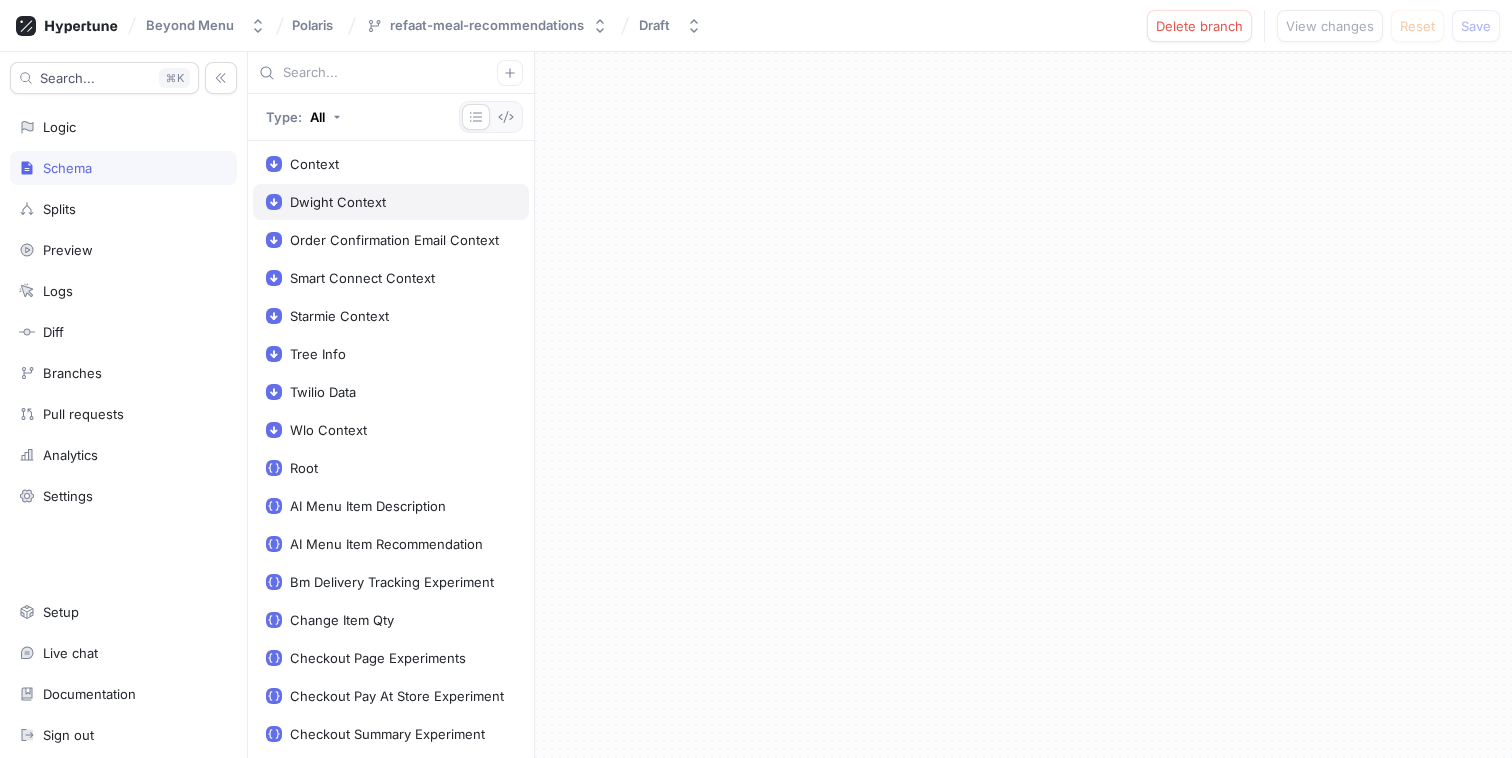 click on "Dwight Context" at bounding box center (391, 202) 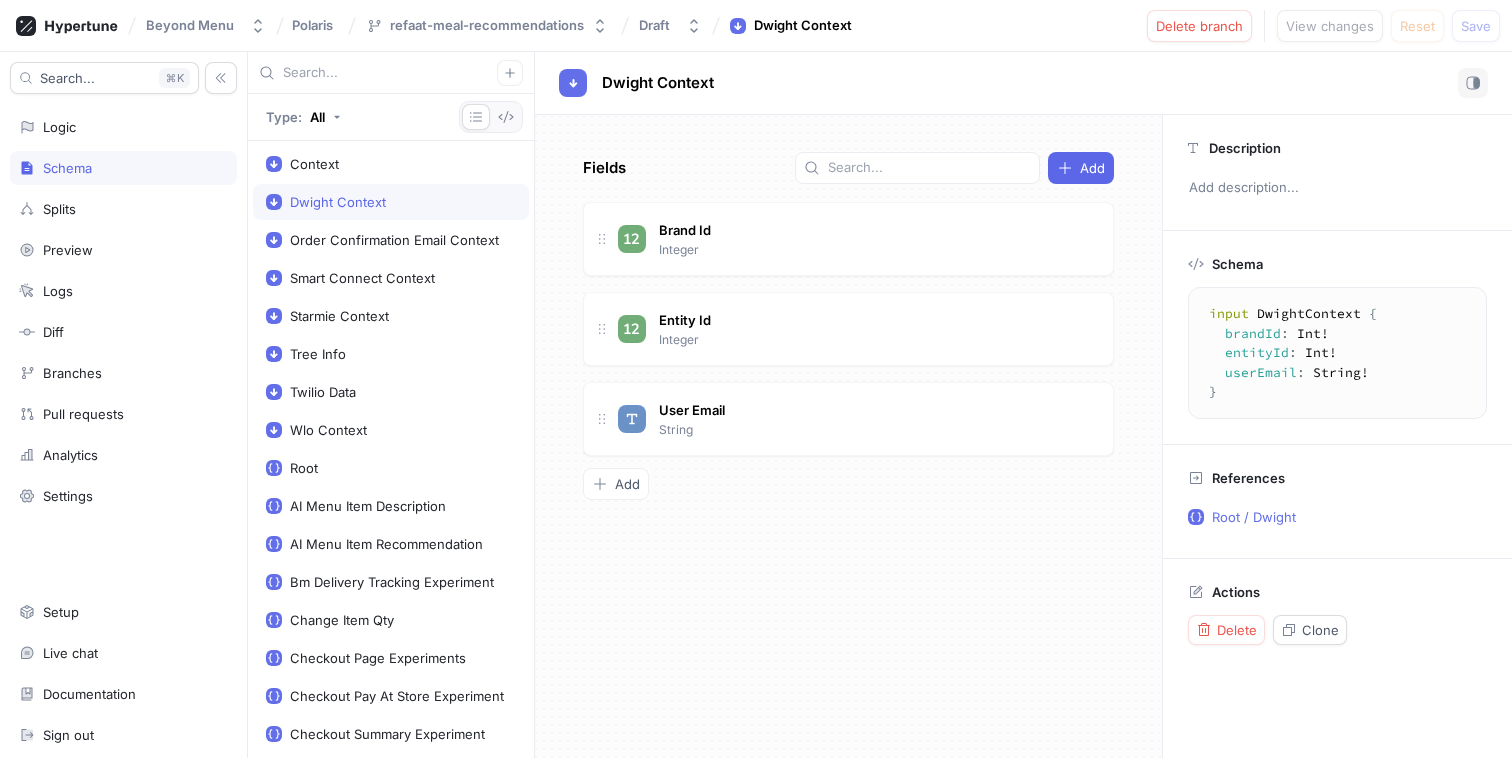 click on "Context Dwight Context Order Confirmation Email Context Smart Connect Context Starmie Context Tree Info Twilio Data Wlo Context Root AI Menu Item Description AI Menu Item Recommendation Bm Delivery Tracking Experiment Change Item Qty Checkout Page Experiments Checkout Pay At Store Experiment Checkout Summary Experiment Confirmation Page Experiments Delivery Tracking Experiment Dwight Dwight Reputation Management Egg Roll Club Experiment Email Templates Fraud Prev Marketing Management Menu App Installation Prompts Menu Egg Roll Club Experiment Menu Item Index Optimization Experiment Menu Navigation Experiment Mobile App Section Content Modify Order Experiment Non Prepaid Tips Experiment Order Confirmation Email Order Page Experiments Pay Pal Photo Filling Experiment Pickup Confirmation Experiment Platform Management Receipt App Installation Prompts Recent Items Experiment Reputation Management ROI Flash Management Self Delivery Tracking Experiment Smart Connect Starmie Surveys Wlo Get App Clicked Event App Env" at bounding box center [391, 449] 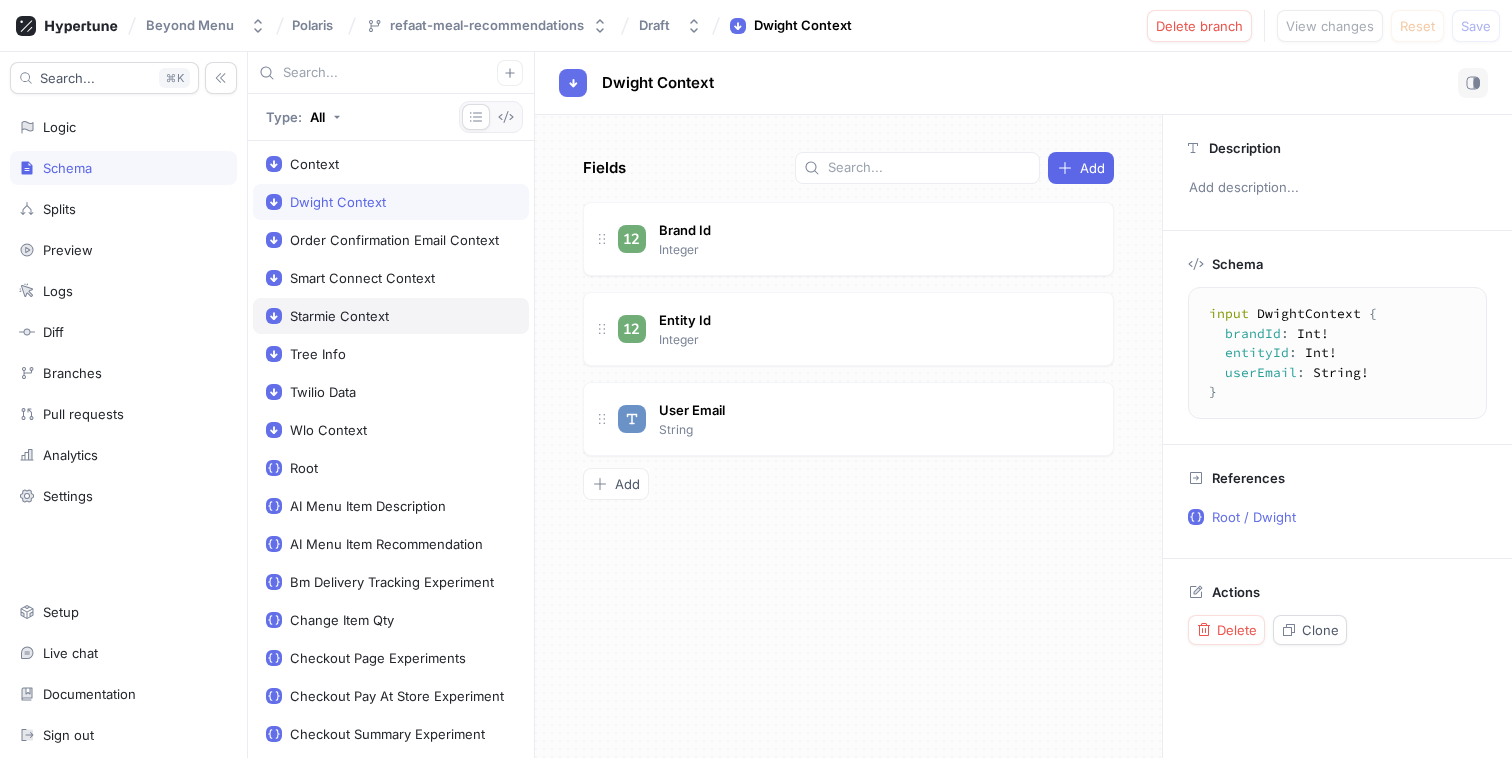 click on "Starmie Context" at bounding box center (391, 316) 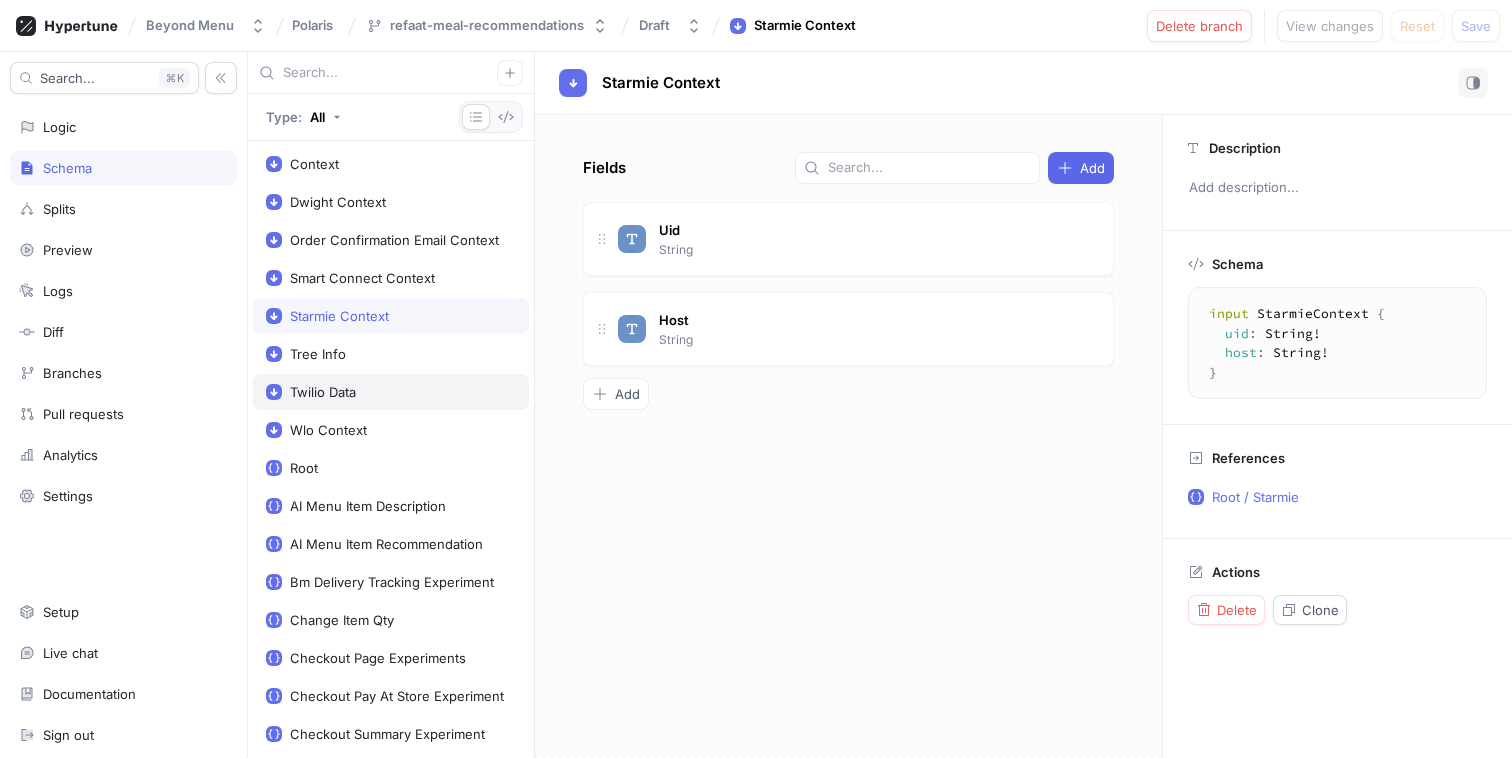click on "Twilio Data" at bounding box center (323, 392) 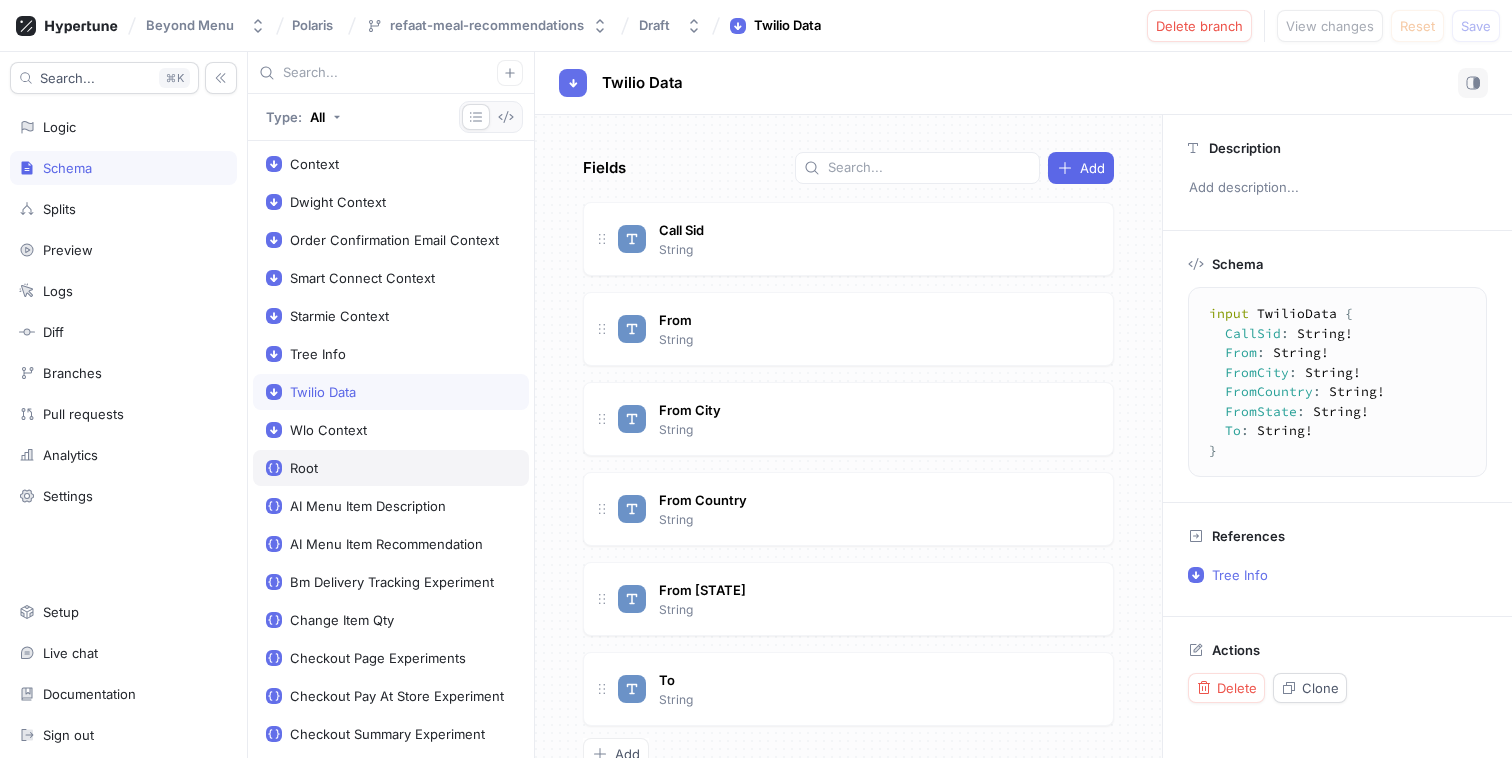 click on "Root" at bounding box center [391, 468] 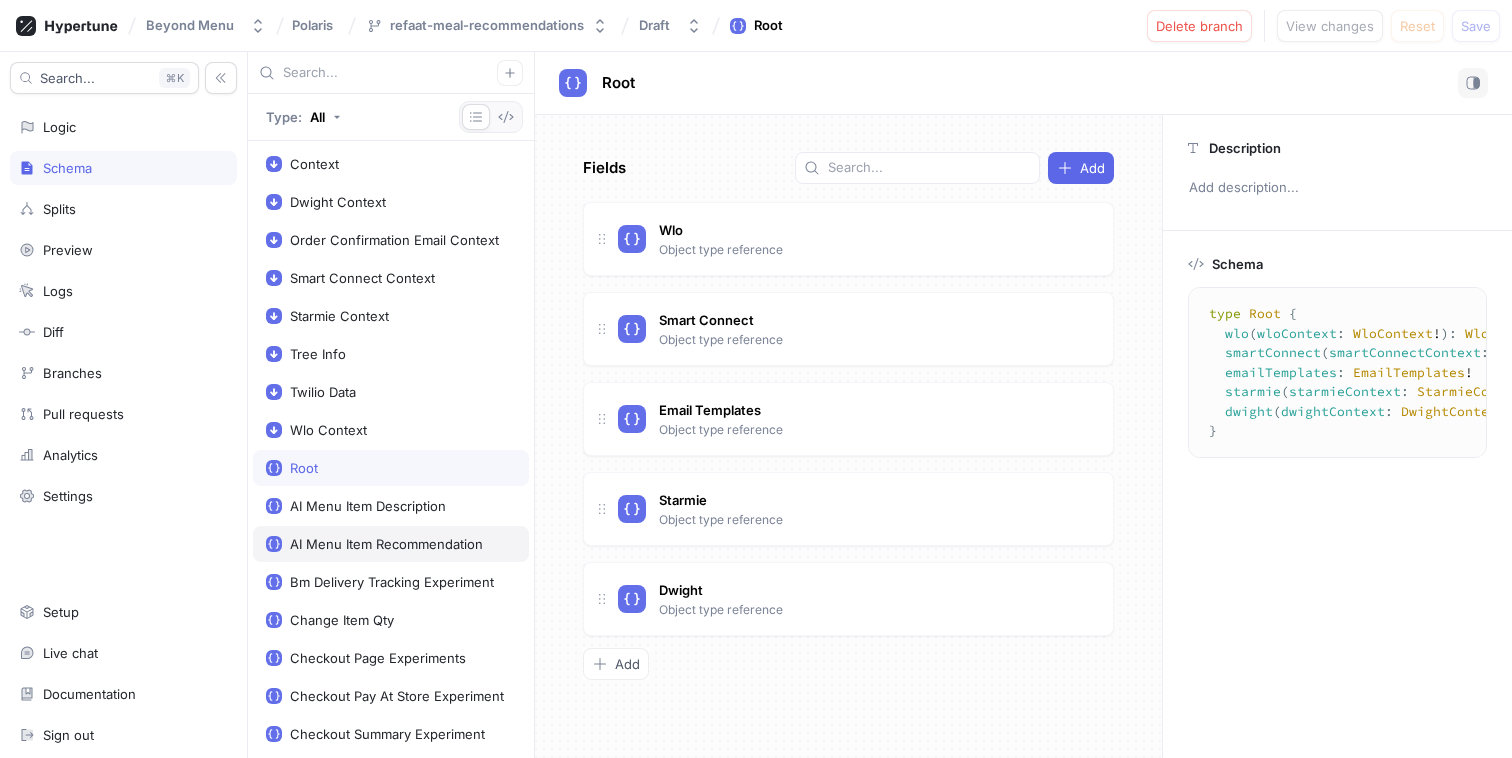 click on "AI Menu Item Recommendation" at bounding box center (391, 544) 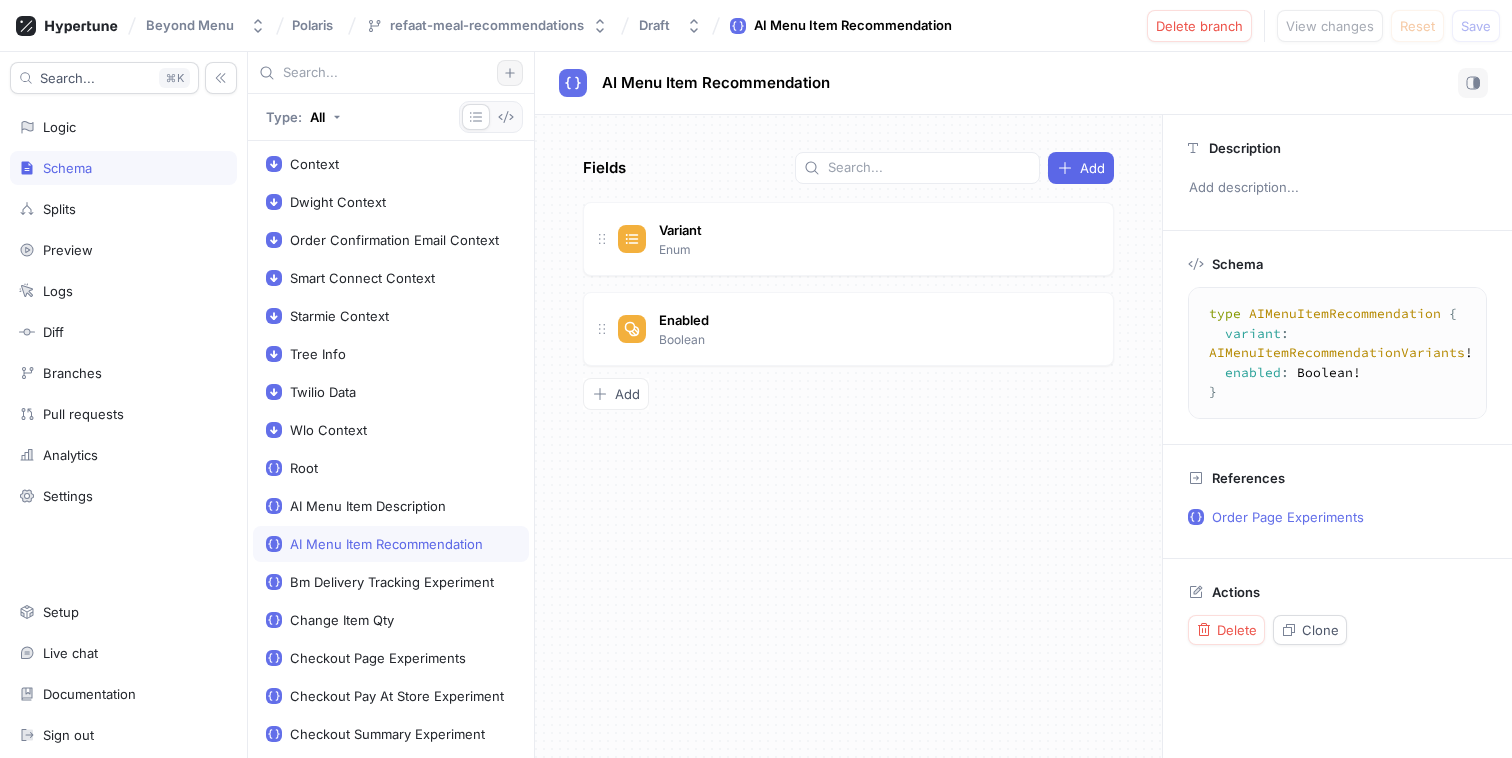 click 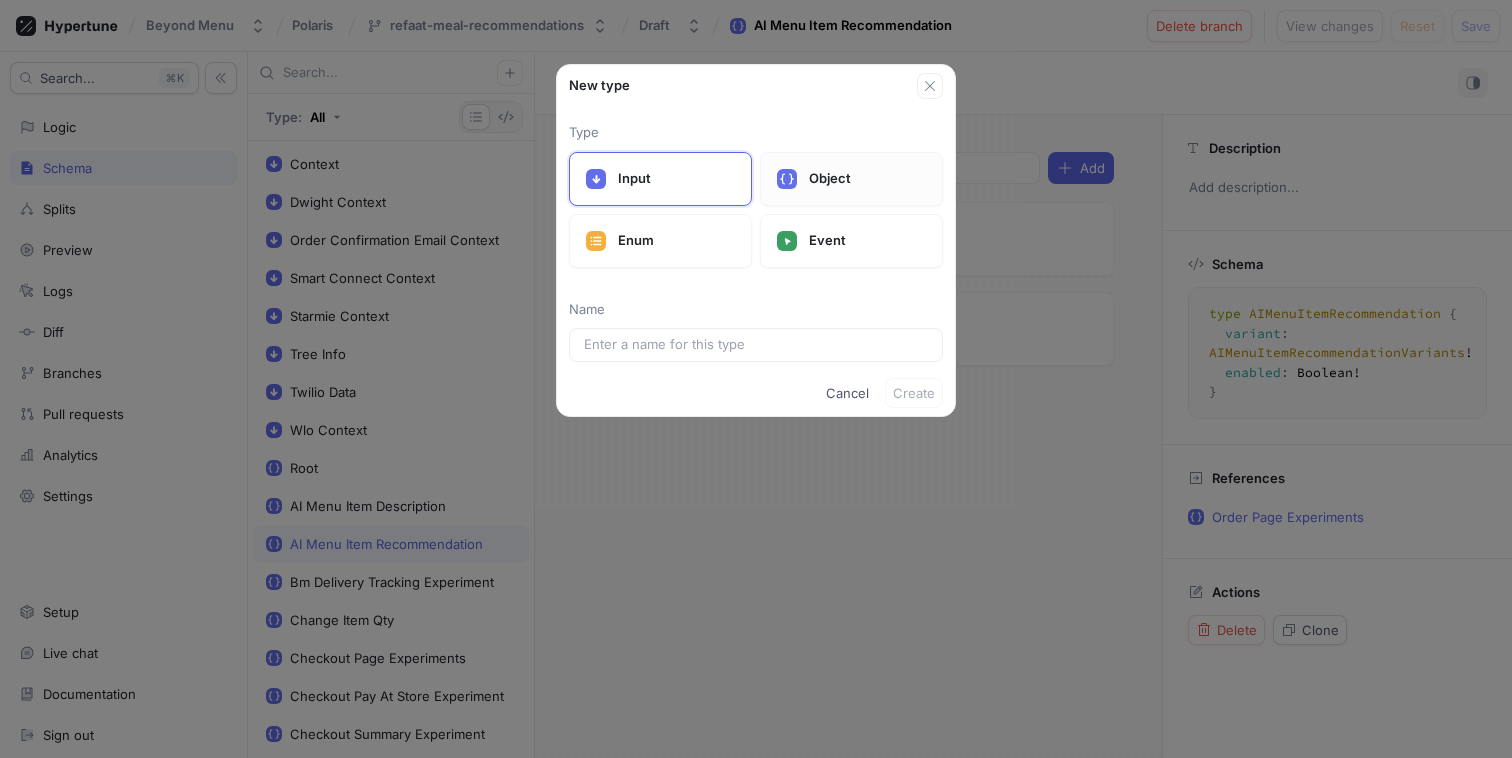 click on "Object" at bounding box center (867, 179) 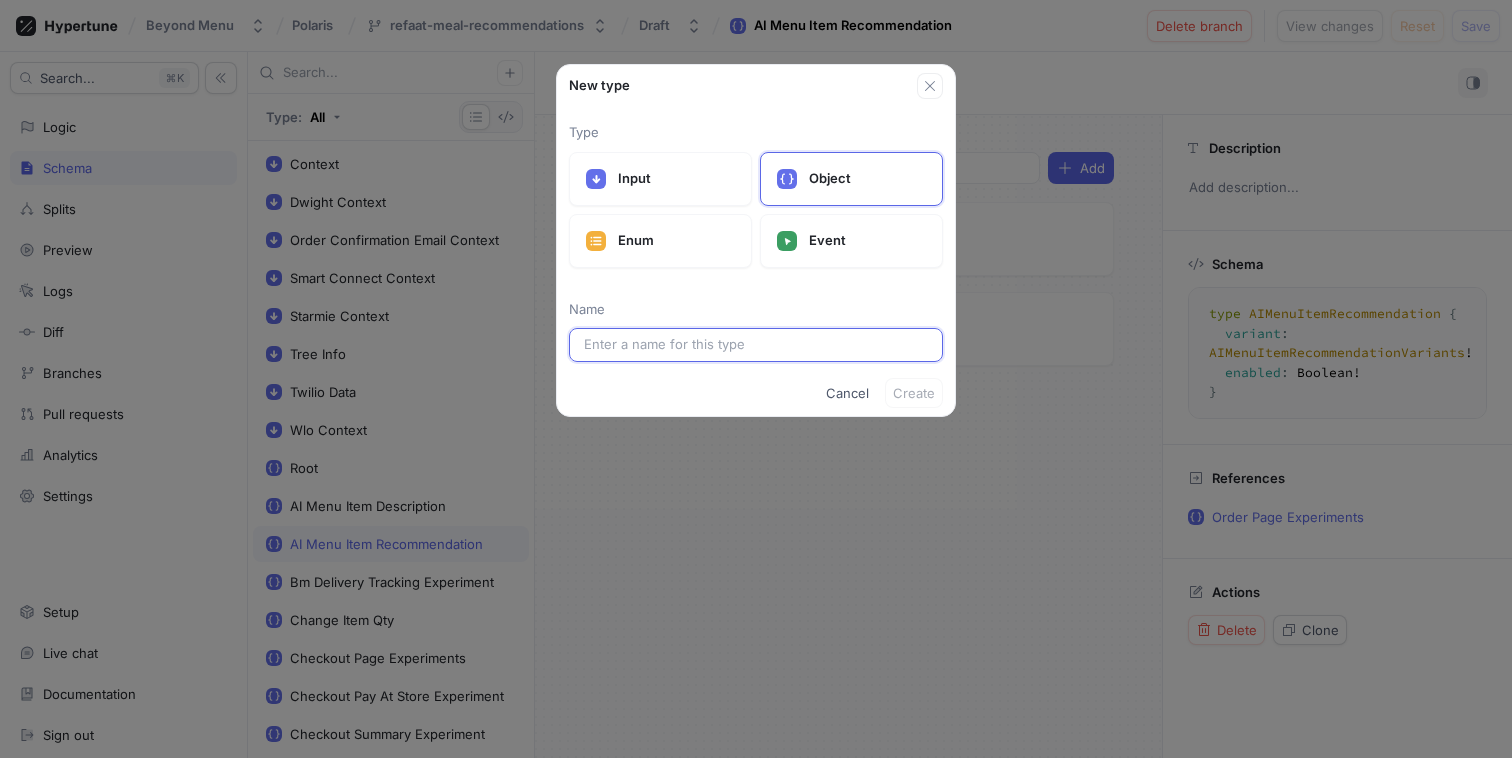 click at bounding box center [756, 345] 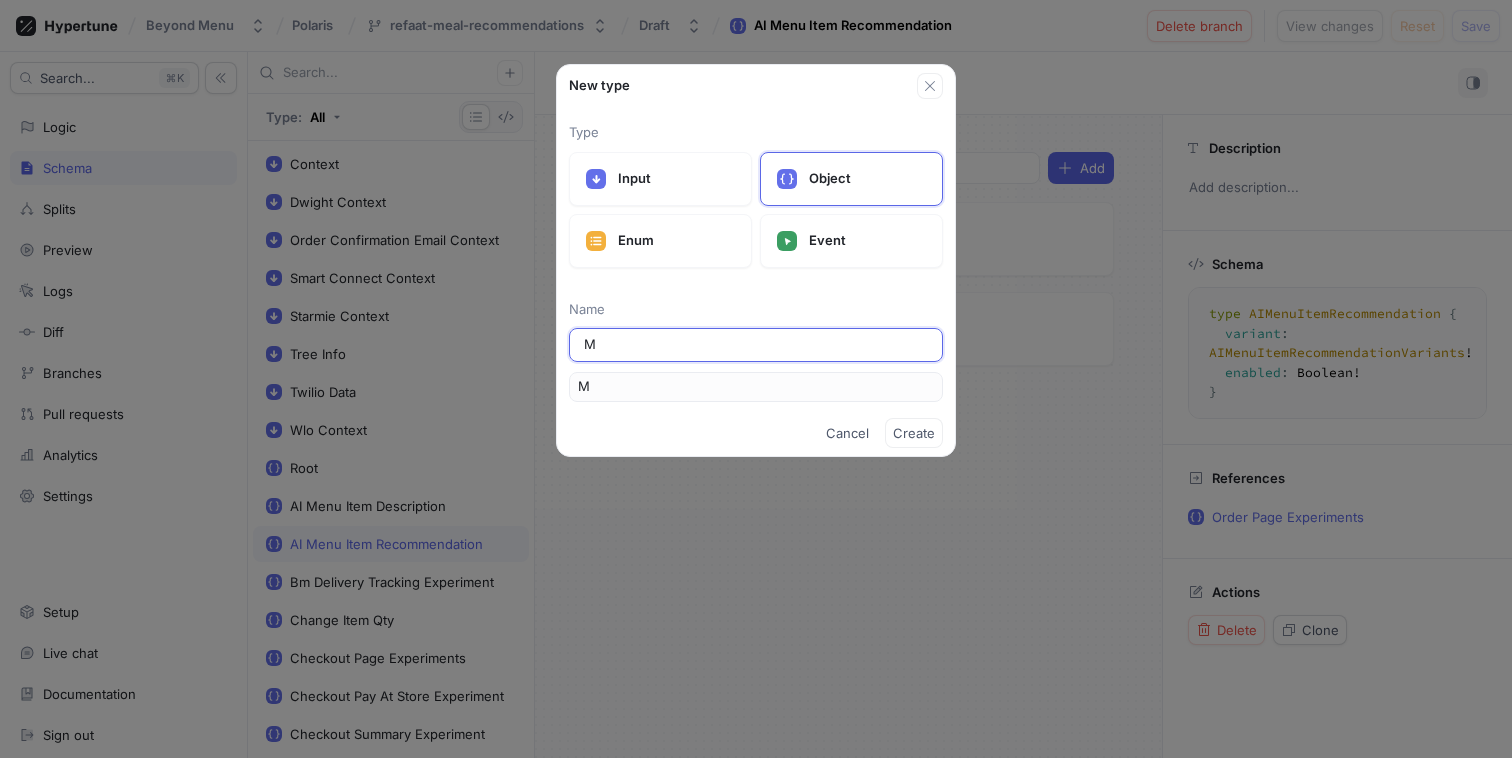 type on "Me" 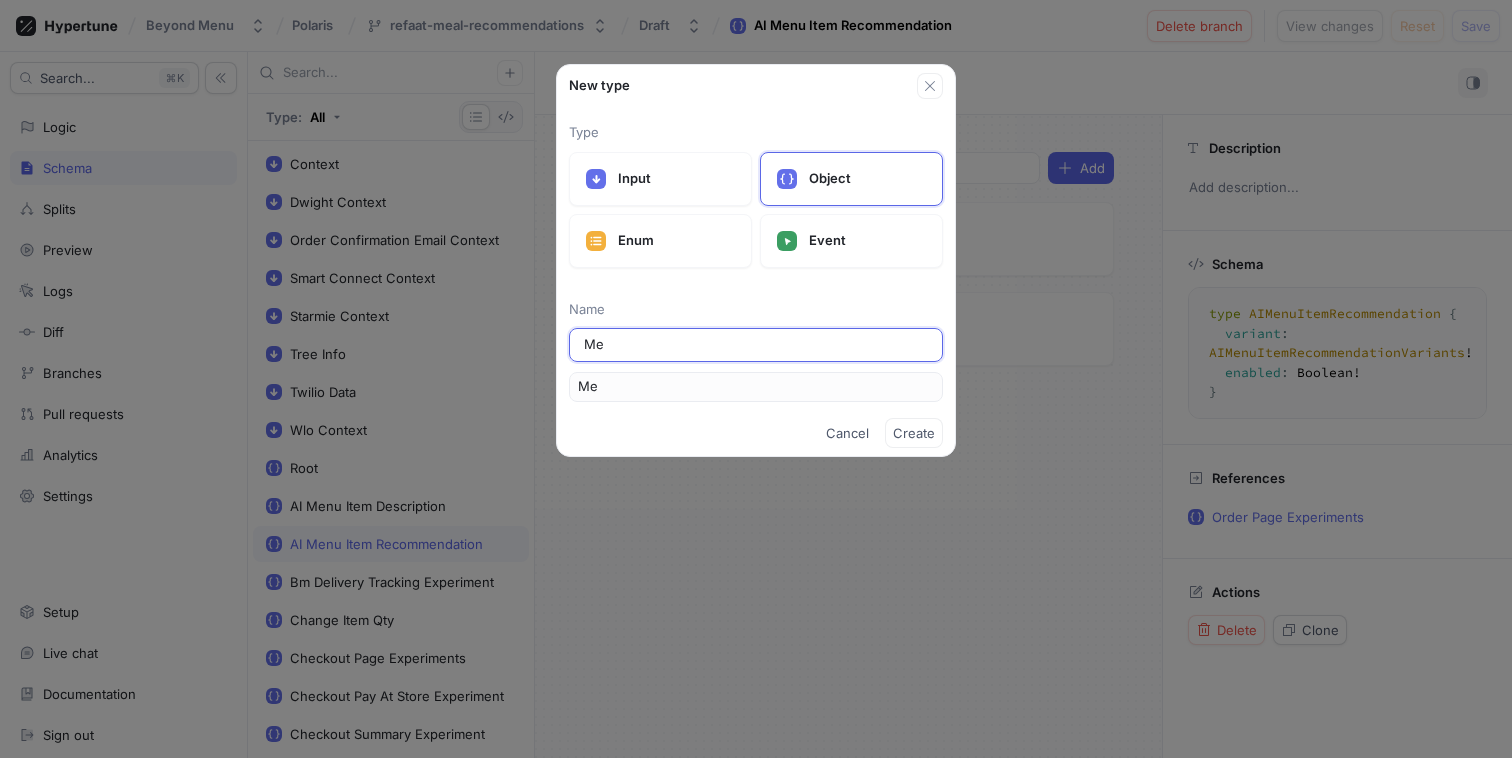 type on "Mea" 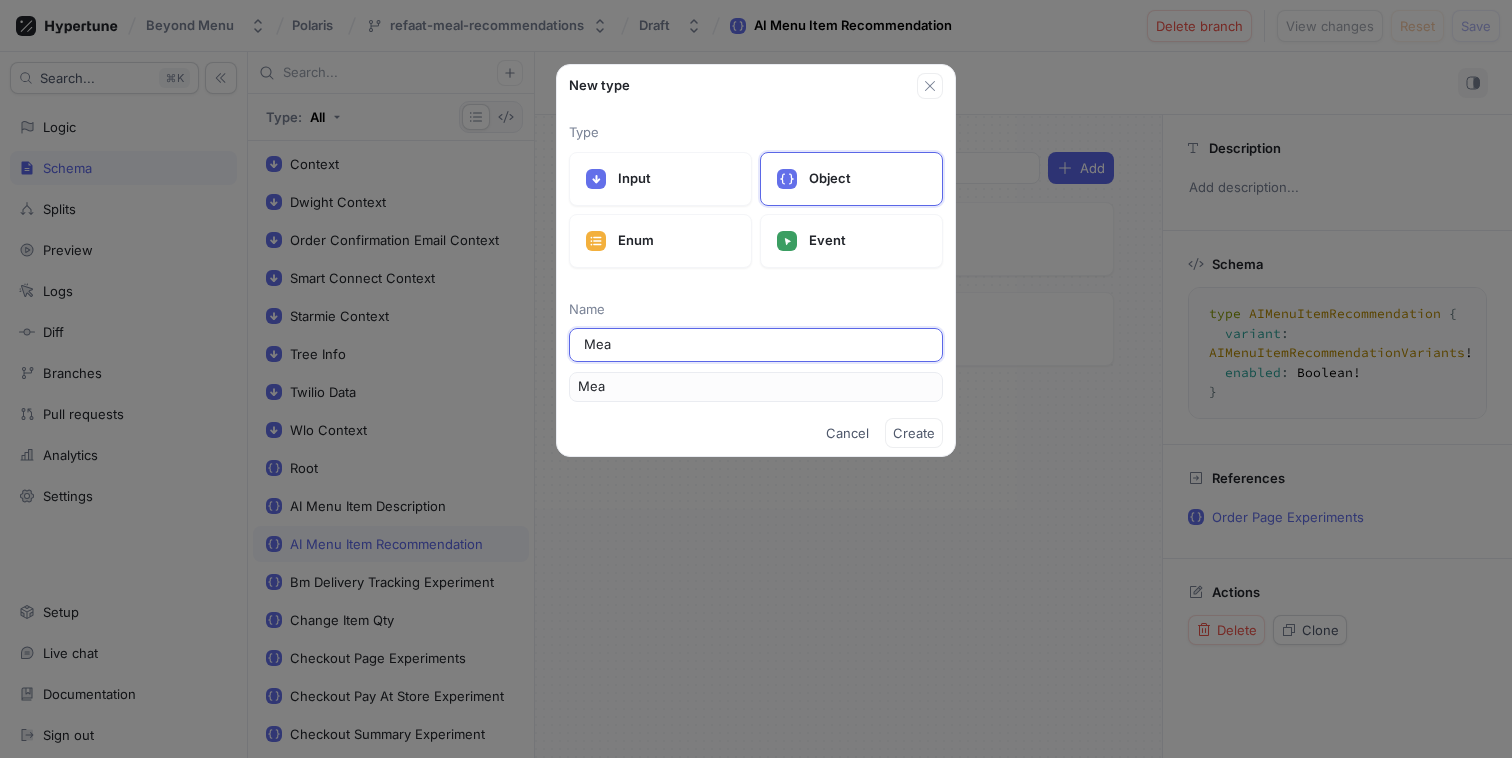 type on "Meal" 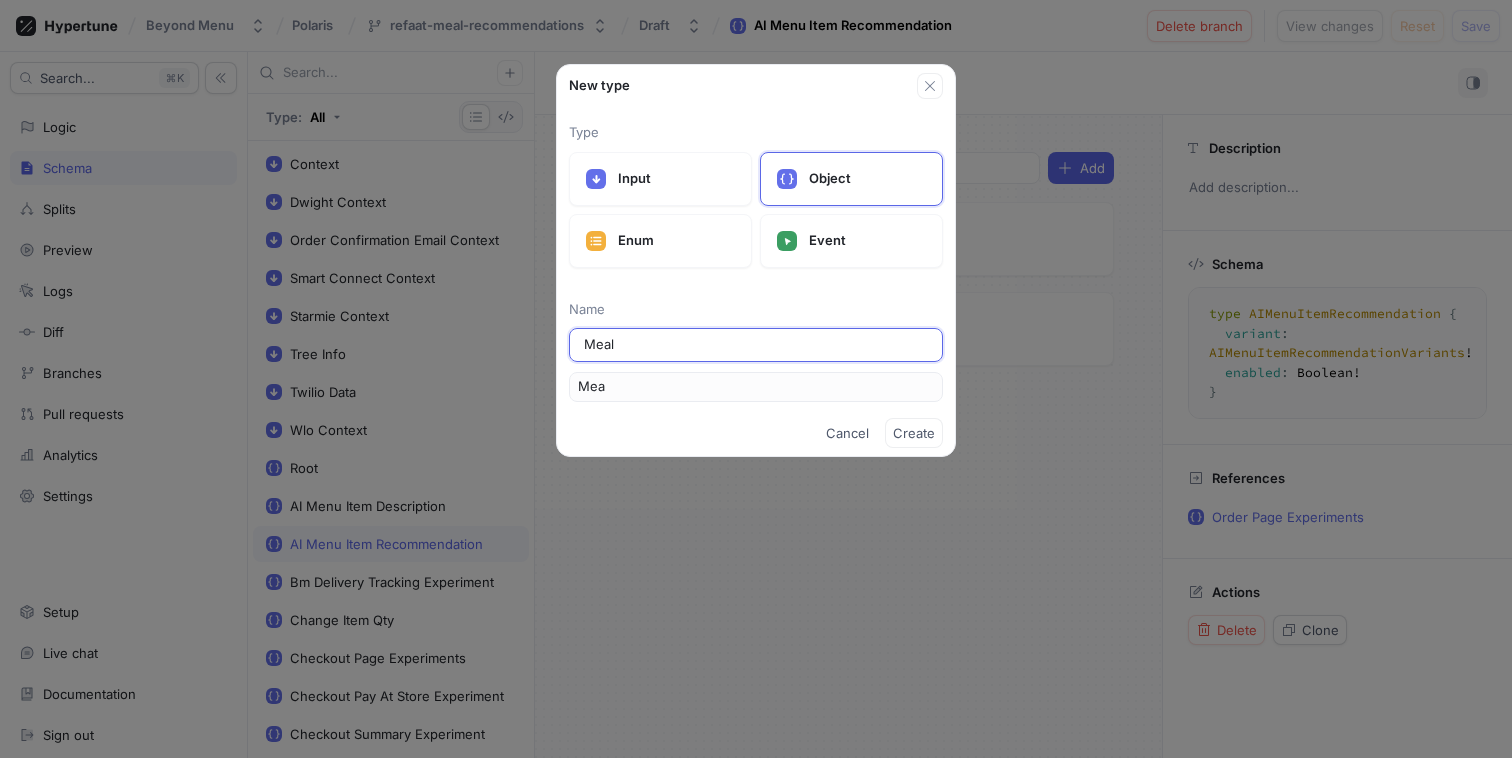 type on "Meal" 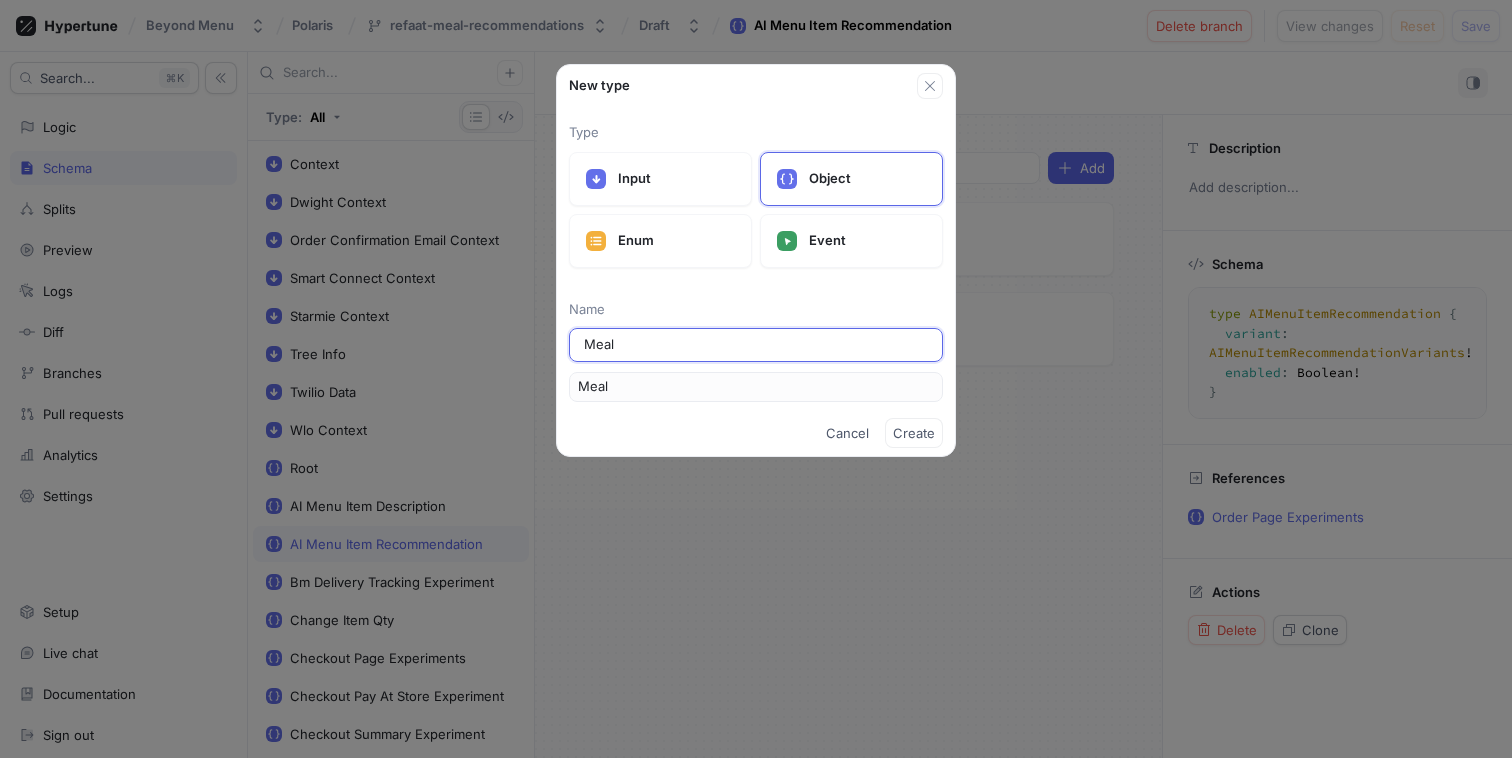 type on "Meal R" 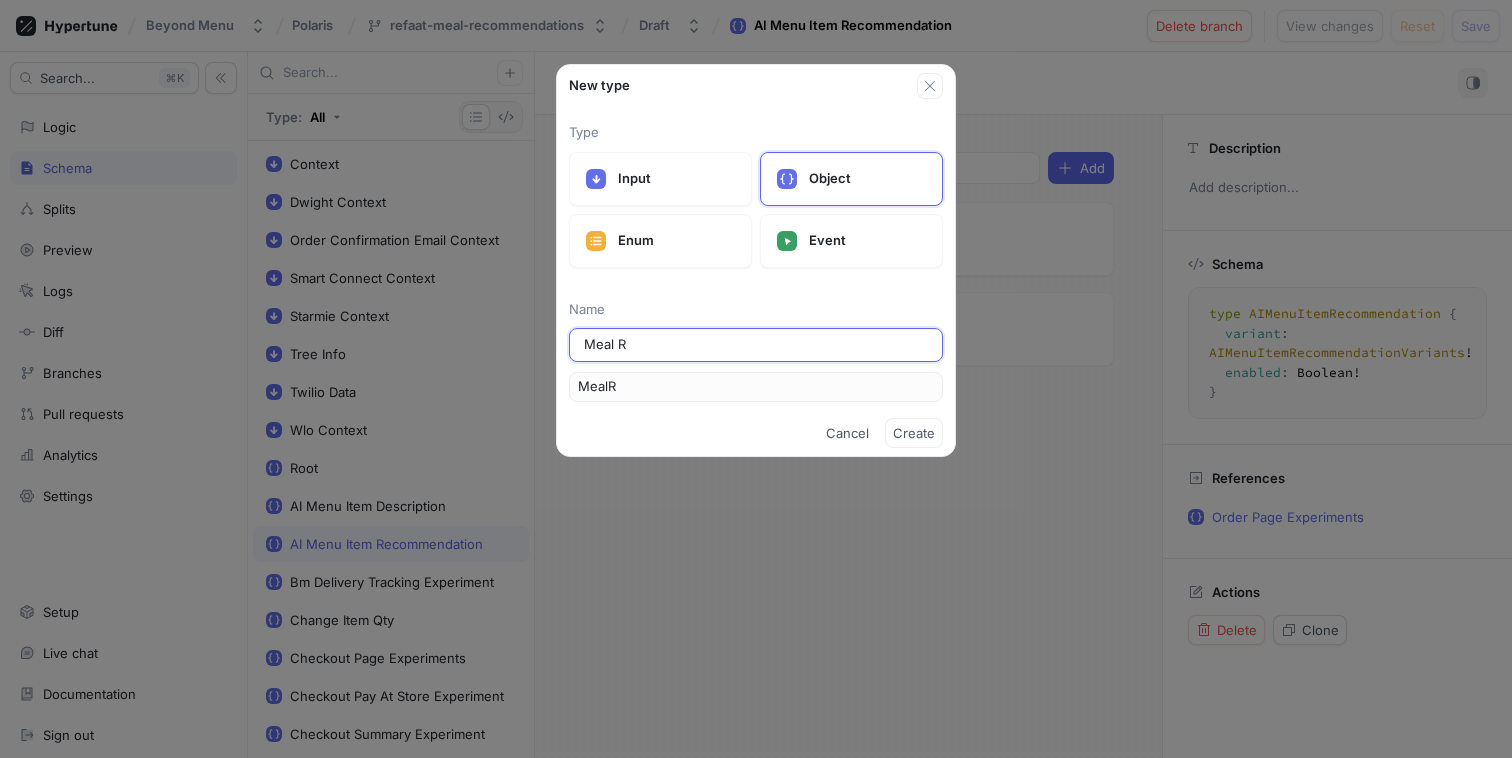type on "Meal Re" 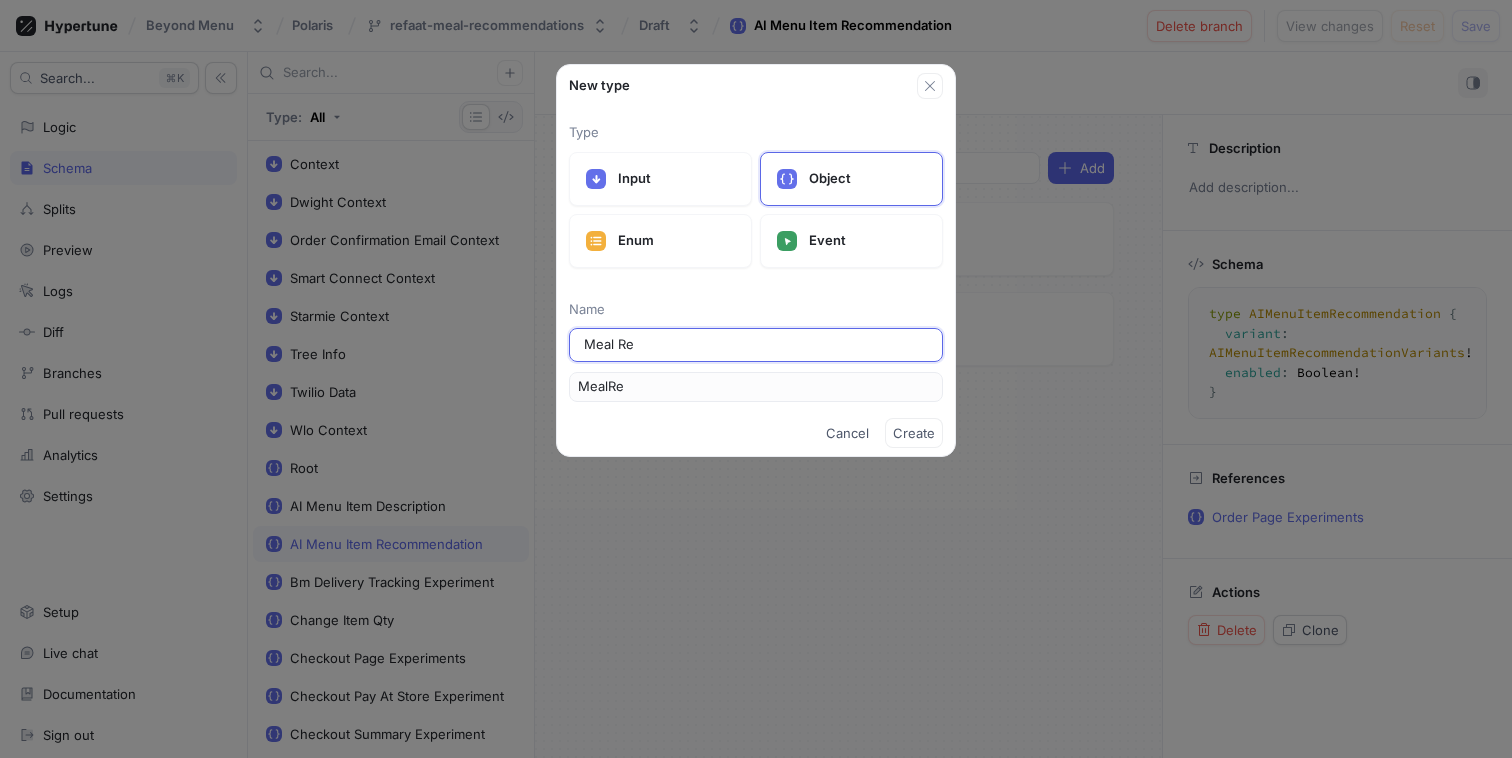 type on "Meal Rec" 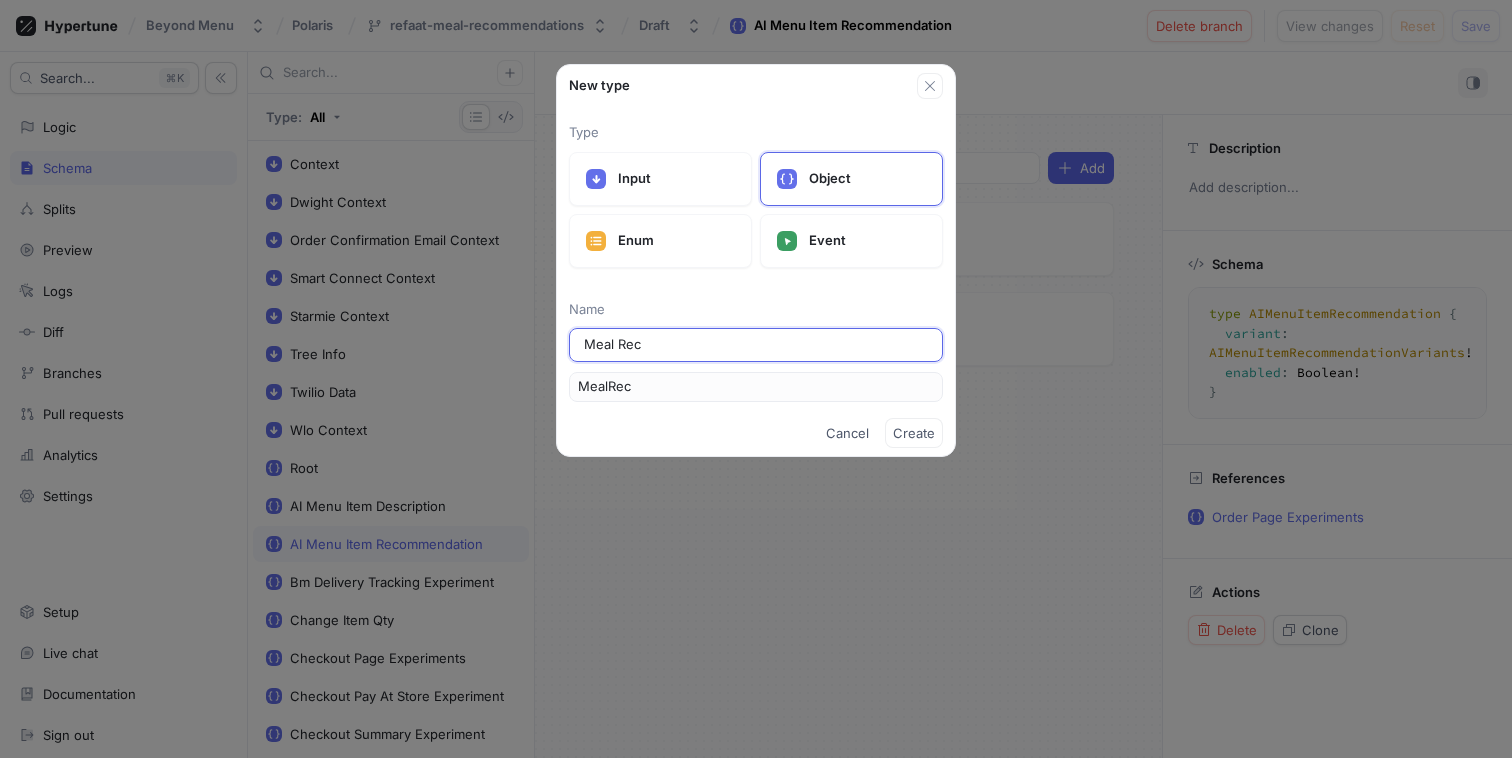 type on "Meal Reco" 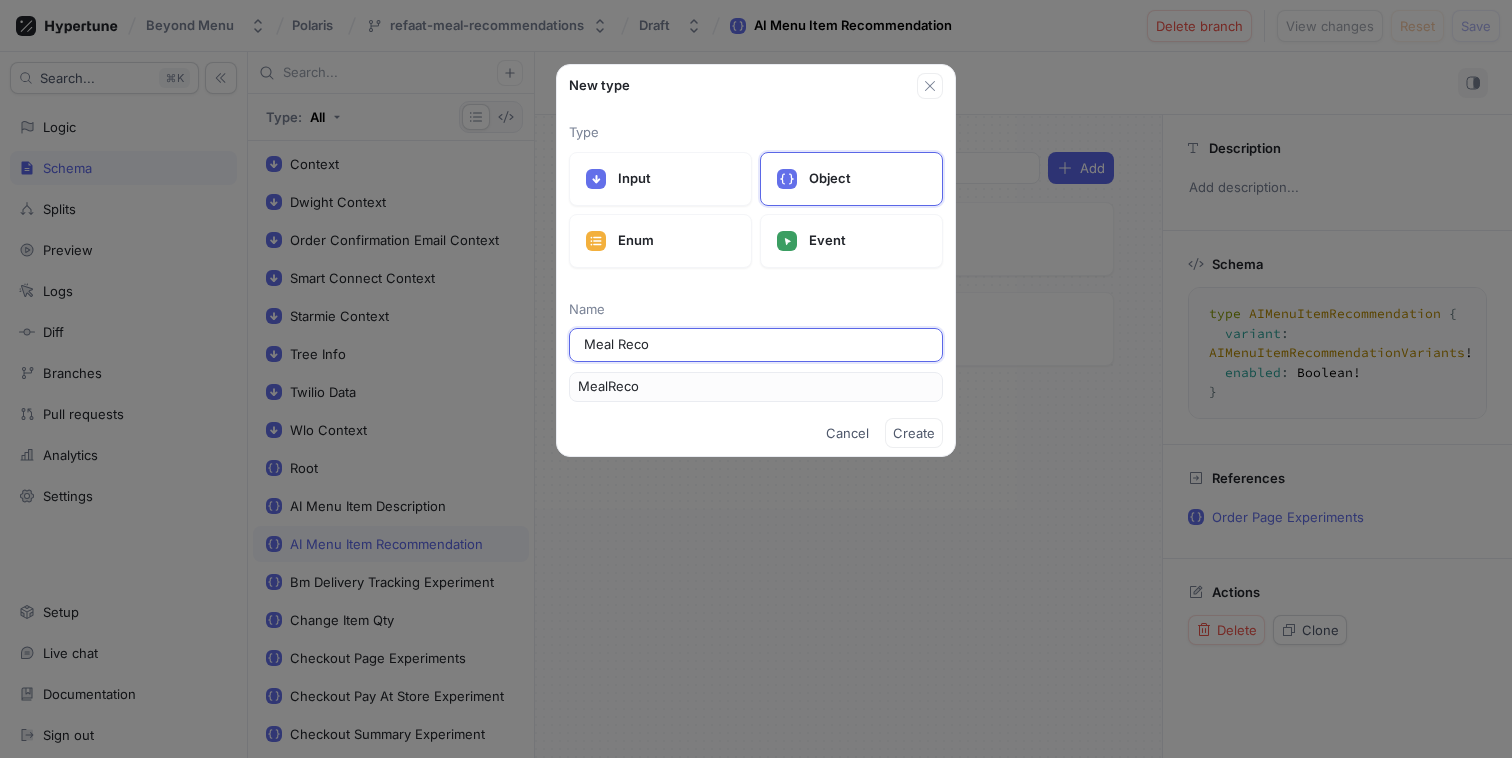 type on "Meal Recom" 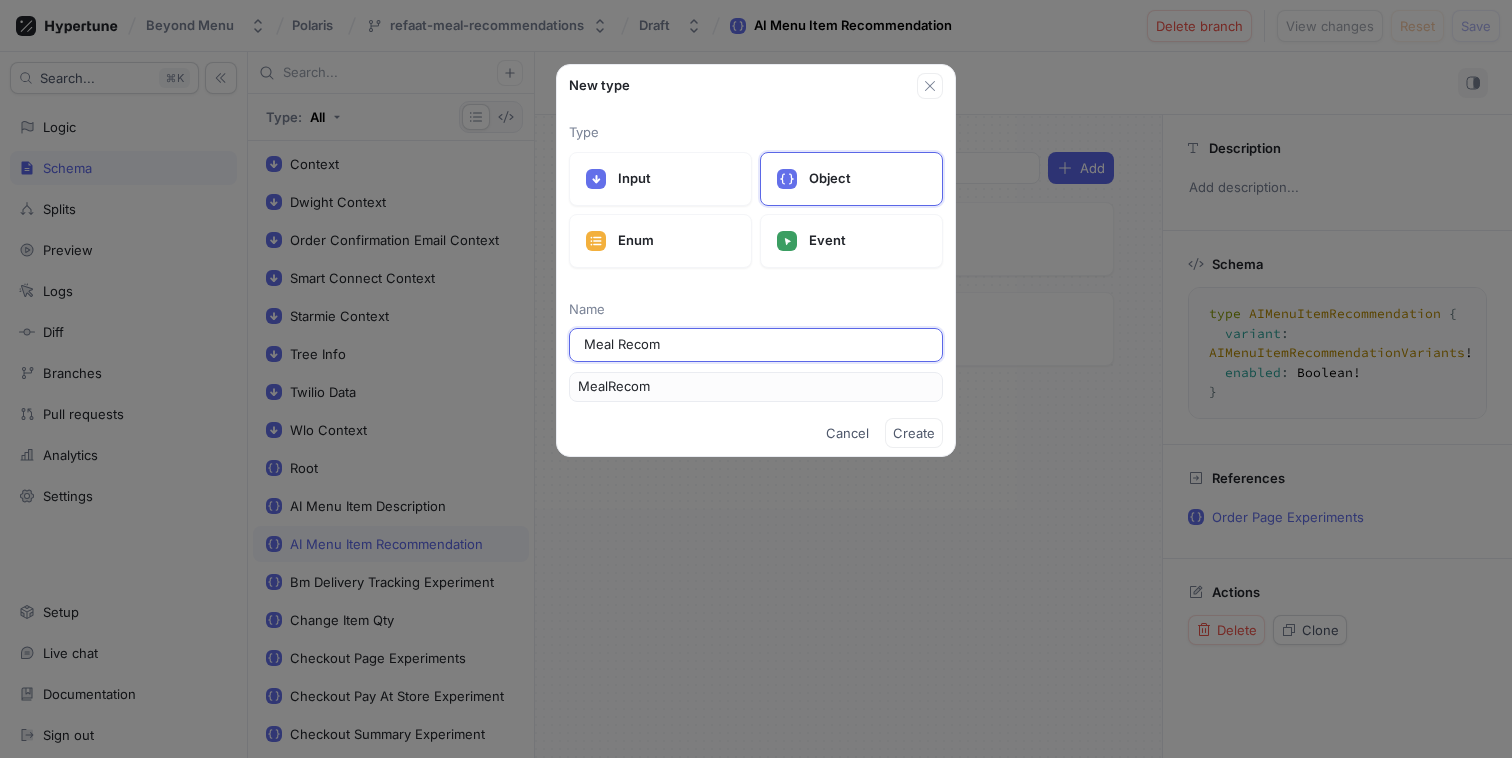 type on "Meal Recomm" 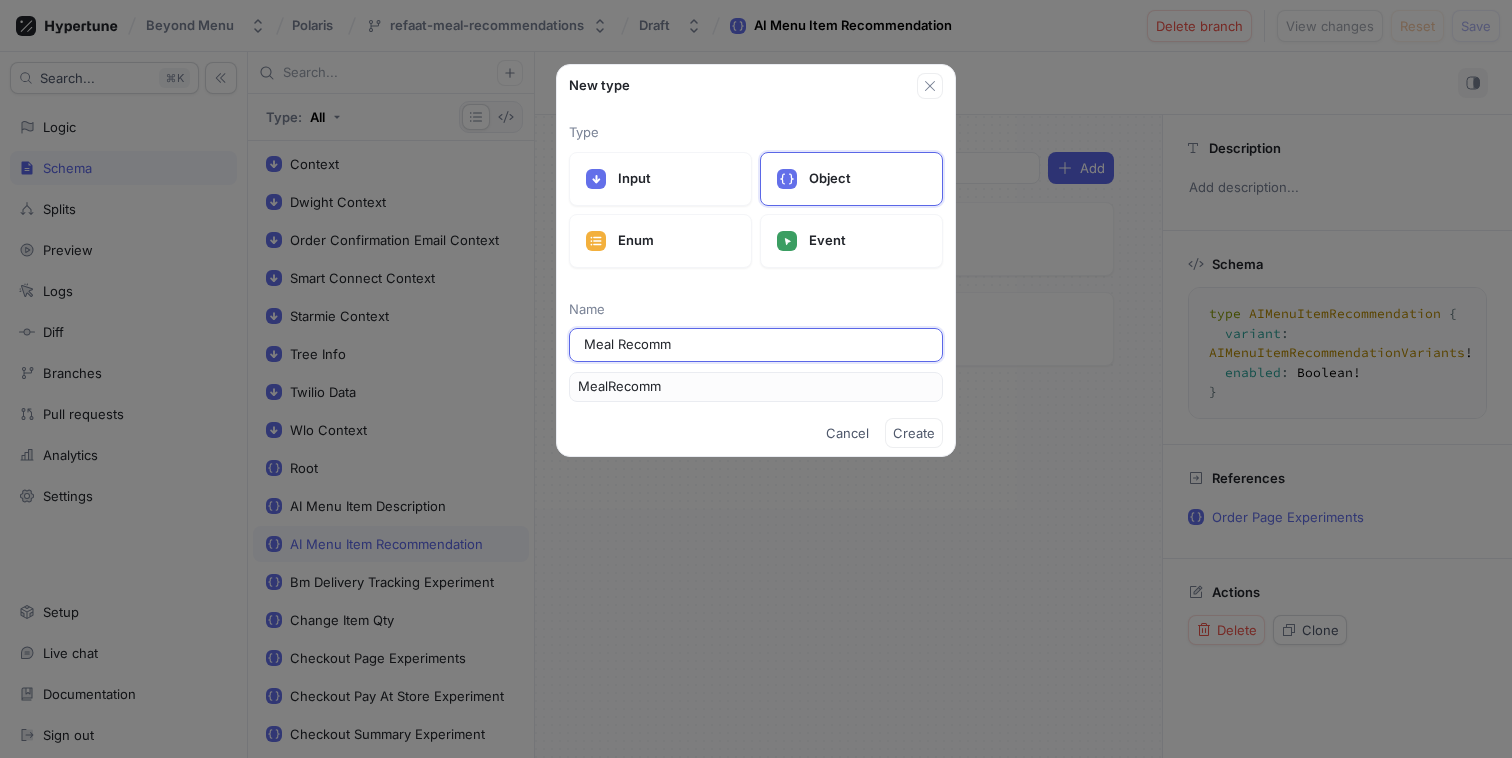 type on "Meal Recomme" 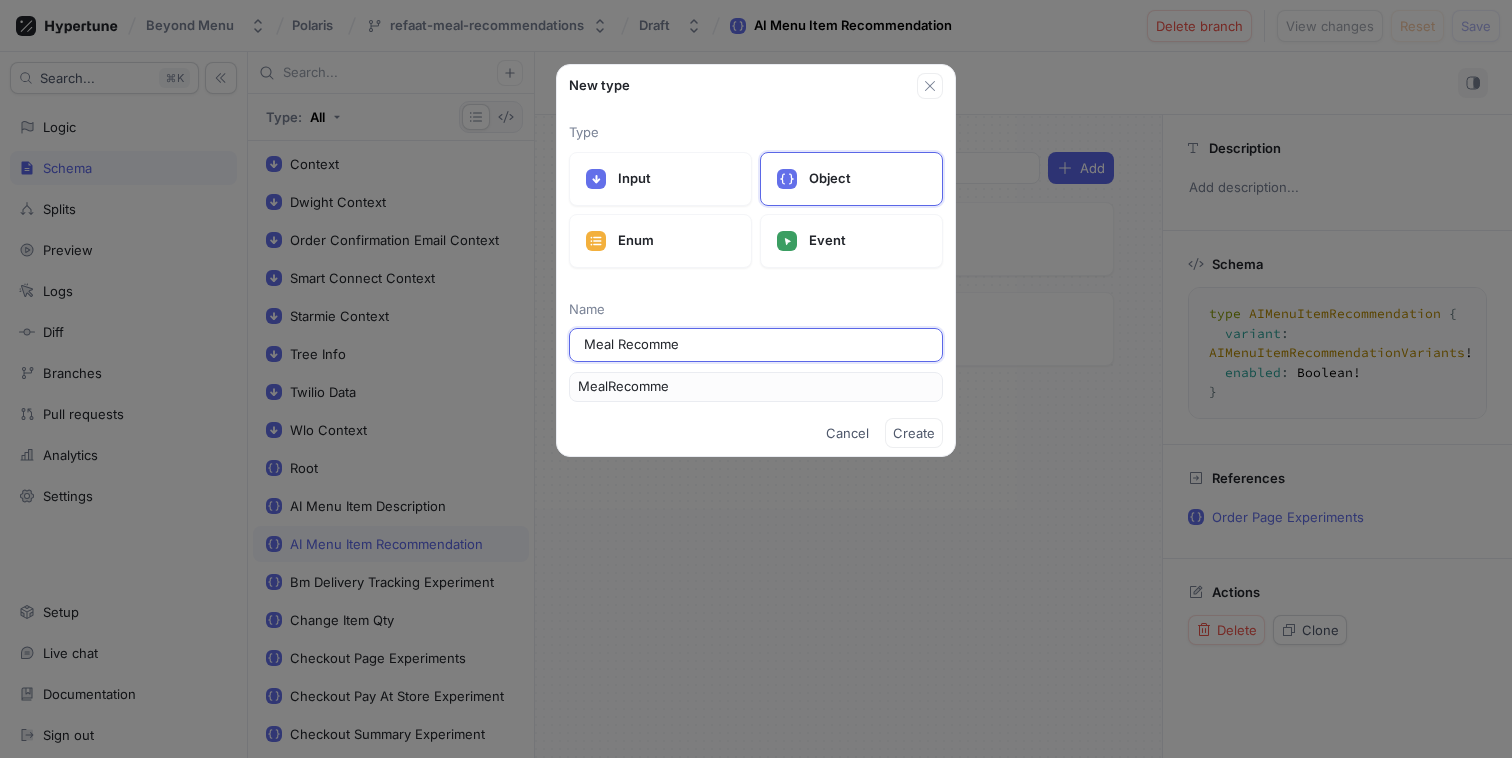 type on "Meal Recommen" 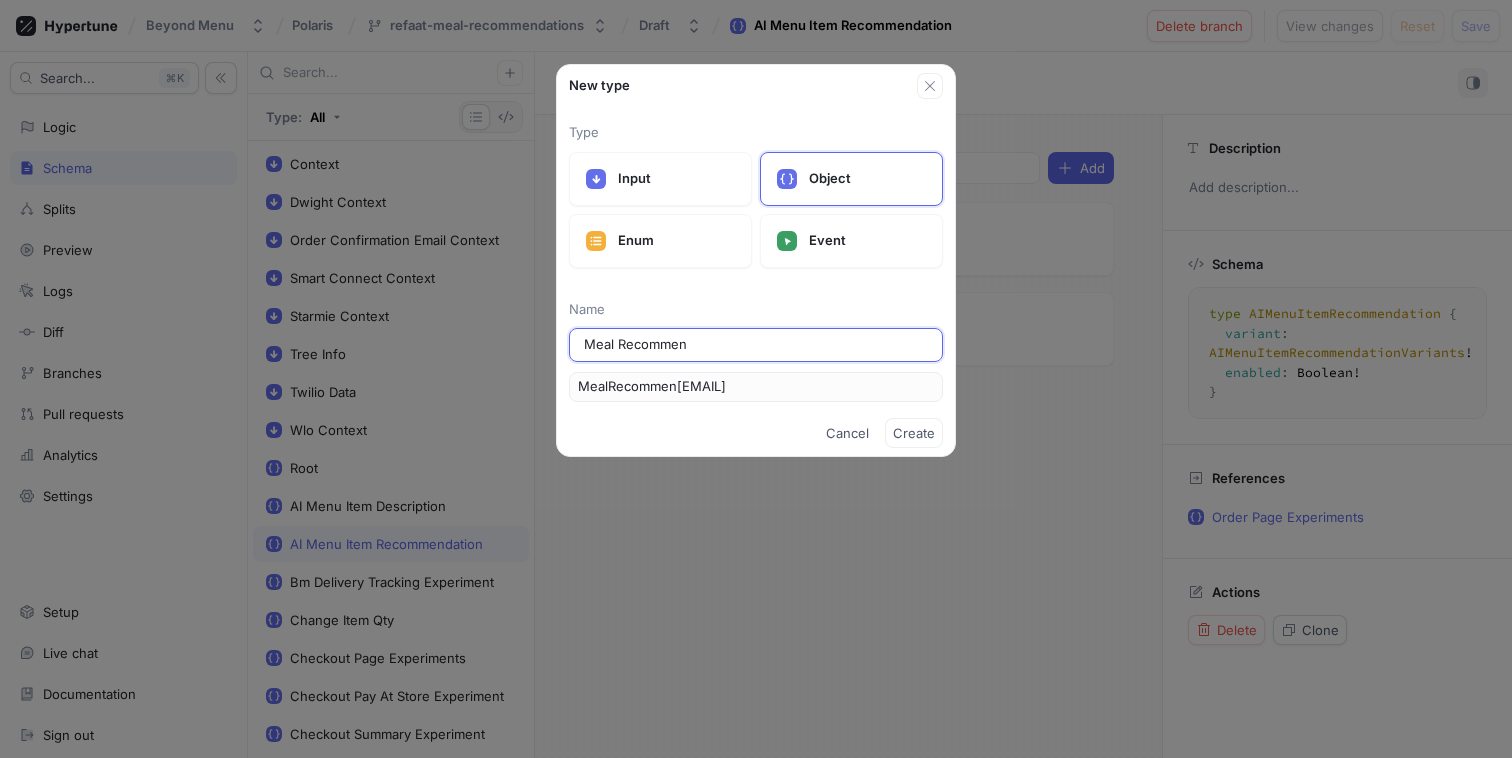 type on "Meal Recommend" 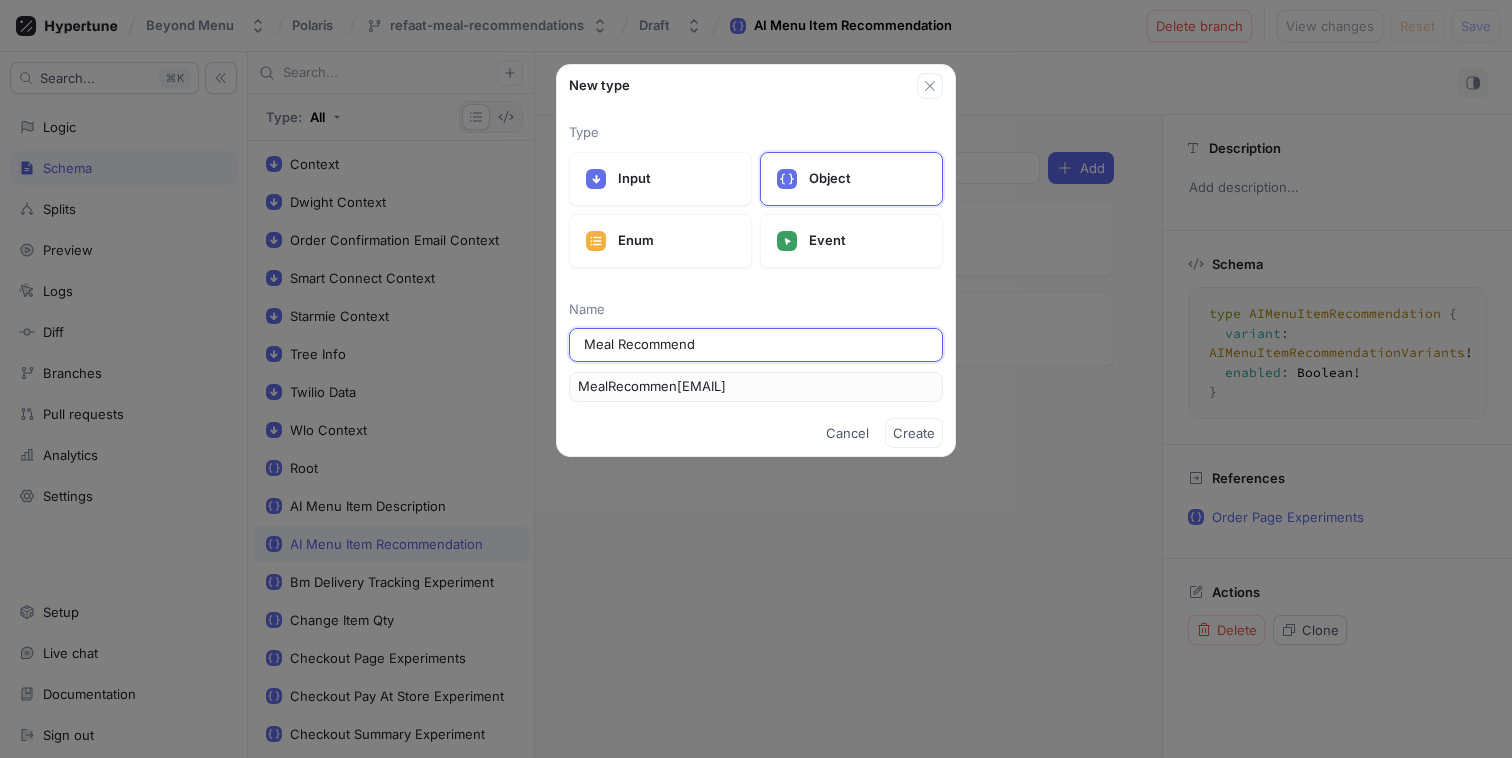 type on "MealRecommend" 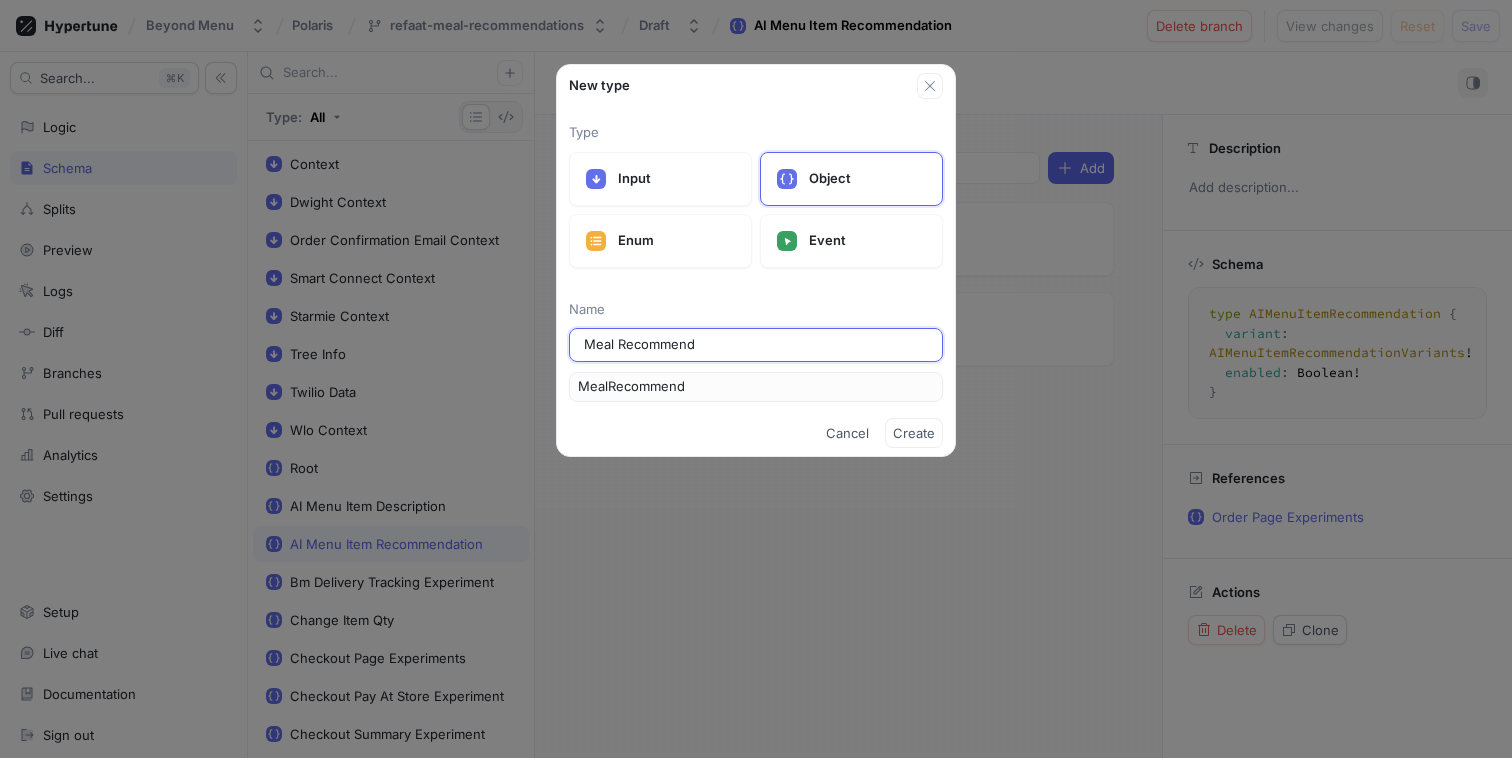 type on "Meal Recommenda" 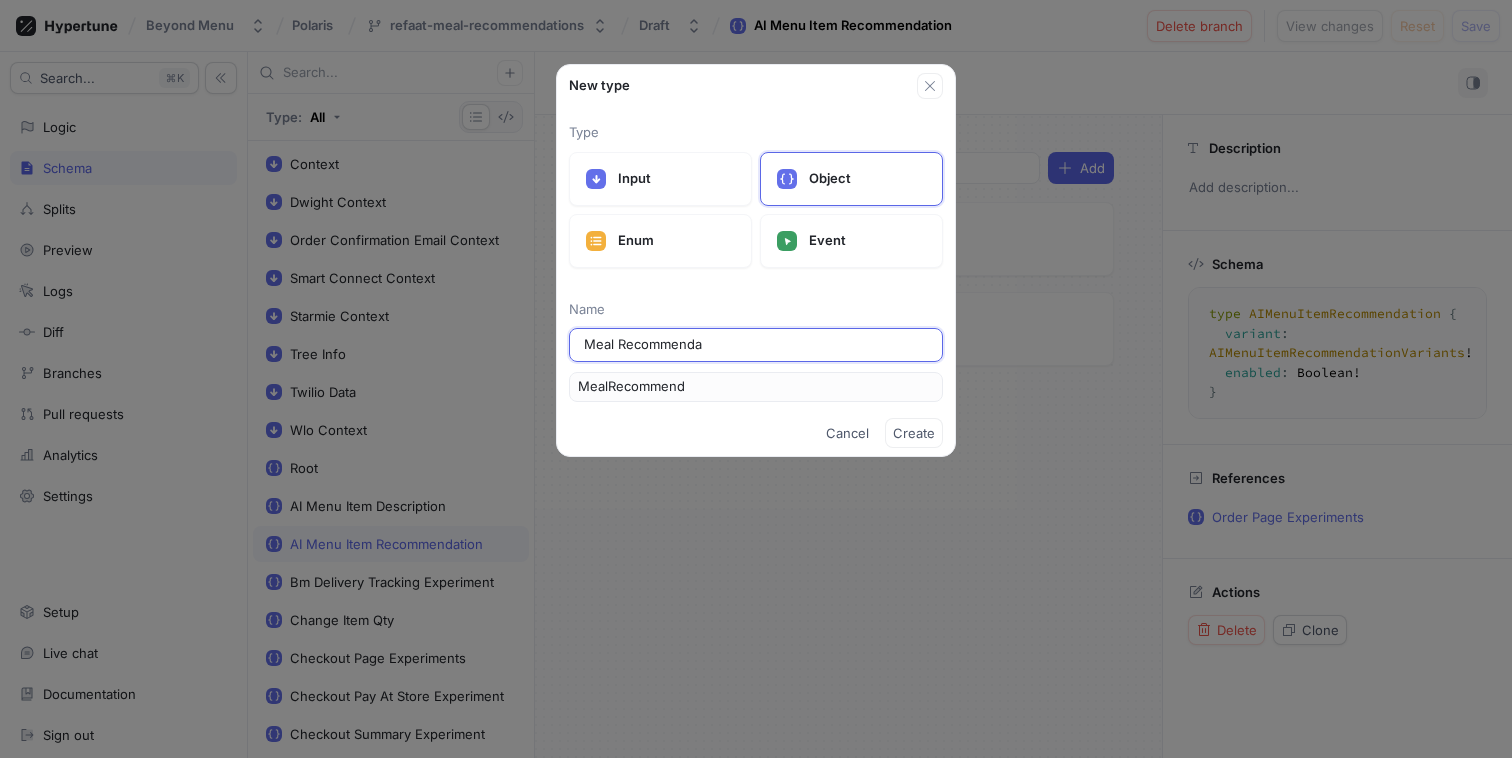type on "MealRecommenda" 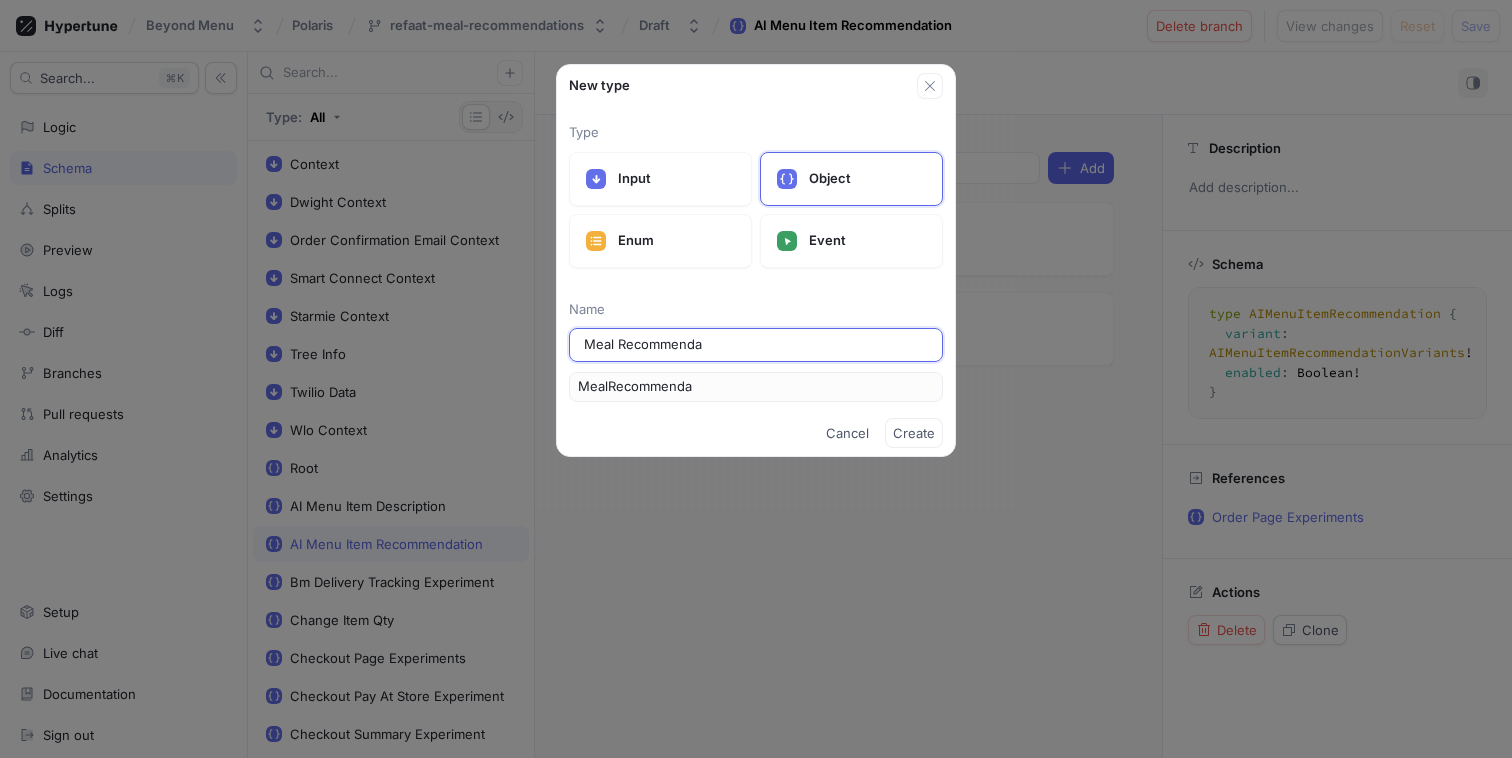 type on "Meal Recommendat" 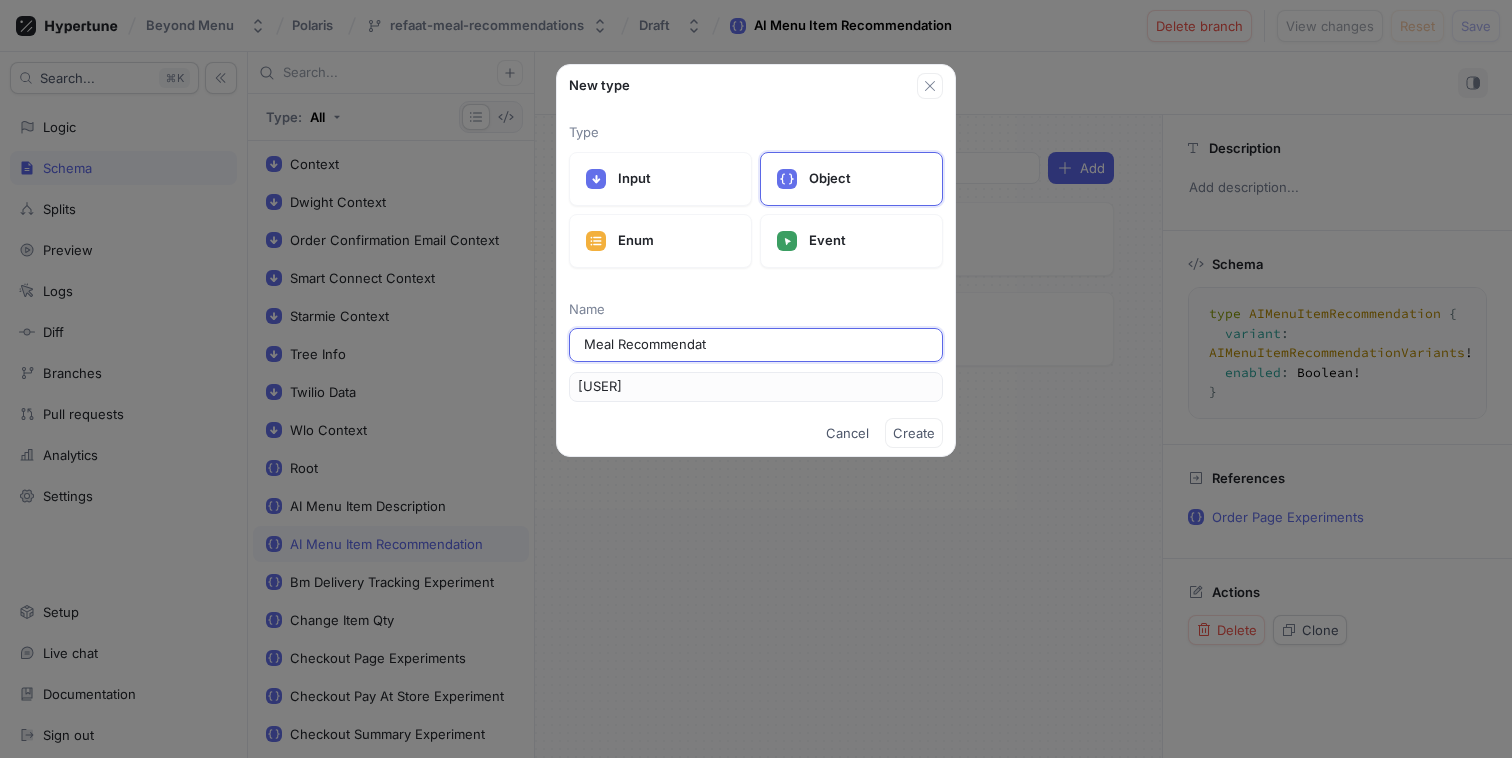 type on "Meal Recommenda[EMAIL]" 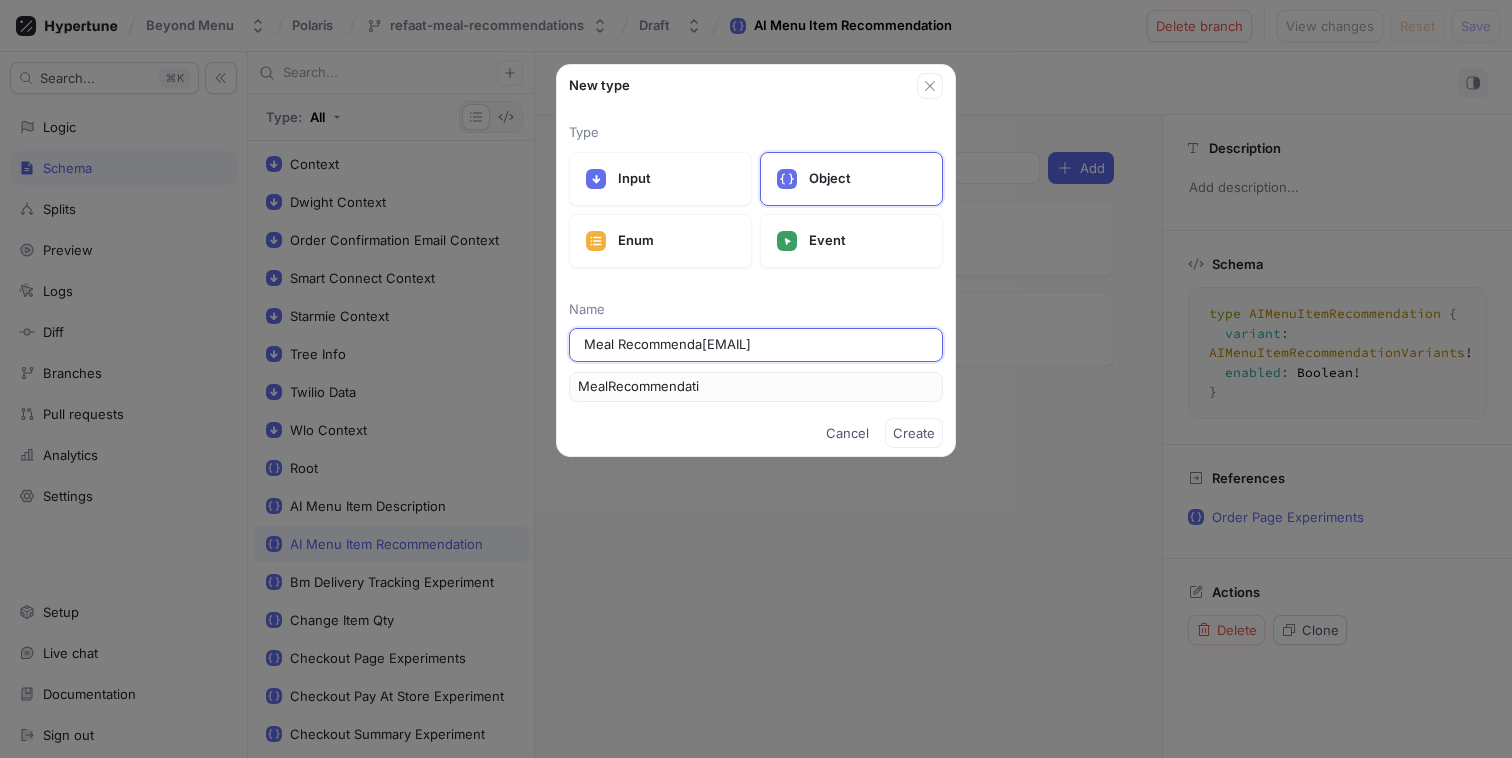 type on "[USER]" 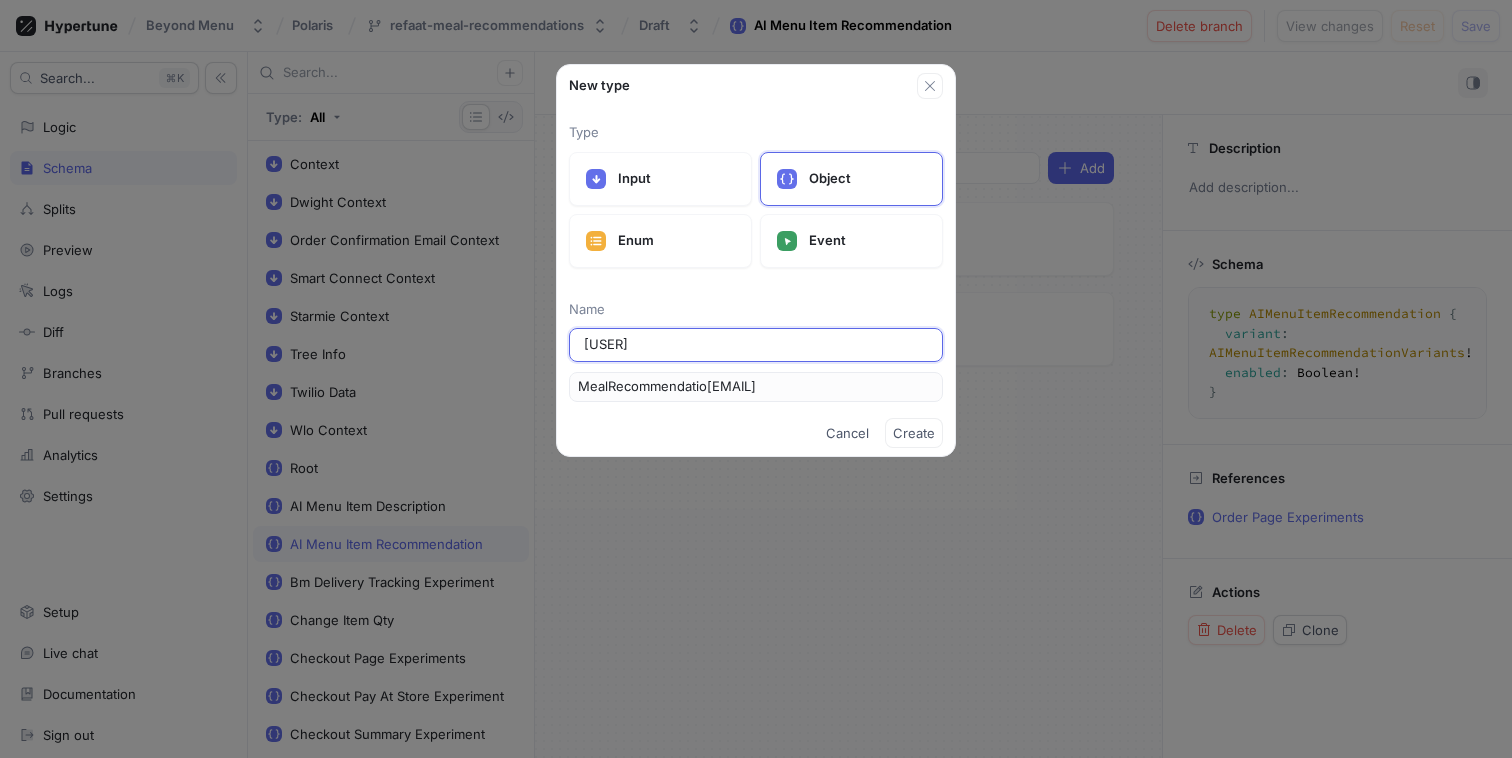 type on "Meal Recommendation" 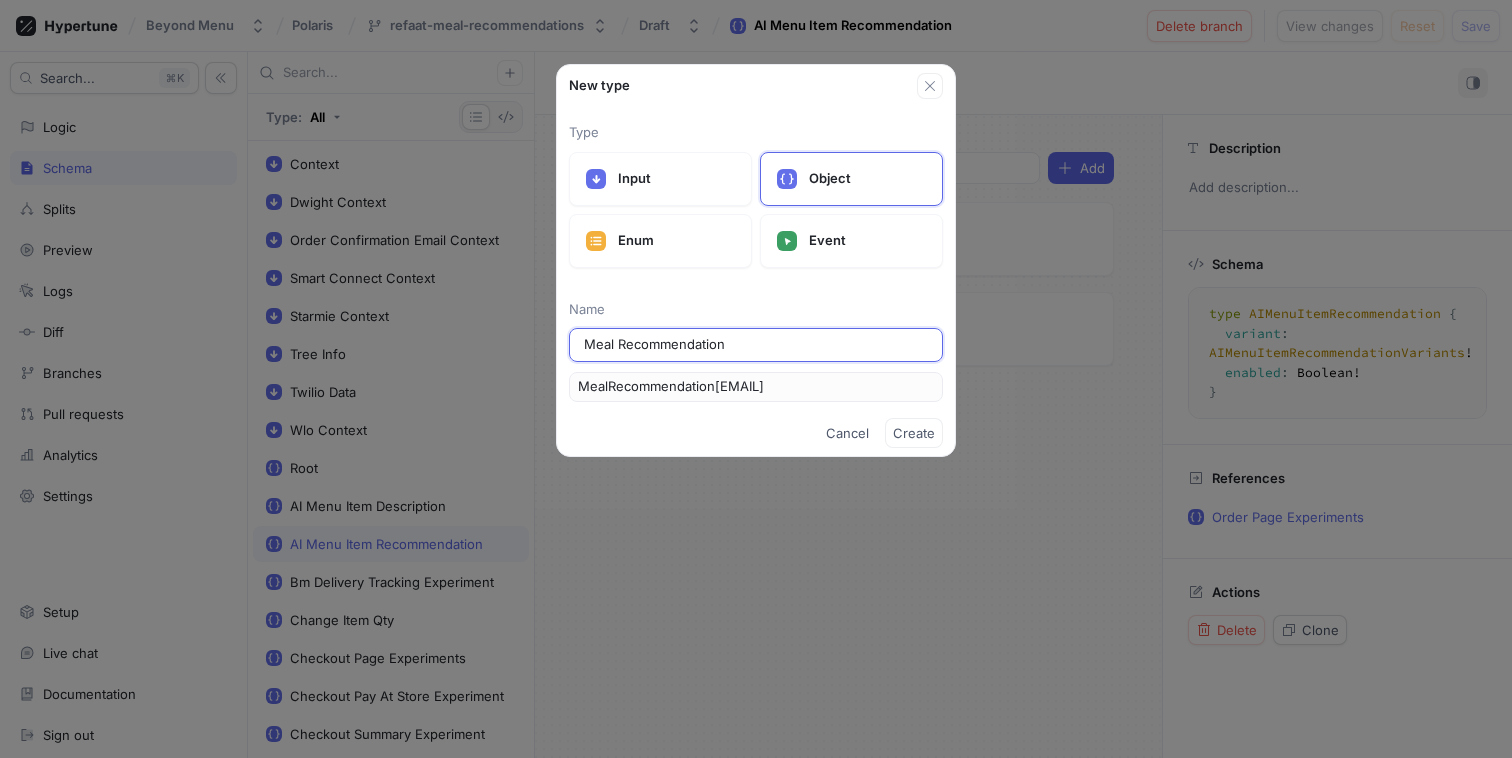 type on "Meal Recommendations" 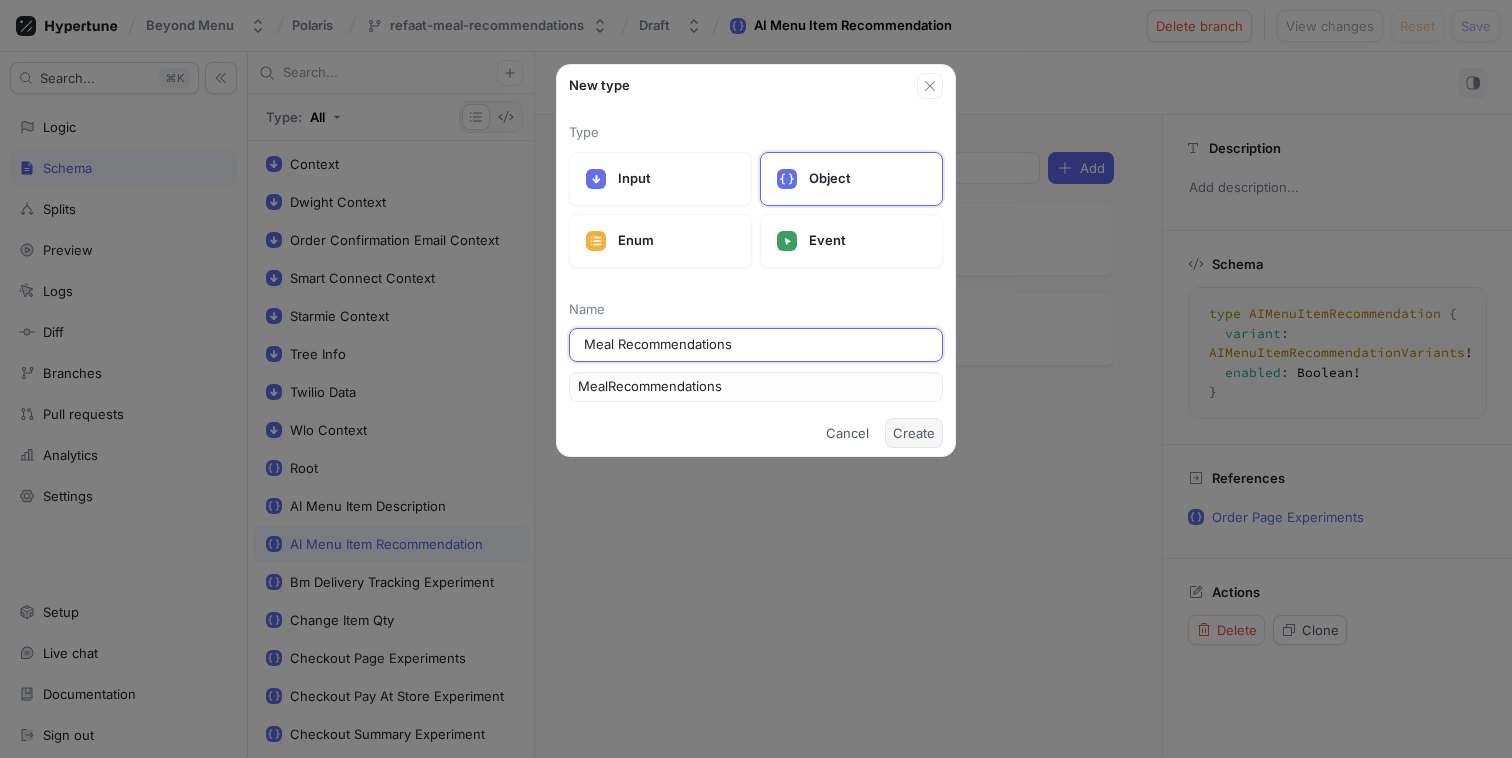 type on "Meal Recommendations" 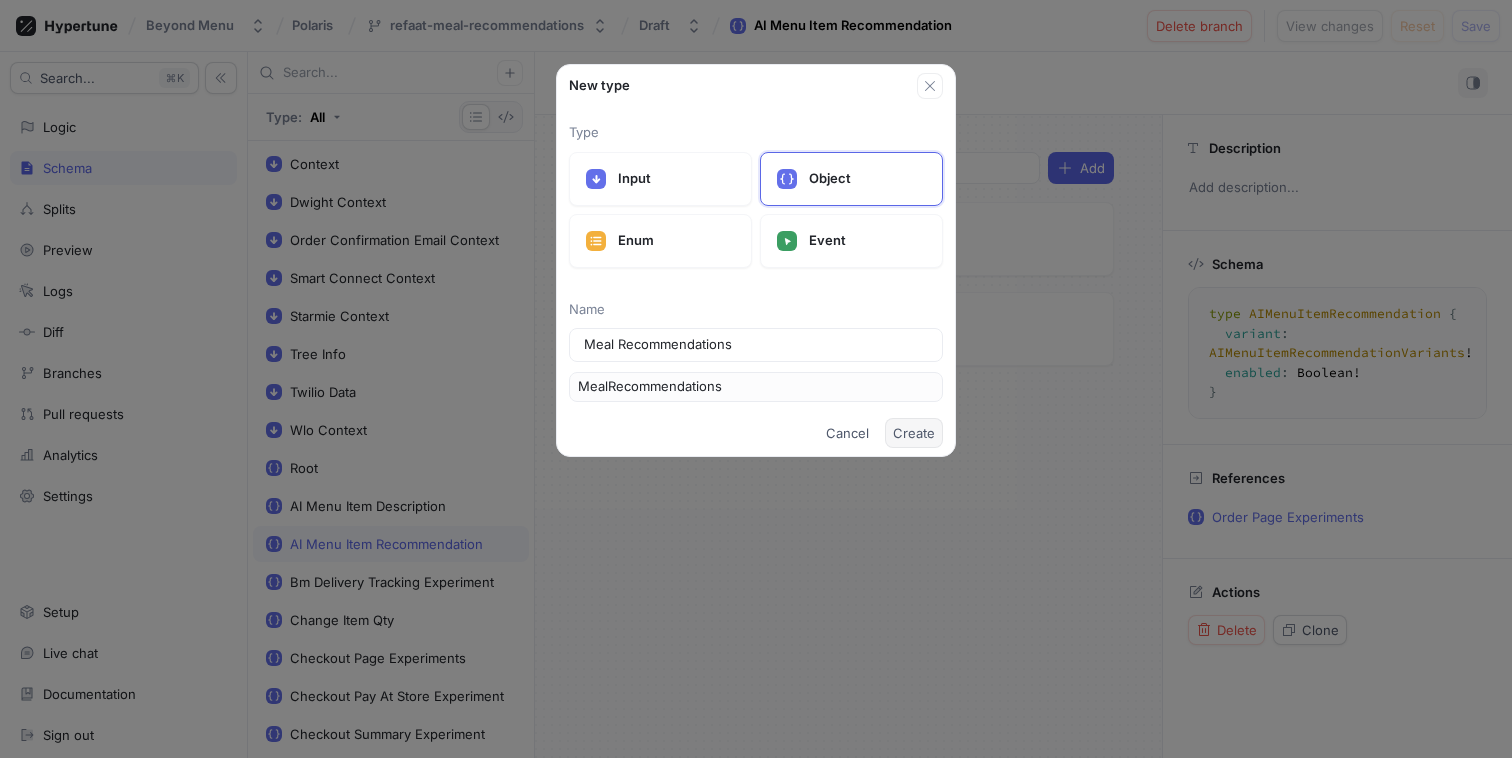click on "Create" at bounding box center [914, 433] 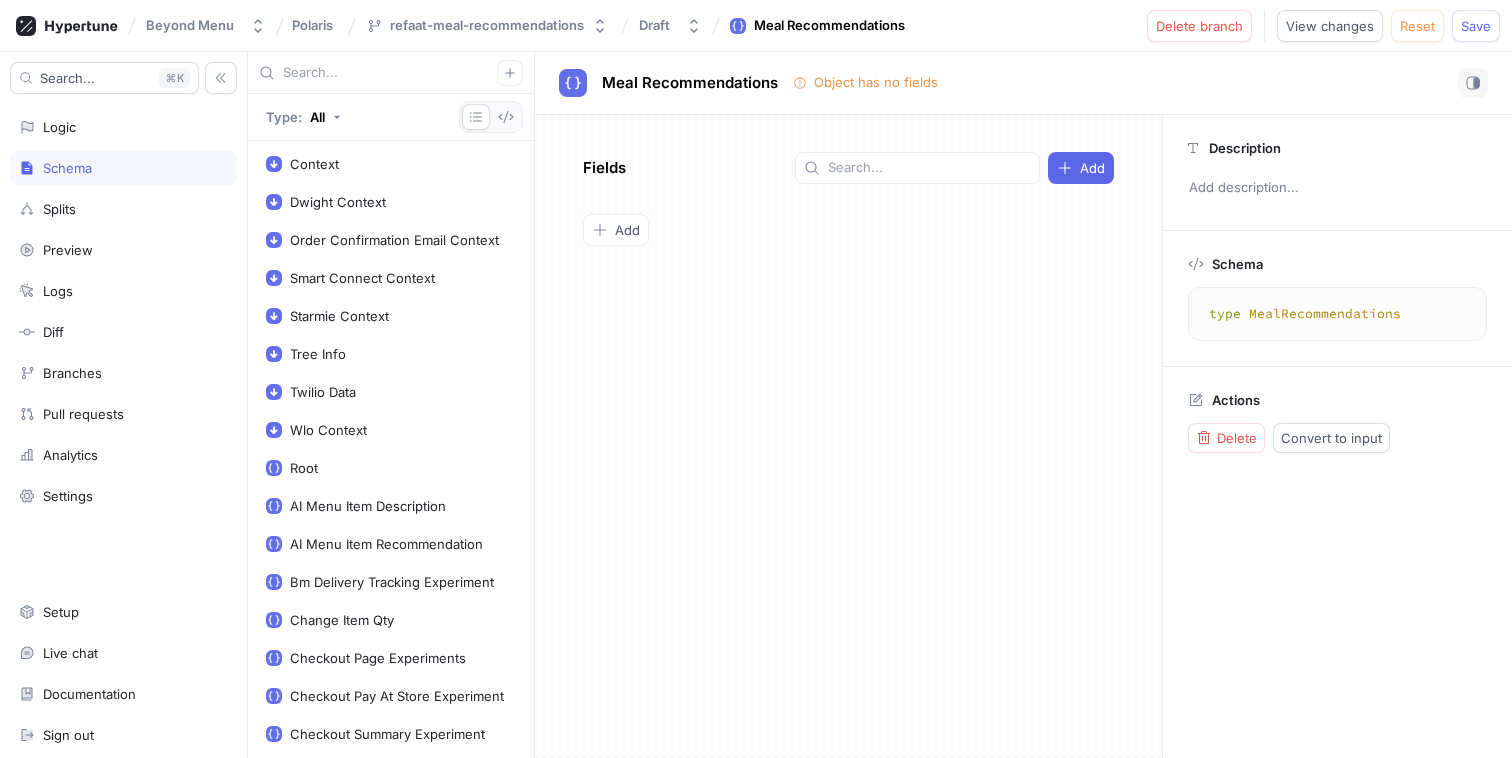 scroll, scrollTop: 336, scrollLeft: 0, axis: vertical 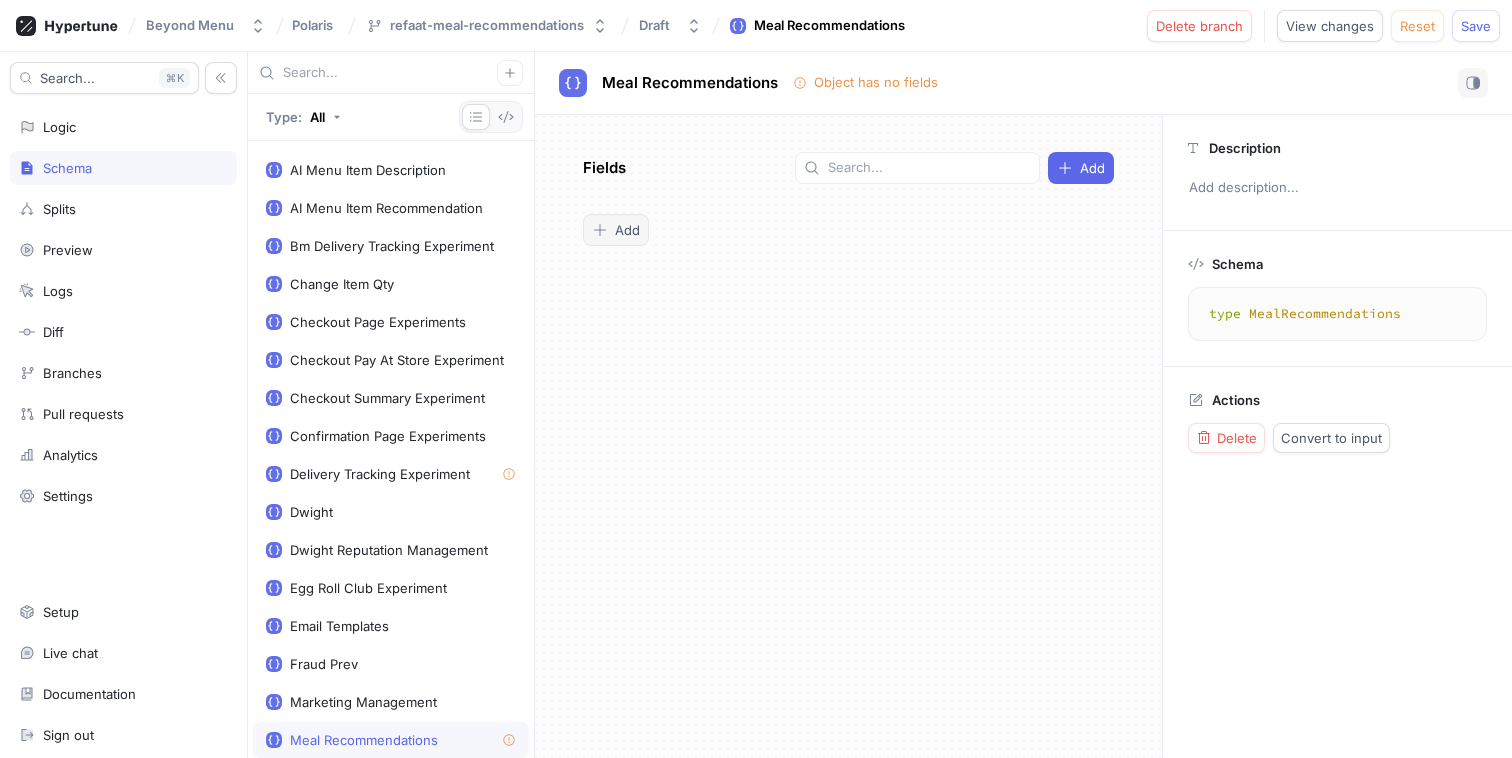 click on "Add" at bounding box center [627, 230] 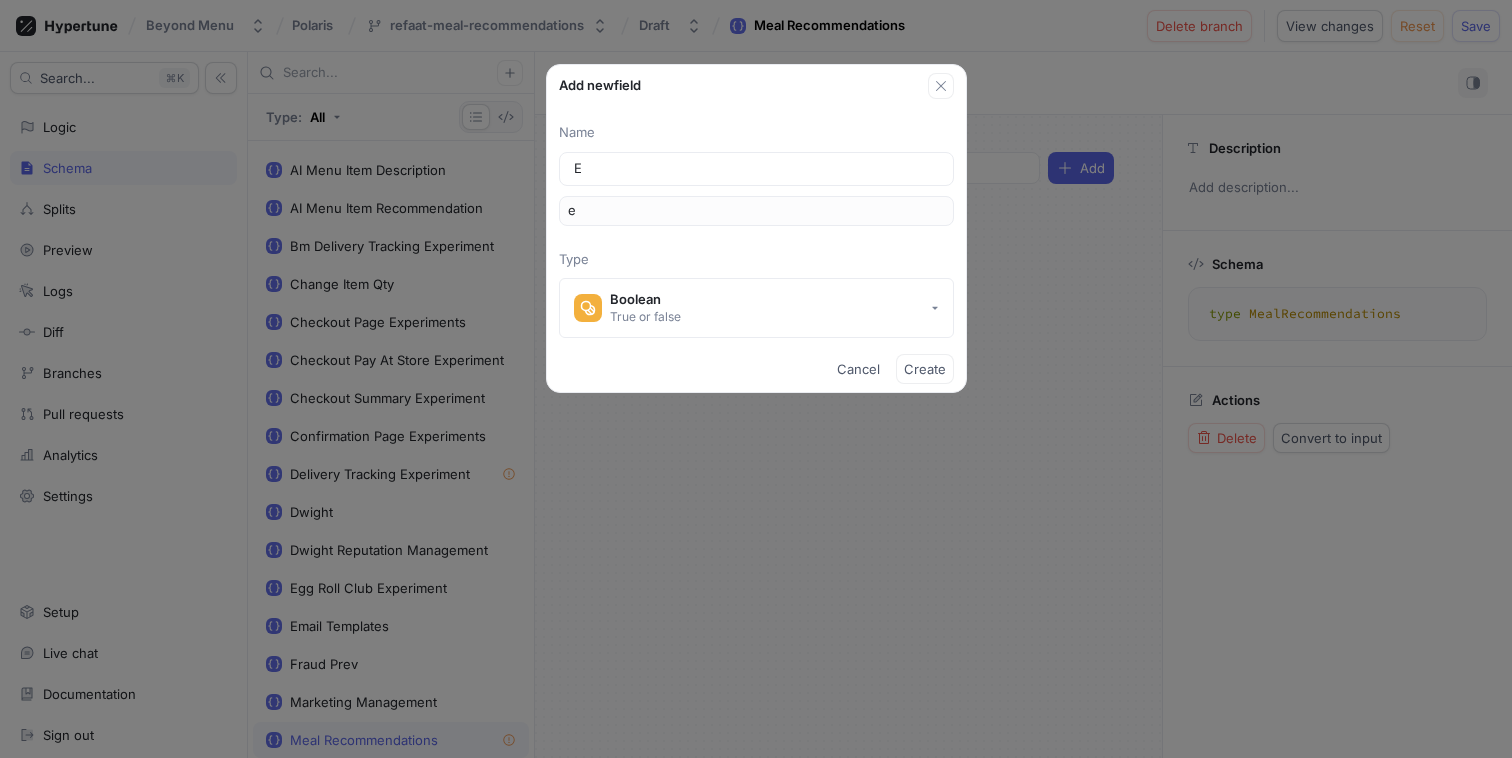 type on "En" 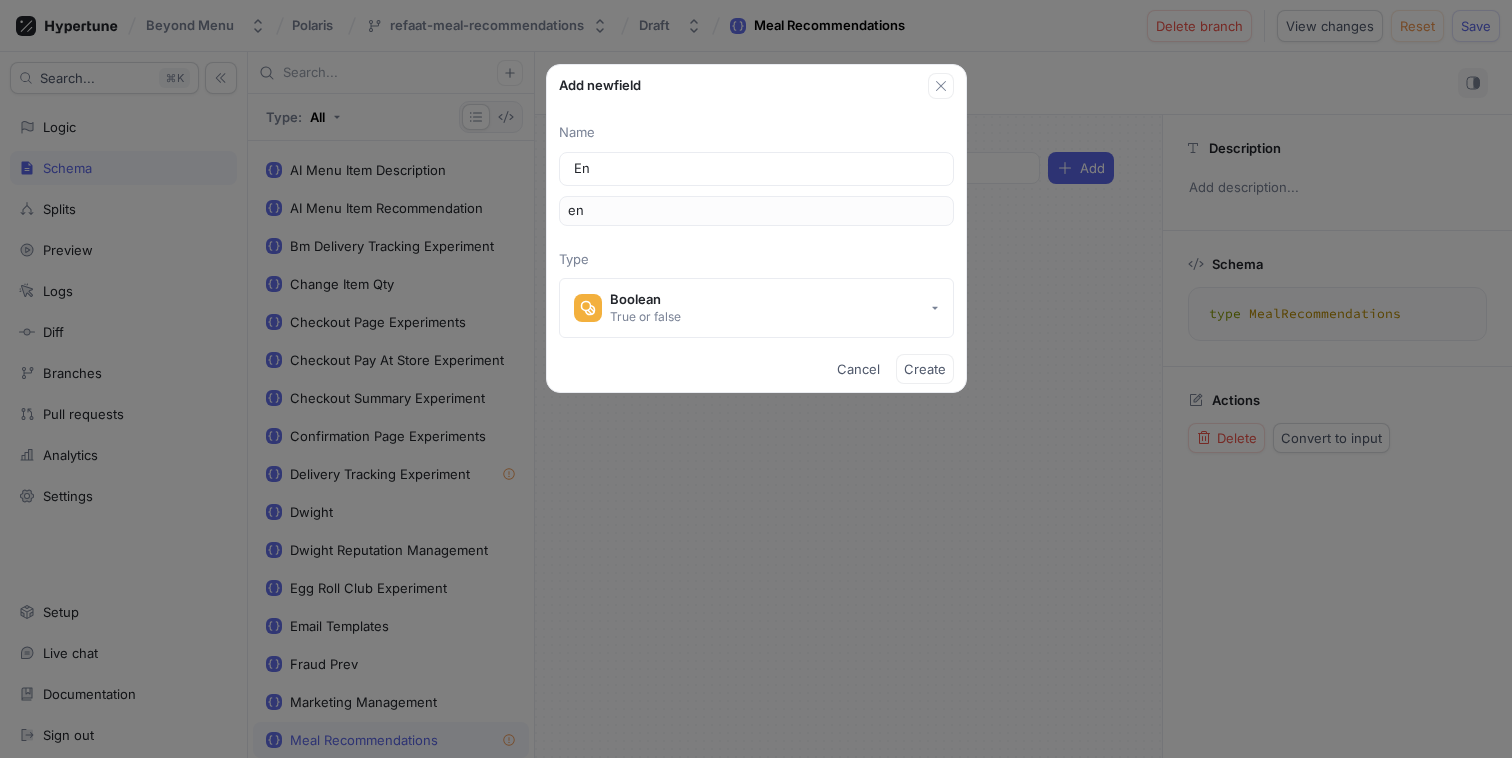 type on "Ena" 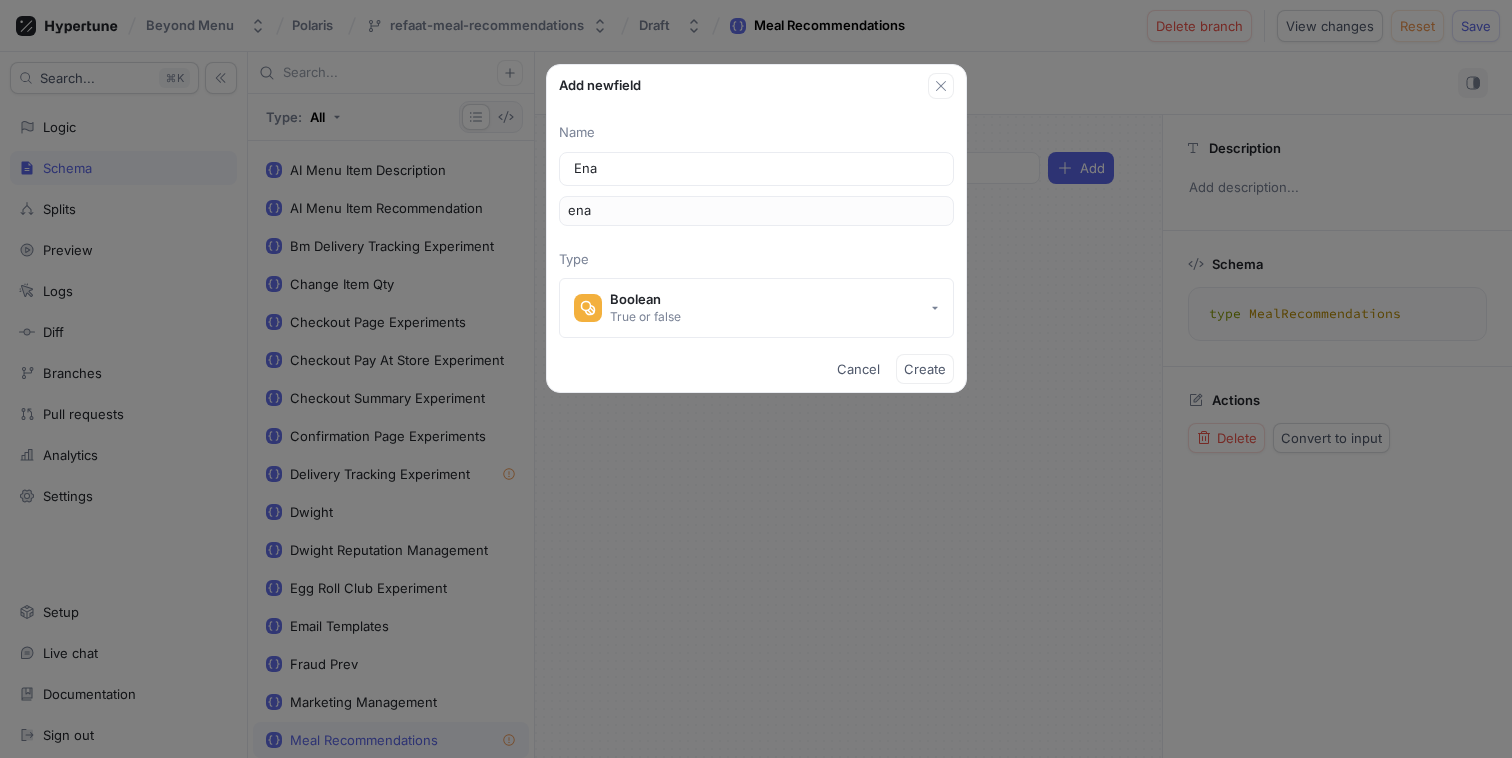 type on "Enab" 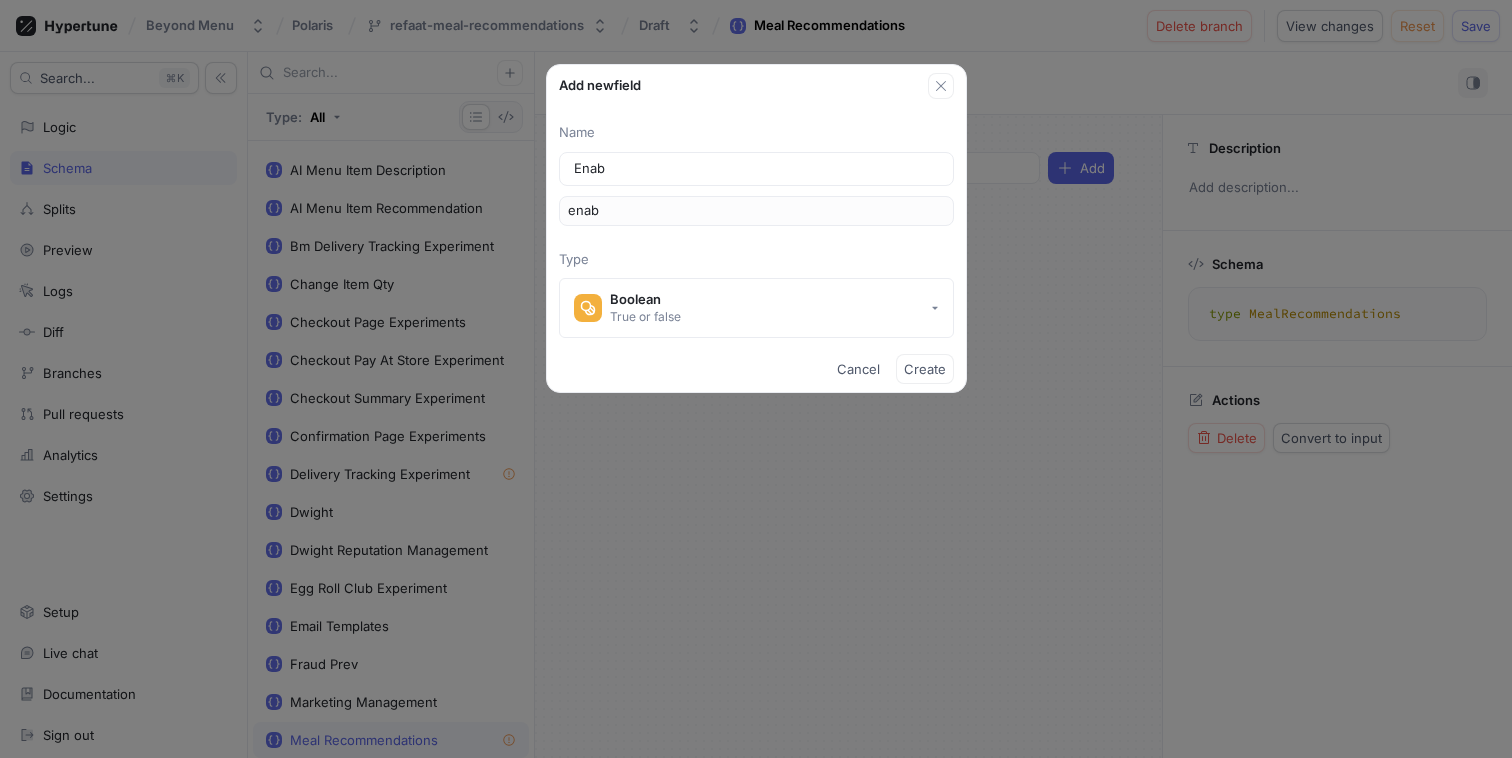 type on "Enabl" 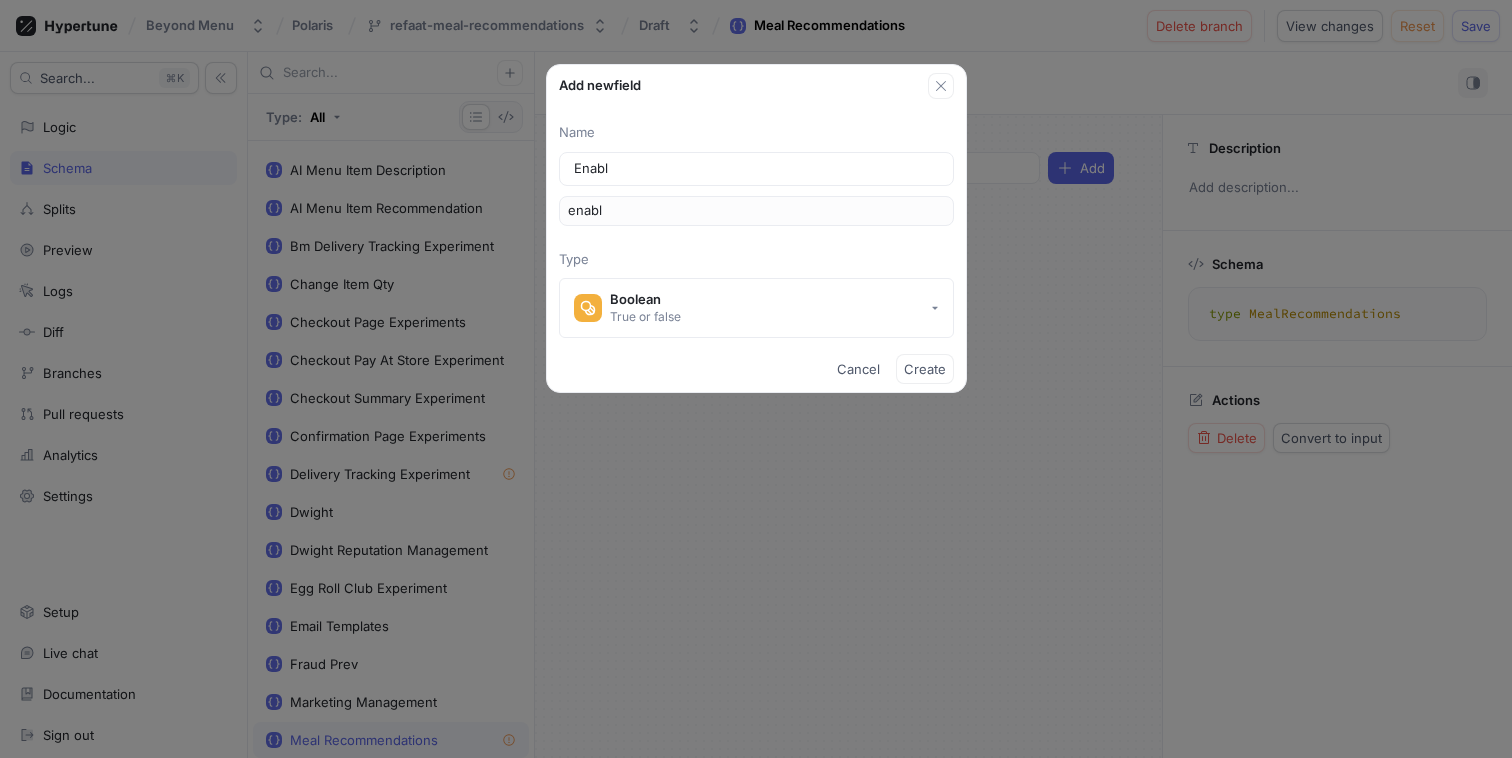 type on "Enable" 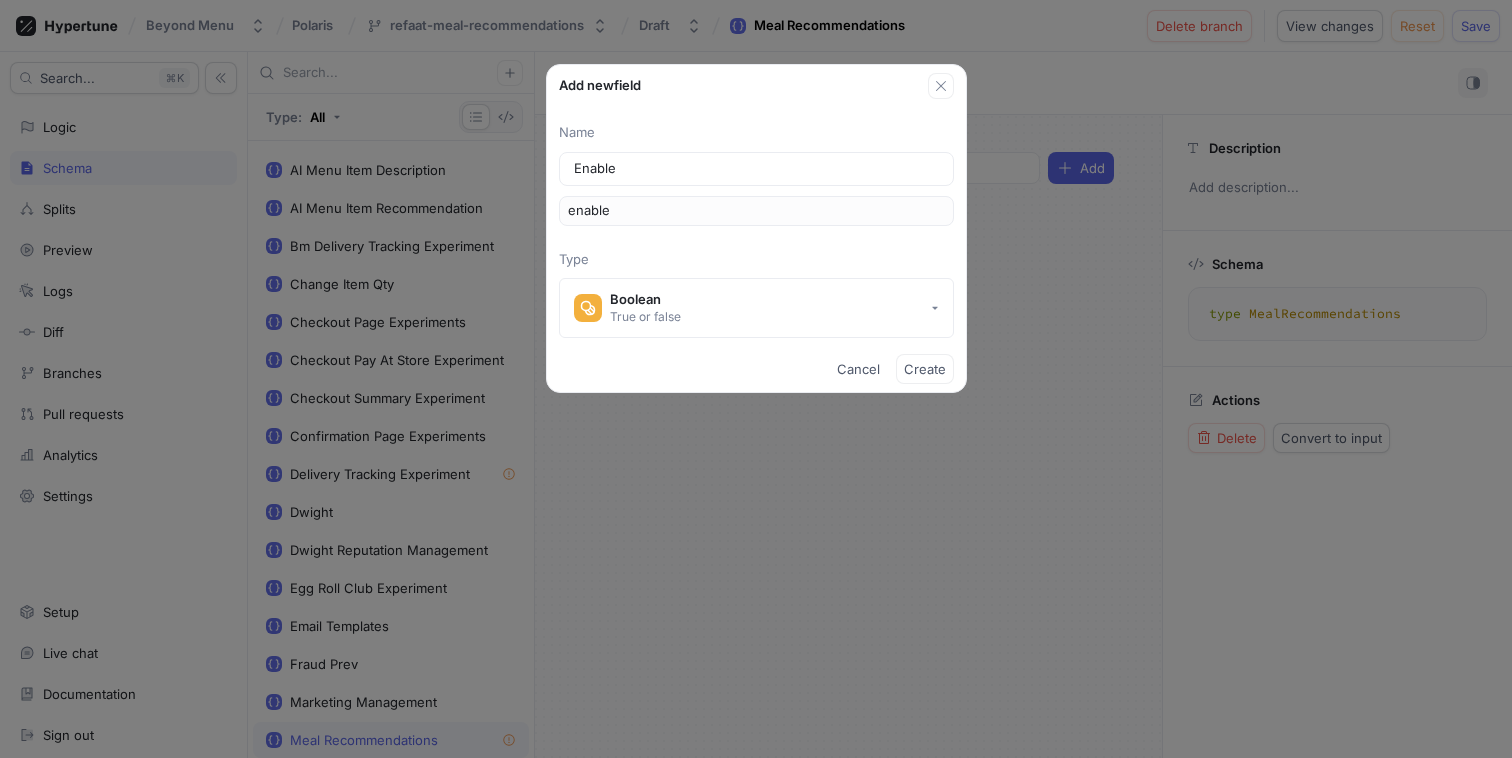 type on "Enabled" 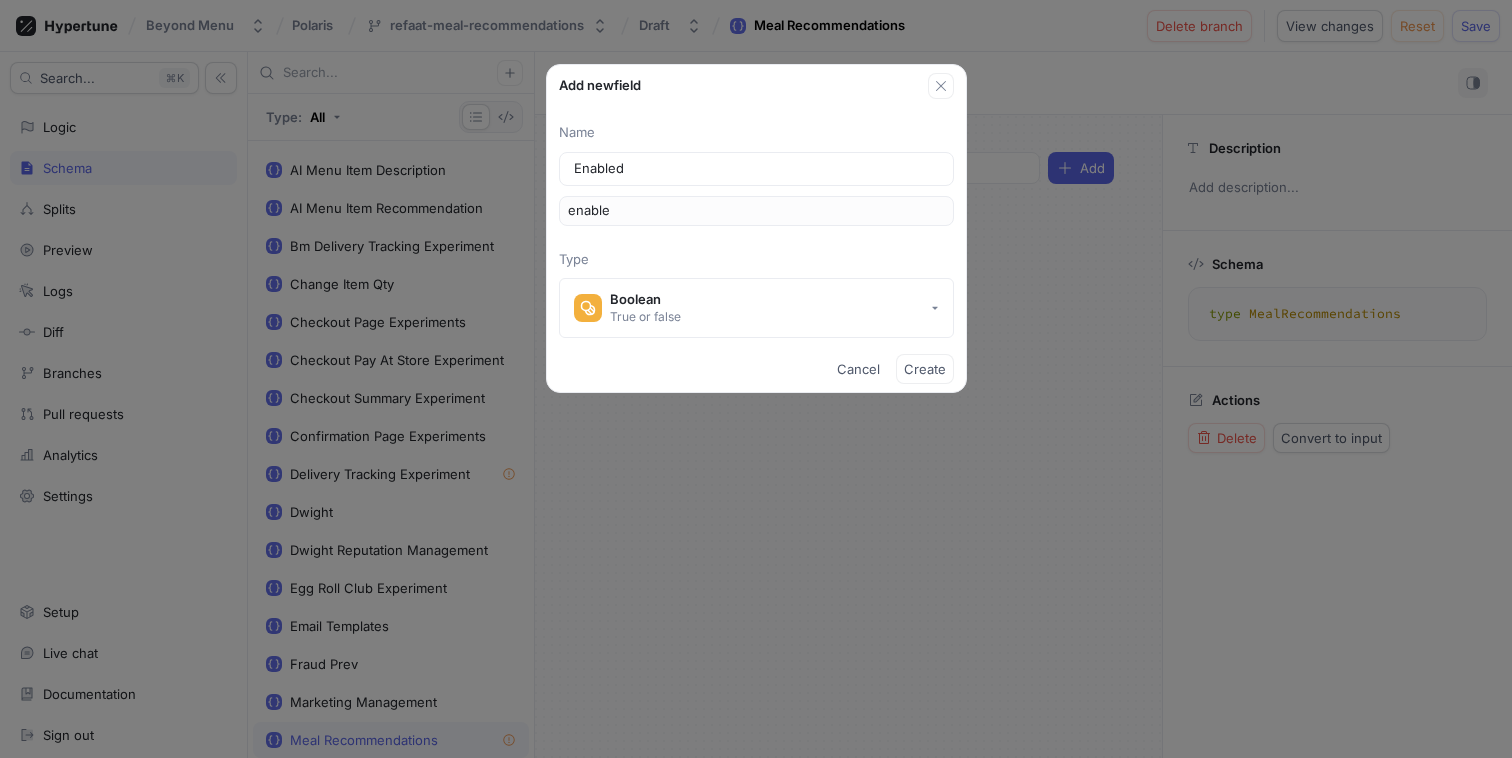 type on "enabled" 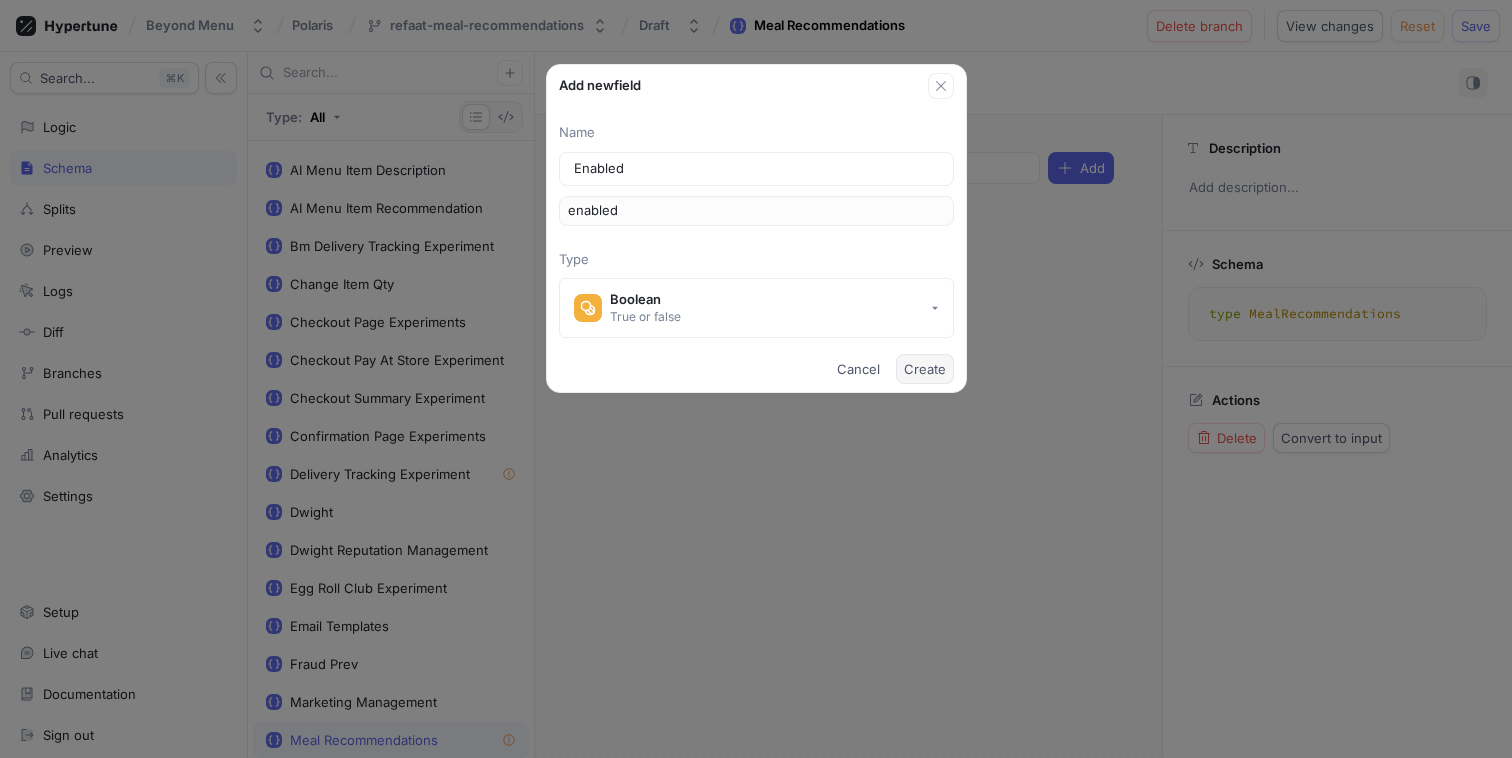 type on "Enabled" 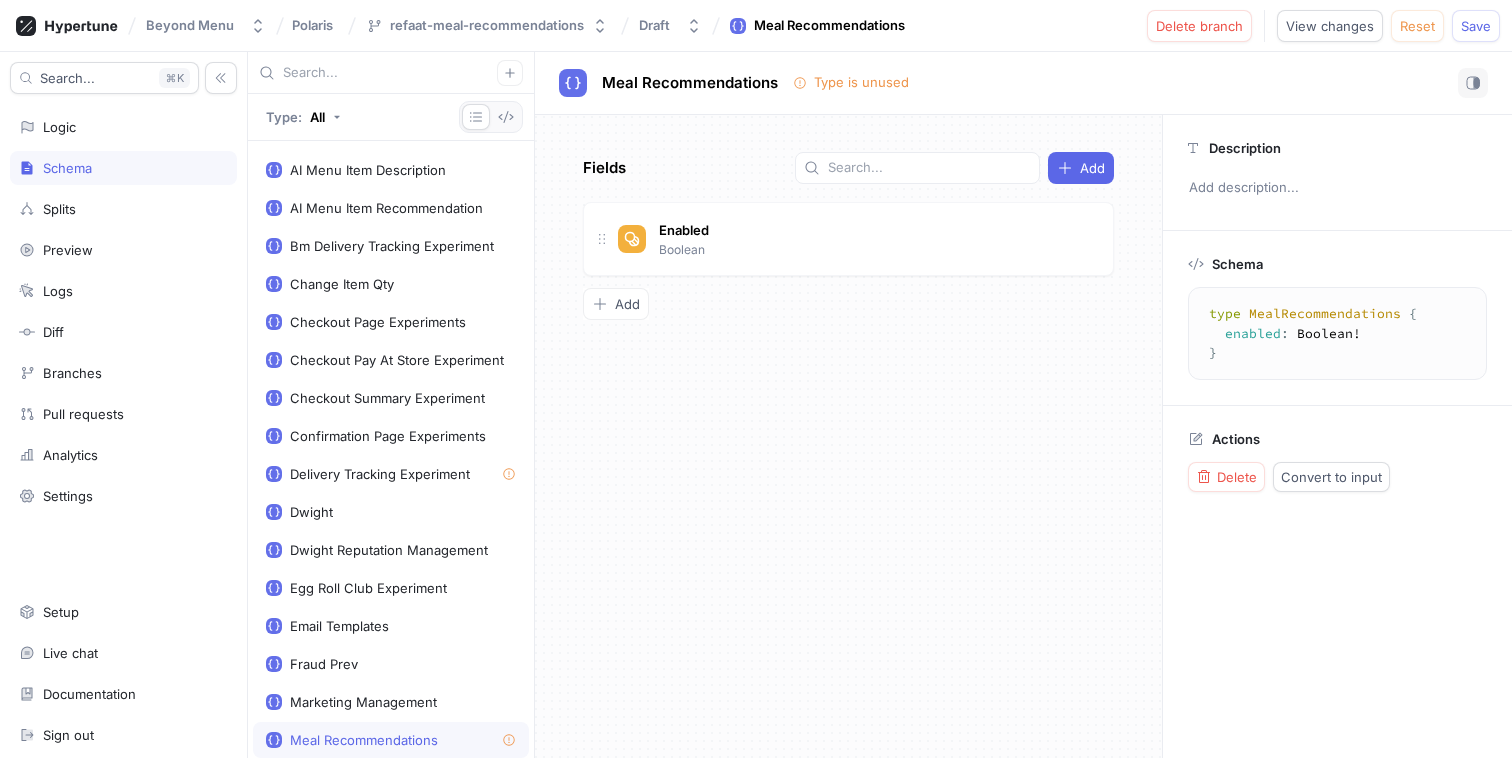 click on "Fields Add Enabled Boolean
To pick up a draggable item, press the space bar.
While dragging, use the arrow keys to move the item.
Press space again to drop the item in its new position, or press escape to cancel.
Add" at bounding box center [848, 436] 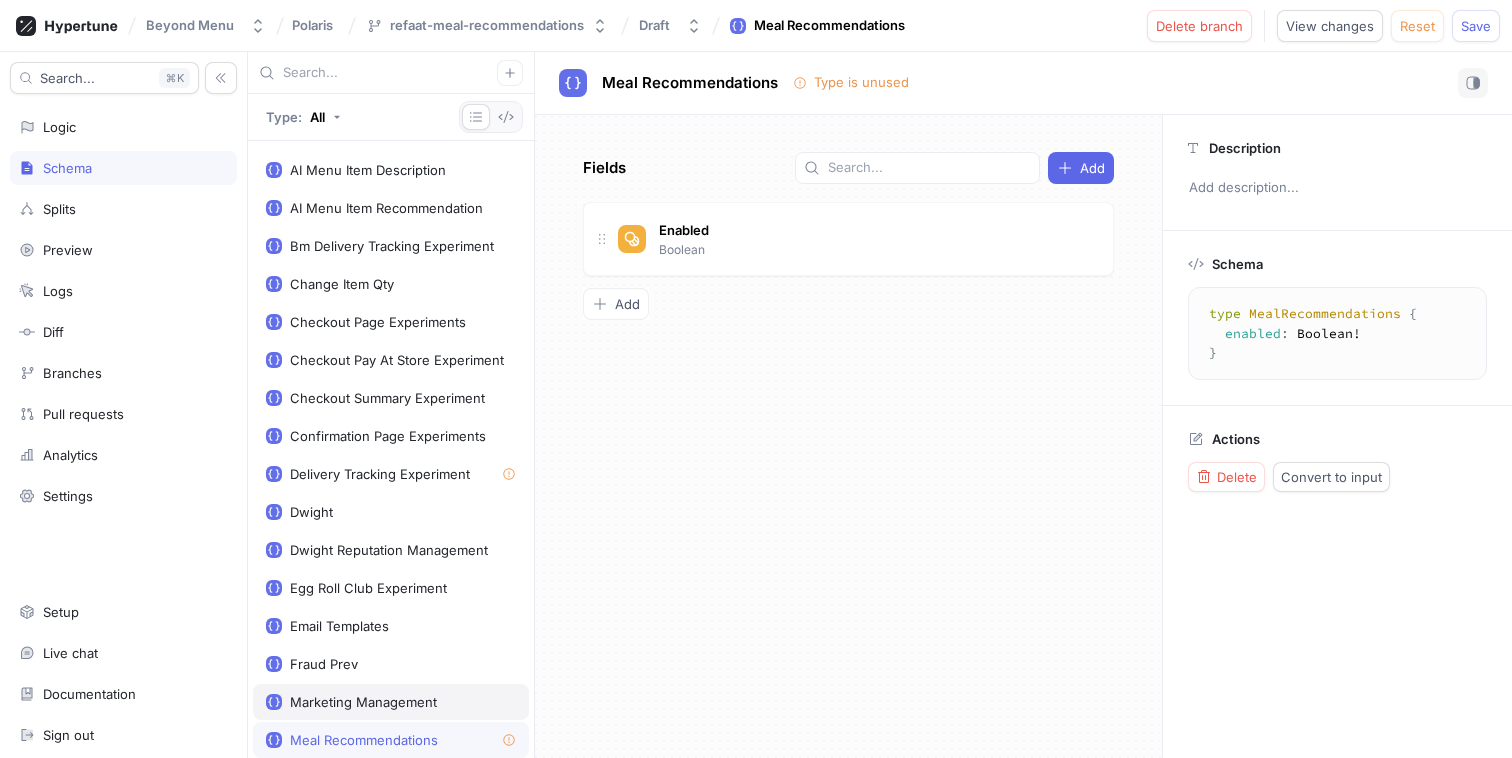 click on "Marketing Management" at bounding box center (363, 702) 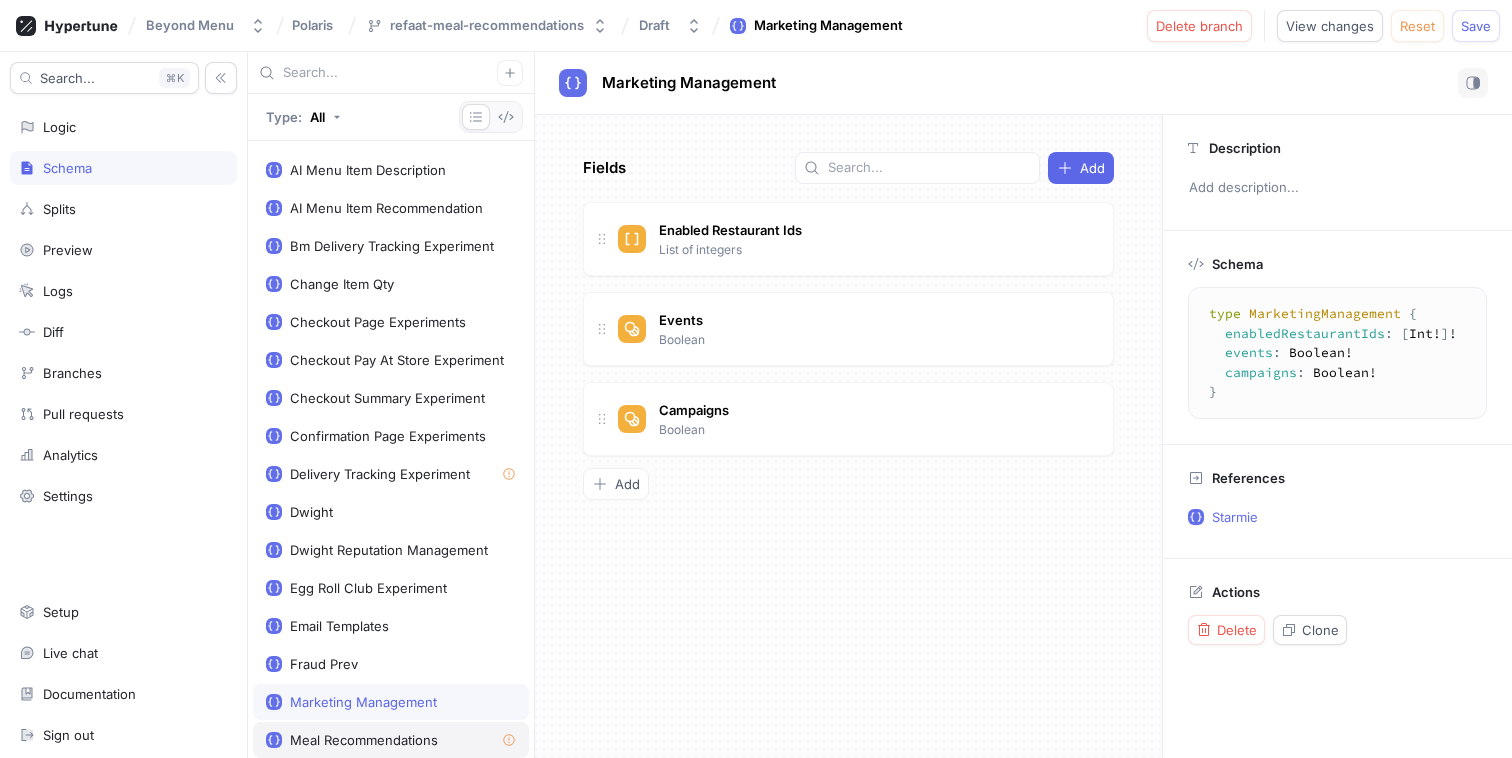 click on "Meal Recommendations" at bounding box center [364, 740] 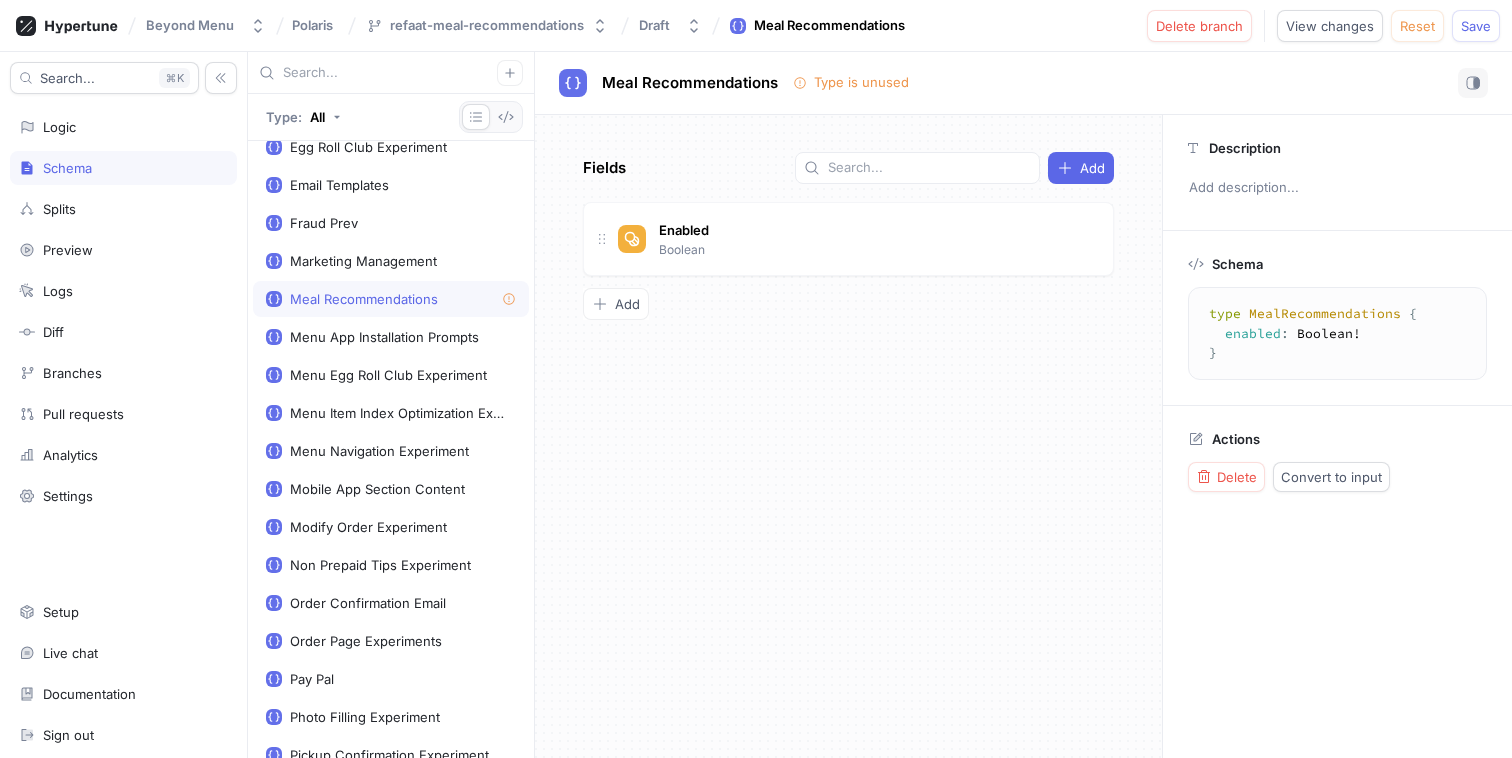 scroll, scrollTop: 774, scrollLeft: 0, axis: vertical 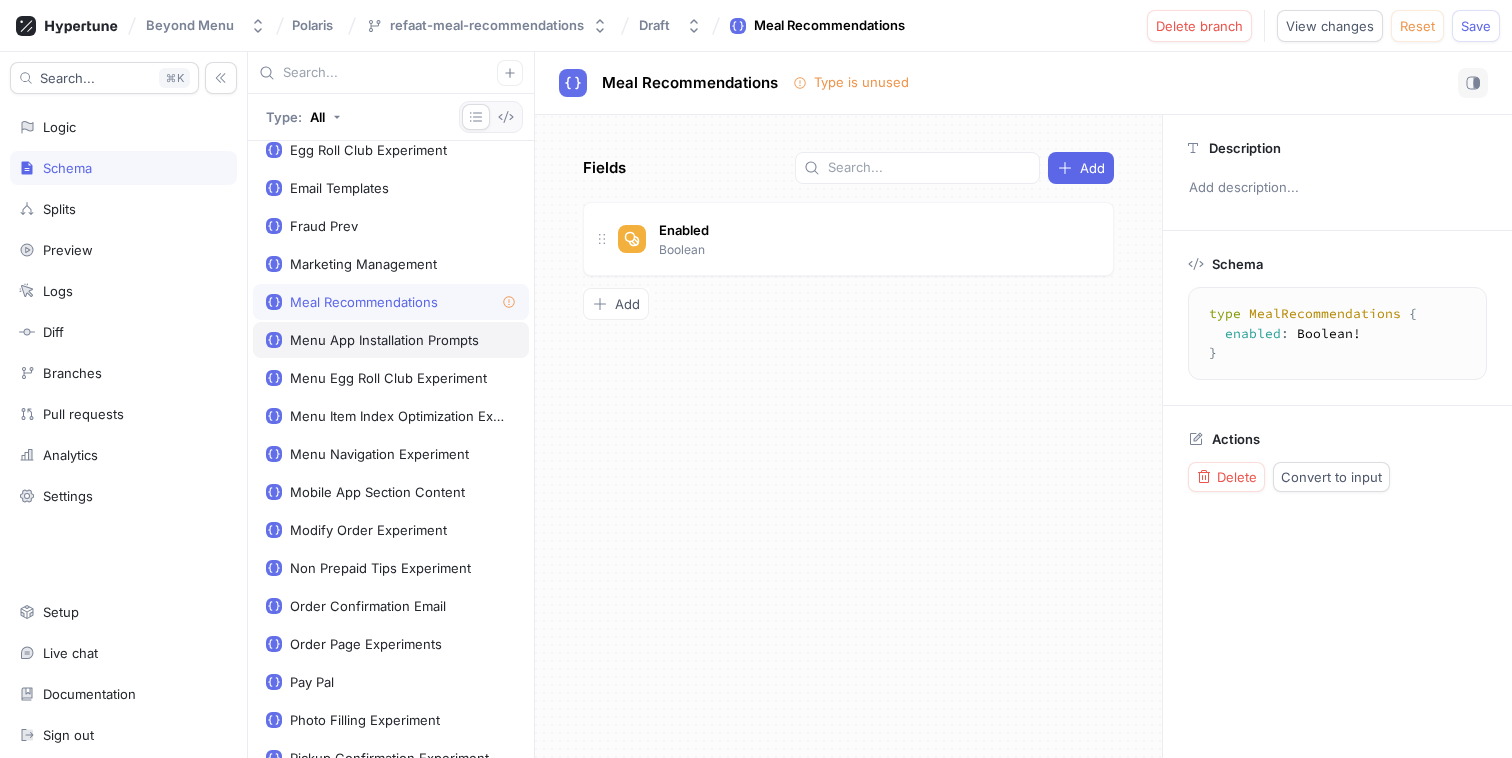 click on "Menu App Installation Prompts" at bounding box center (384, 340) 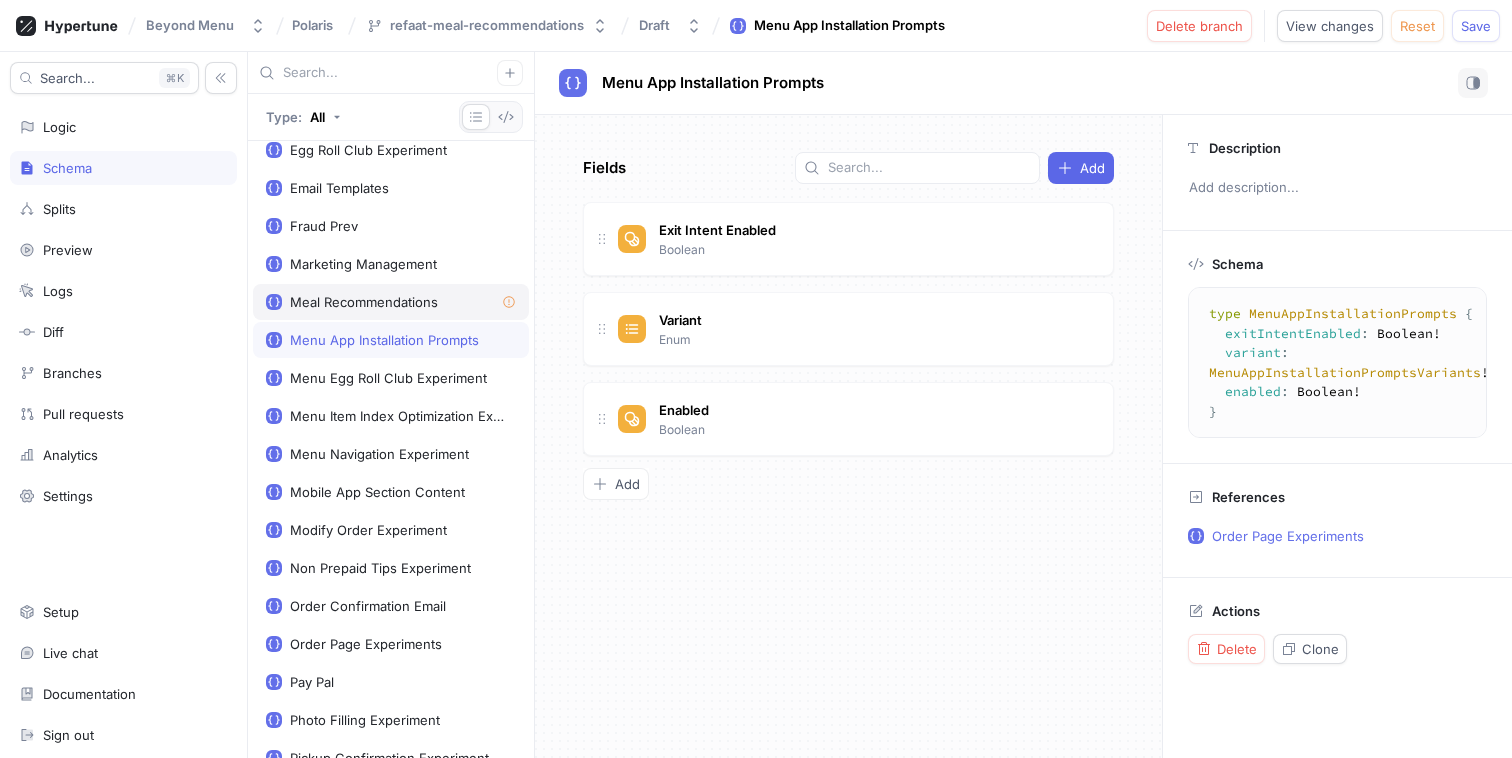 click on "Meal Recommendations" at bounding box center [364, 302] 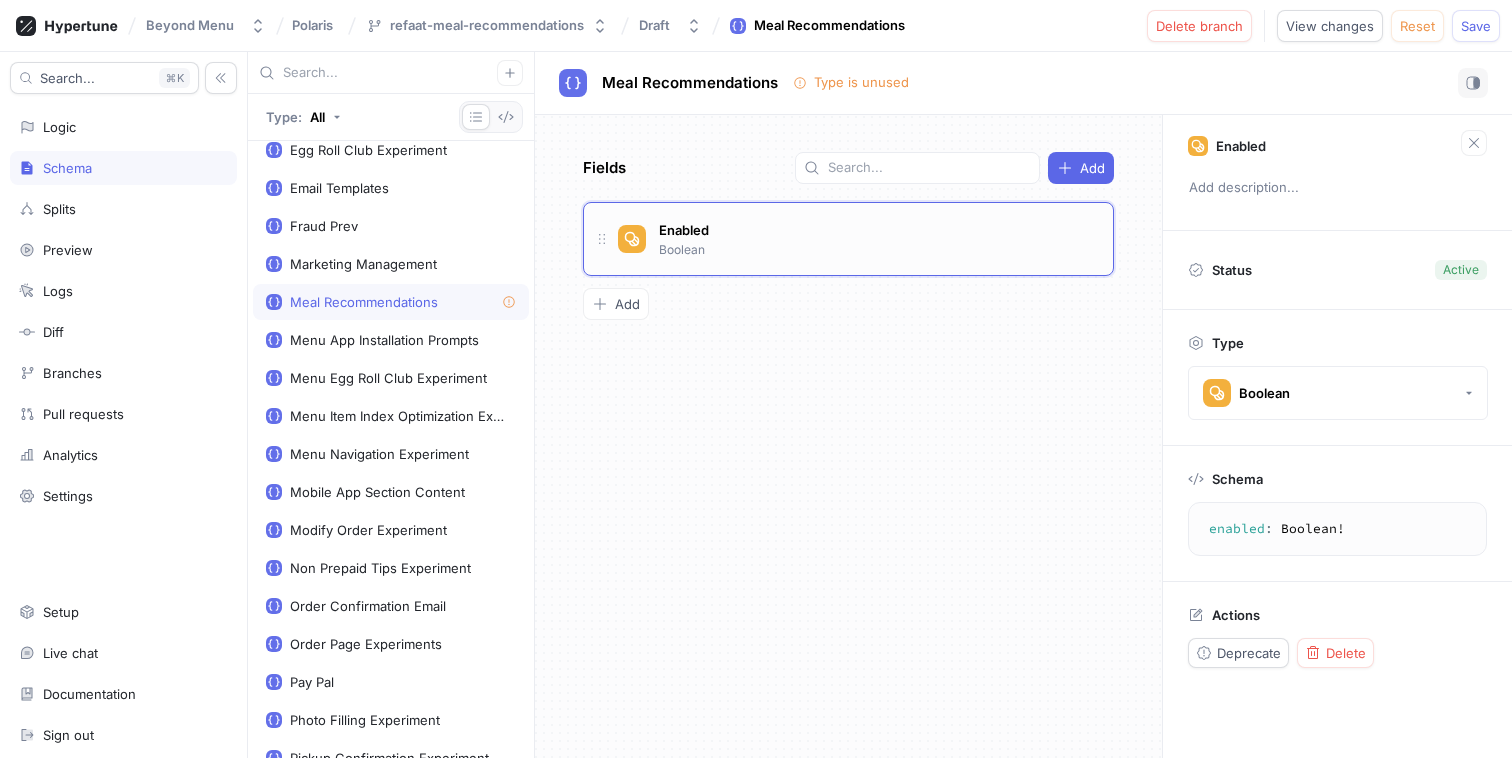 click on "Enabled Boolean" at bounding box center (857, 239) 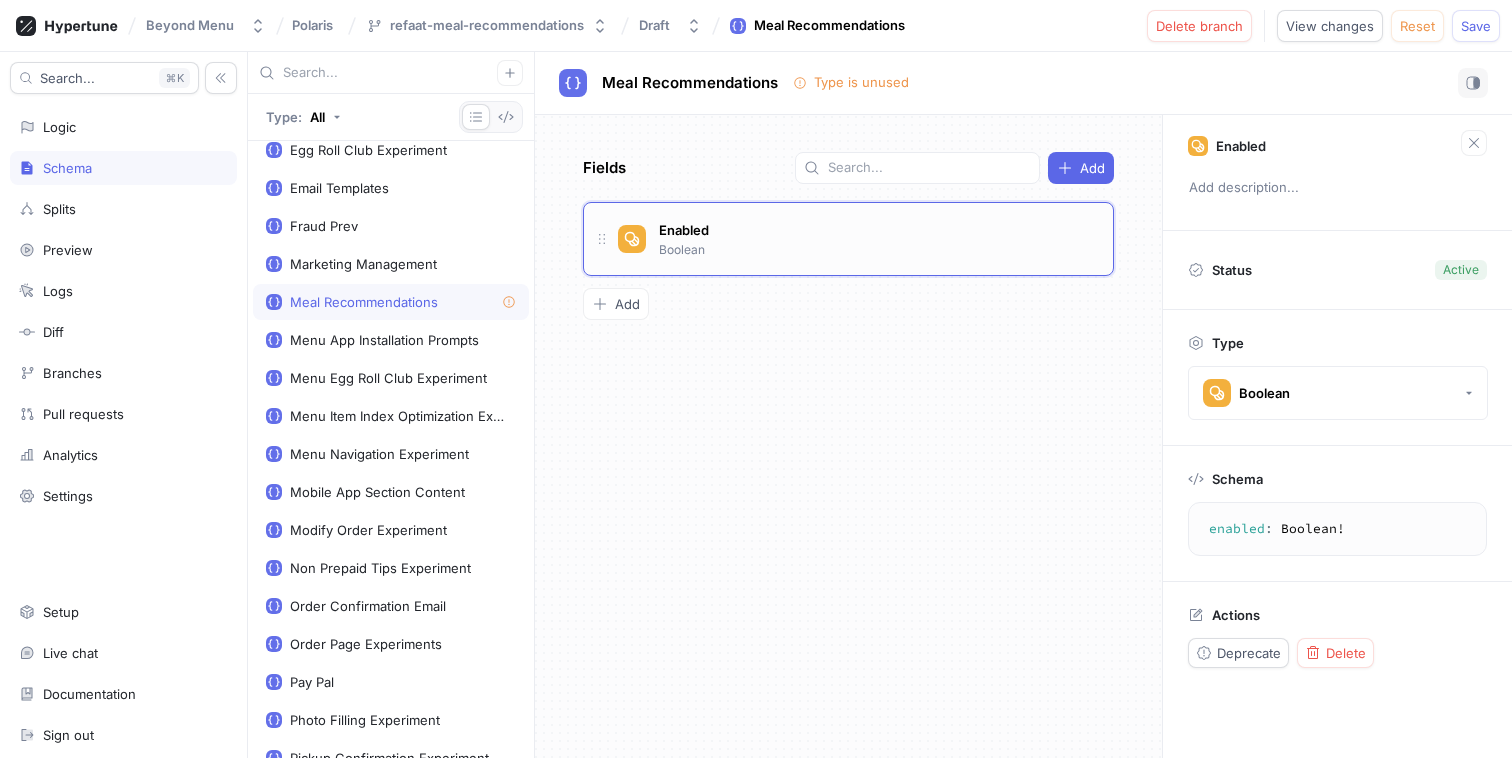 click 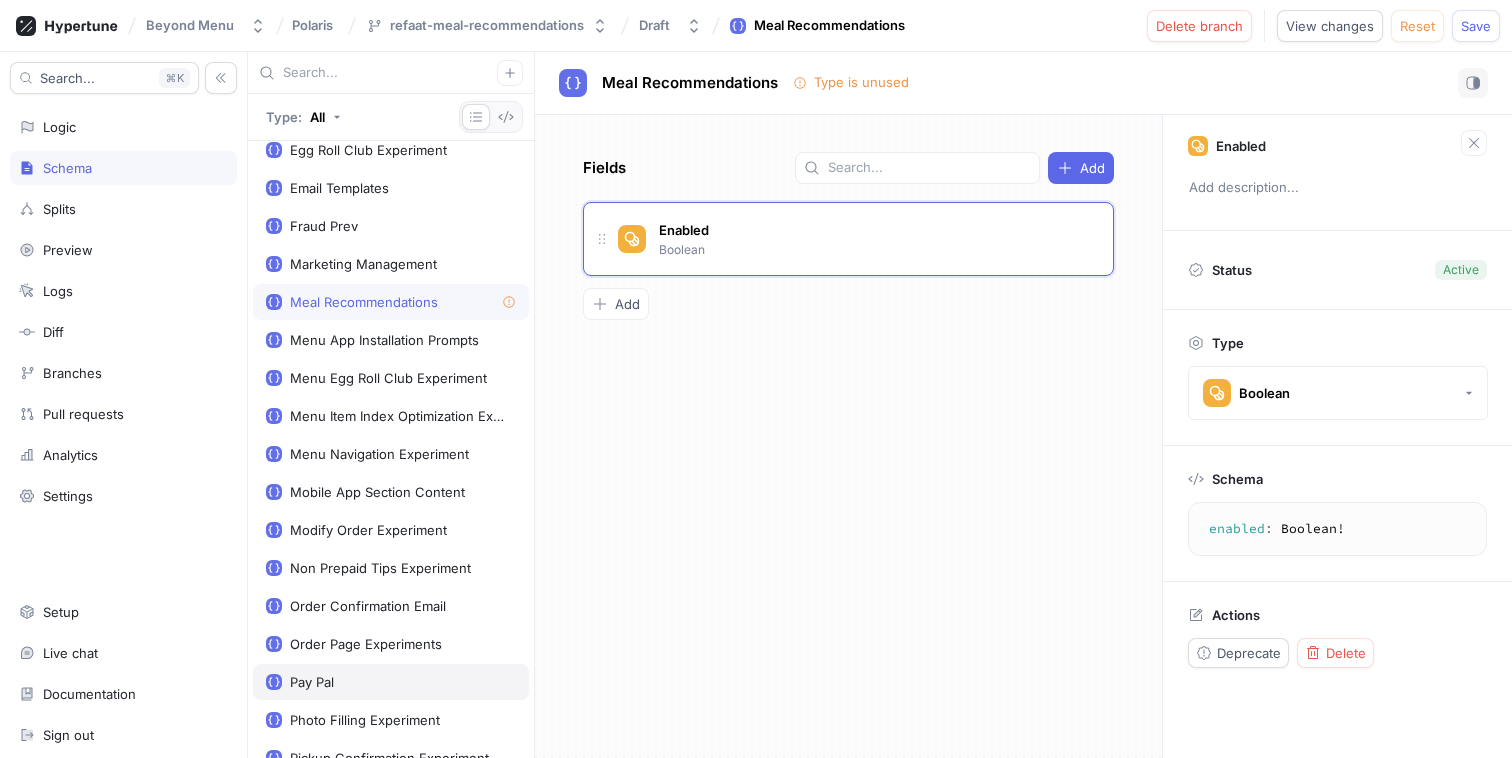 click on "Pay Pal" at bounding box center [391, 682] 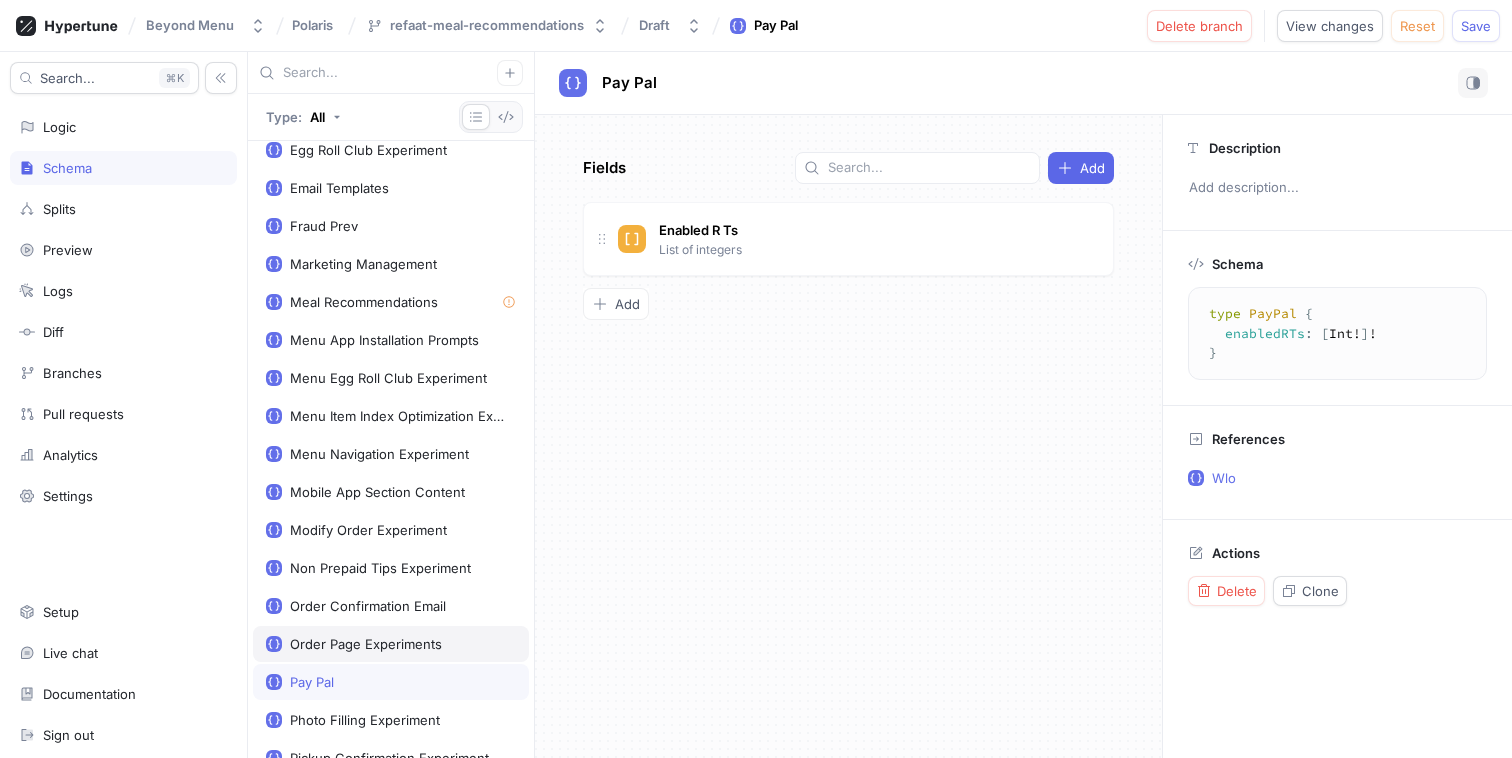 click on "Order Page Experiments" at bounding box center [366, 644] 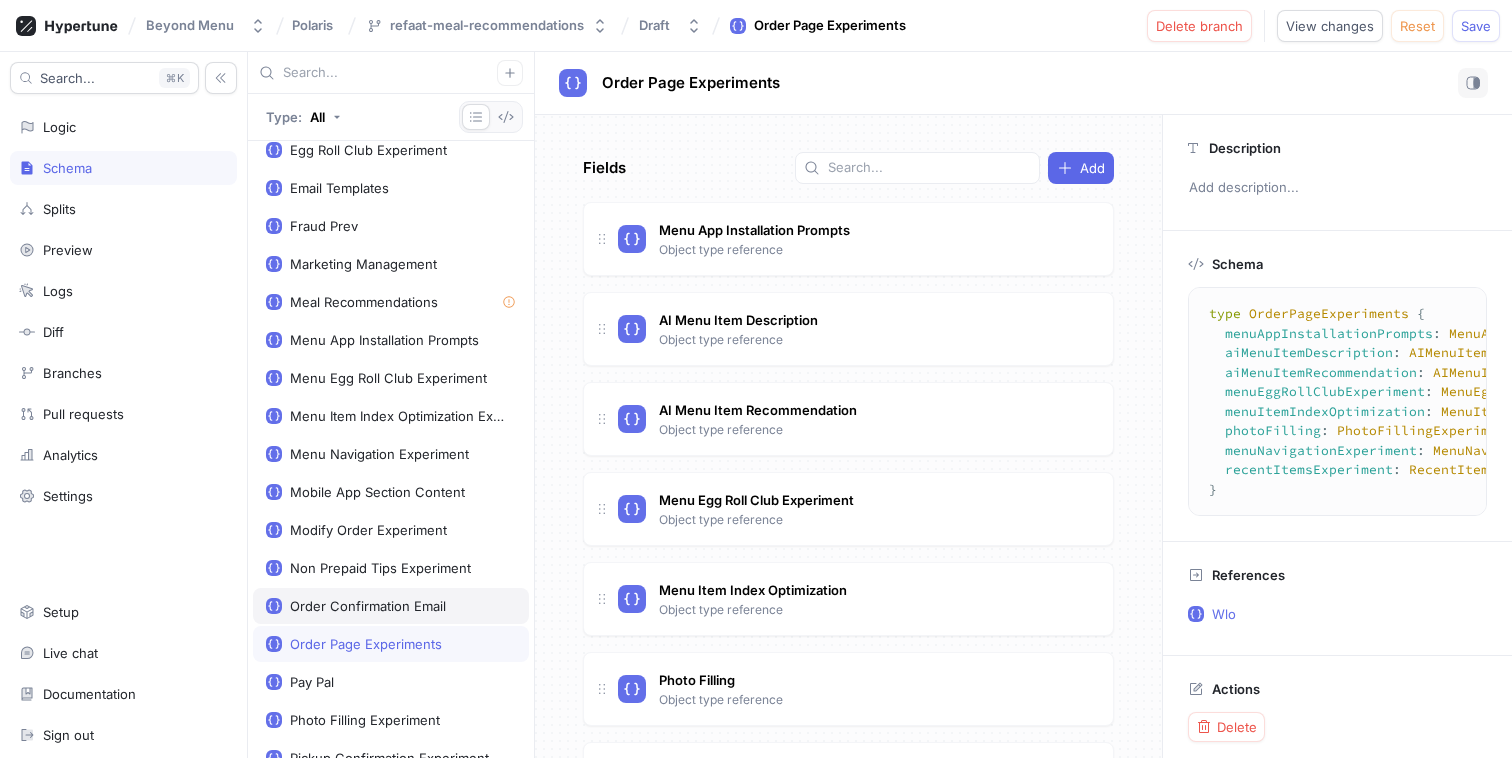 click on "Order Confirmation Email" at bounding box center [368, 606] 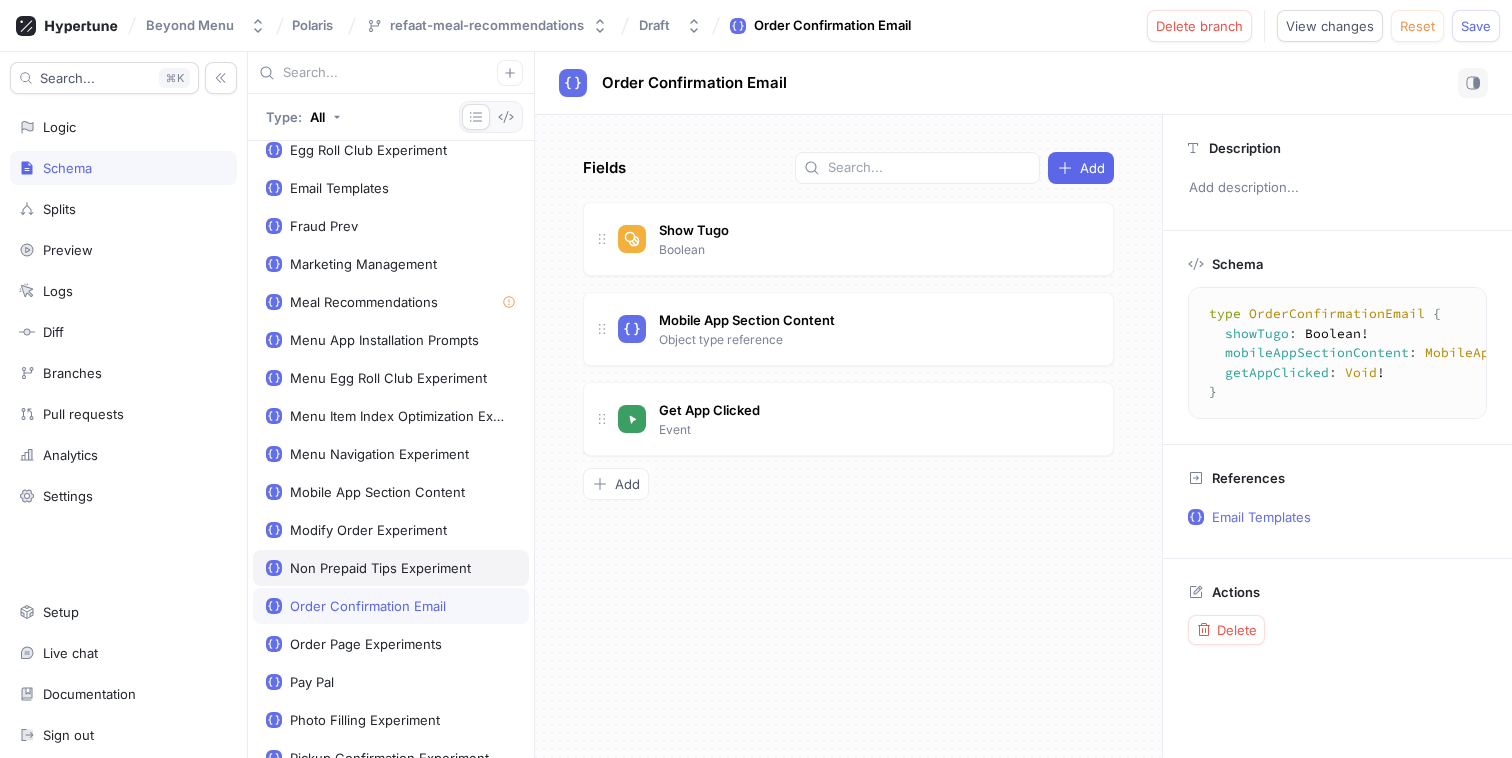 click on "Non Prepaid Tips Experiment" at bounding box center (391, 568) 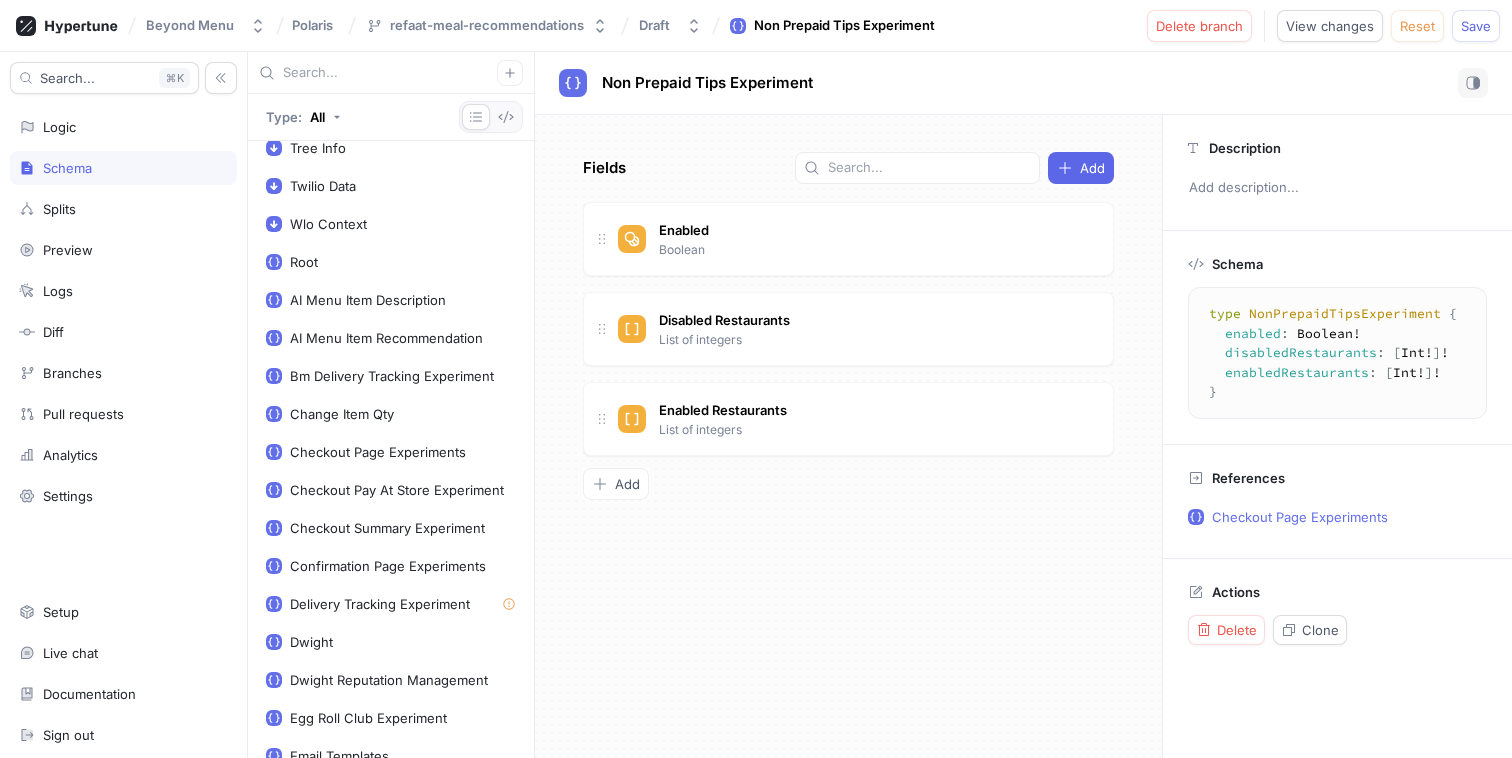 scroll, scrollTop: 204, scrollLeft: 0, axis: vertical 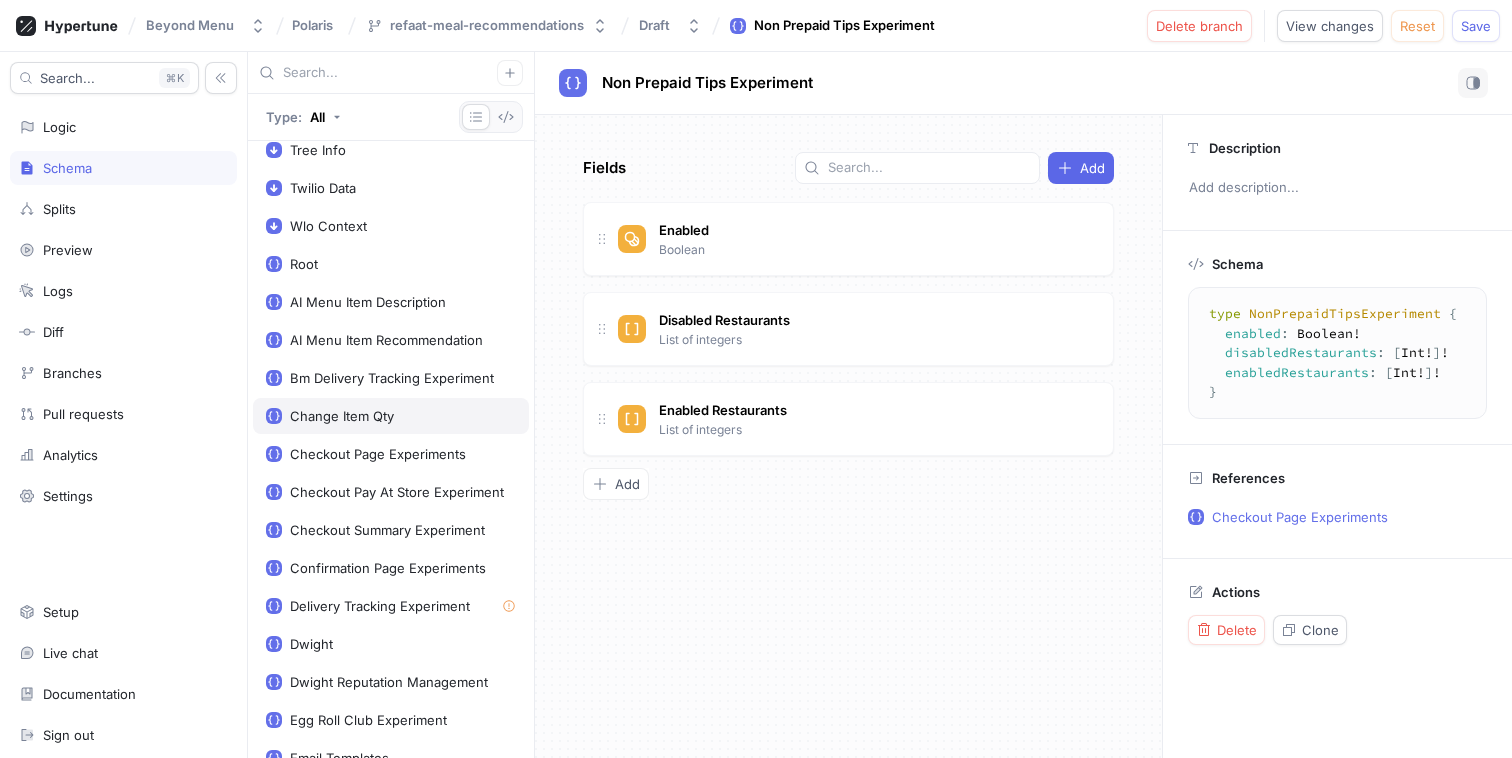 click on "Change Item Qty" at bounding box center [391, 416] 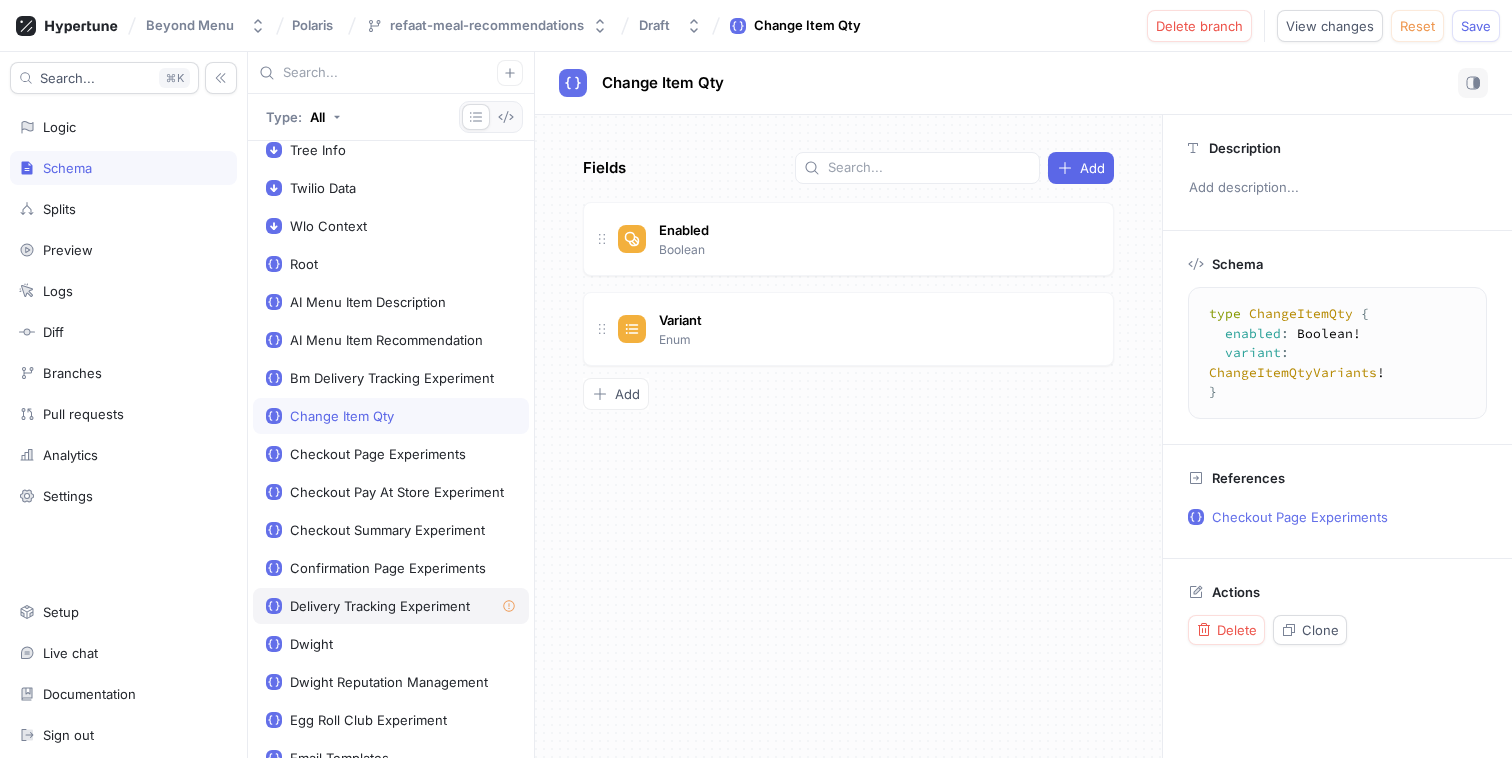 click on "Delivery Tracking Experiment" at bounding box center (380, 606) 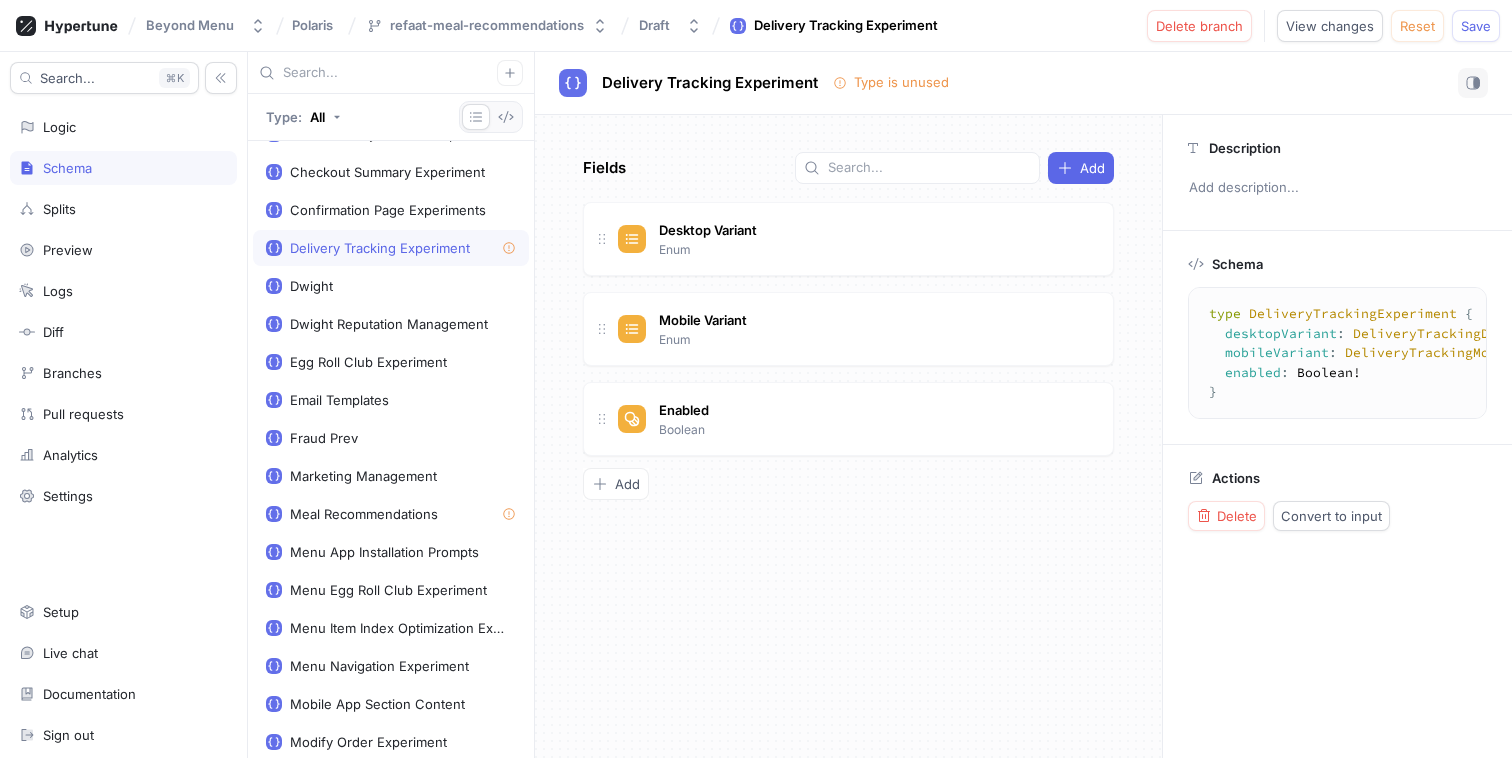 scroll, scrollTop: 567, scrollLeft: 0, axis: vertical 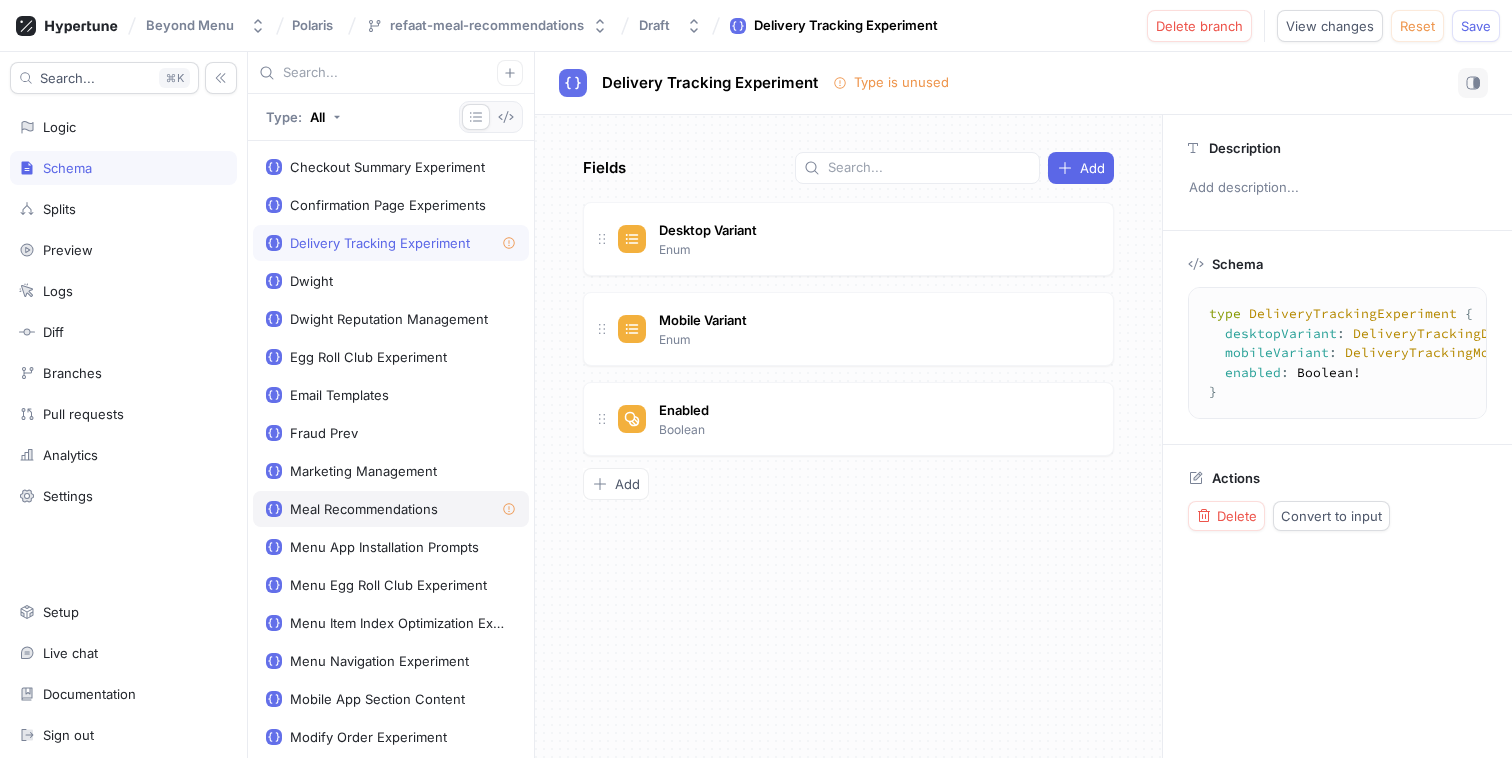 click on "Meal Recommendations" at bounding box center [364, 509] 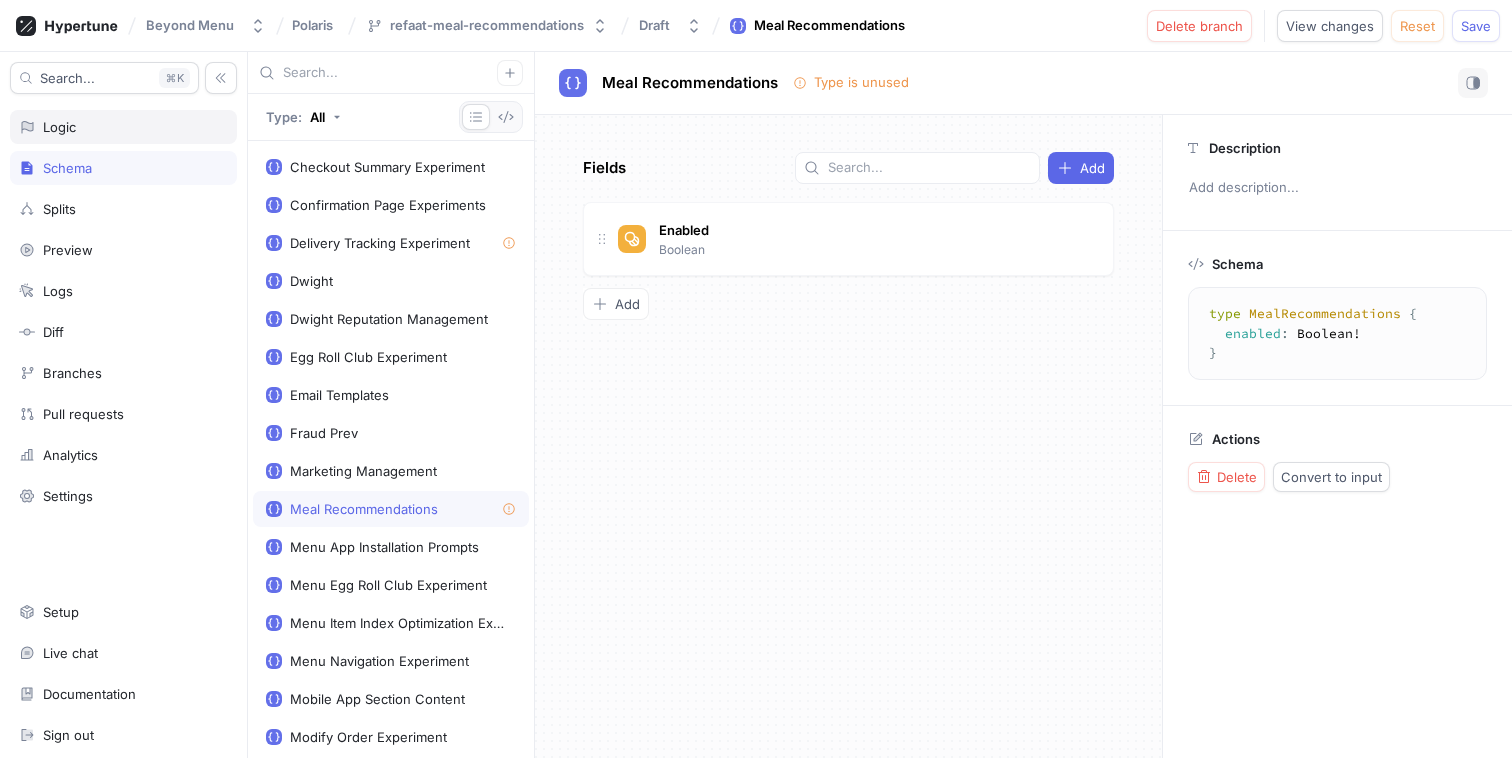 click on "Logic" at bounding box center [123, 127] 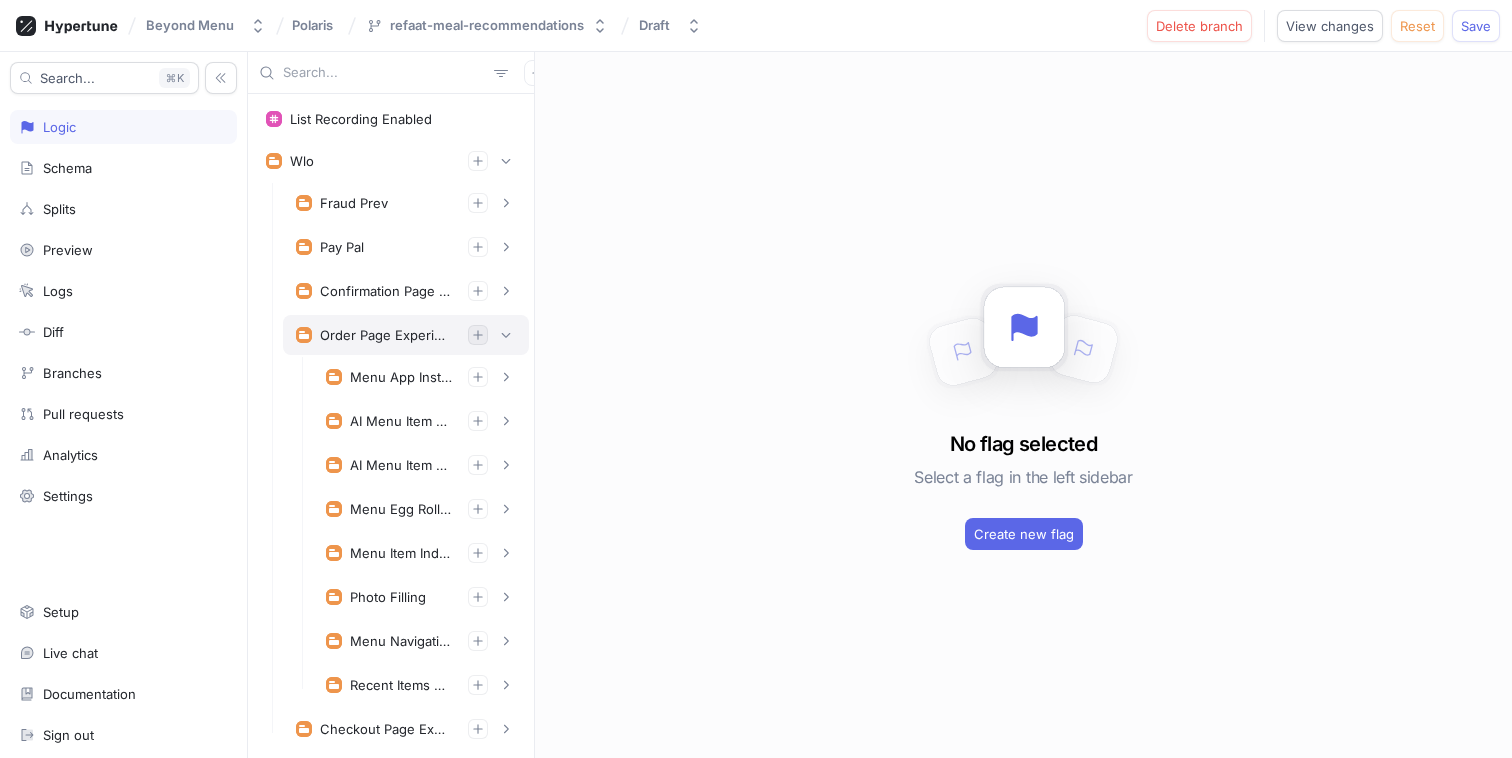 click 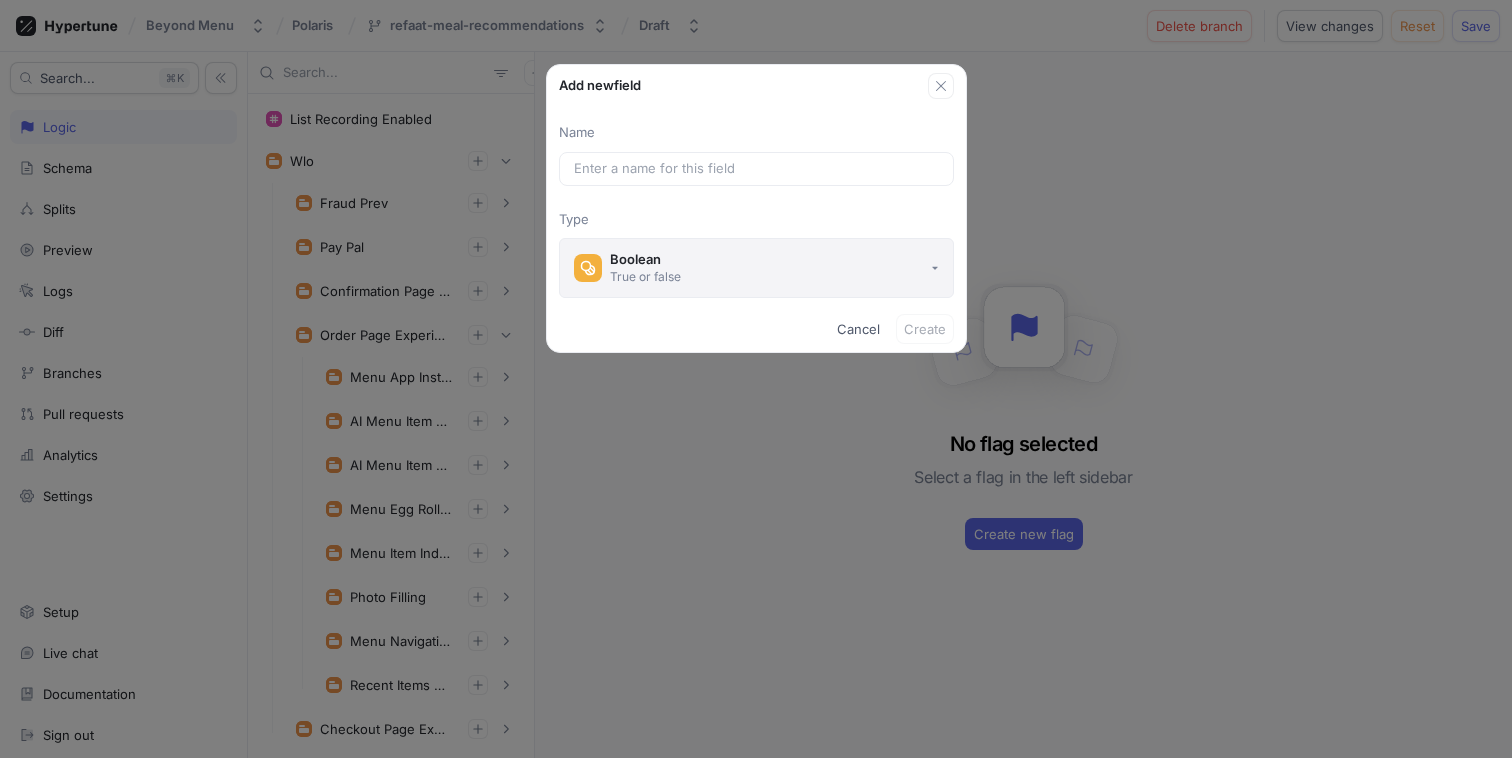click on "Boolean True or false" at bounding box center (756, 268) 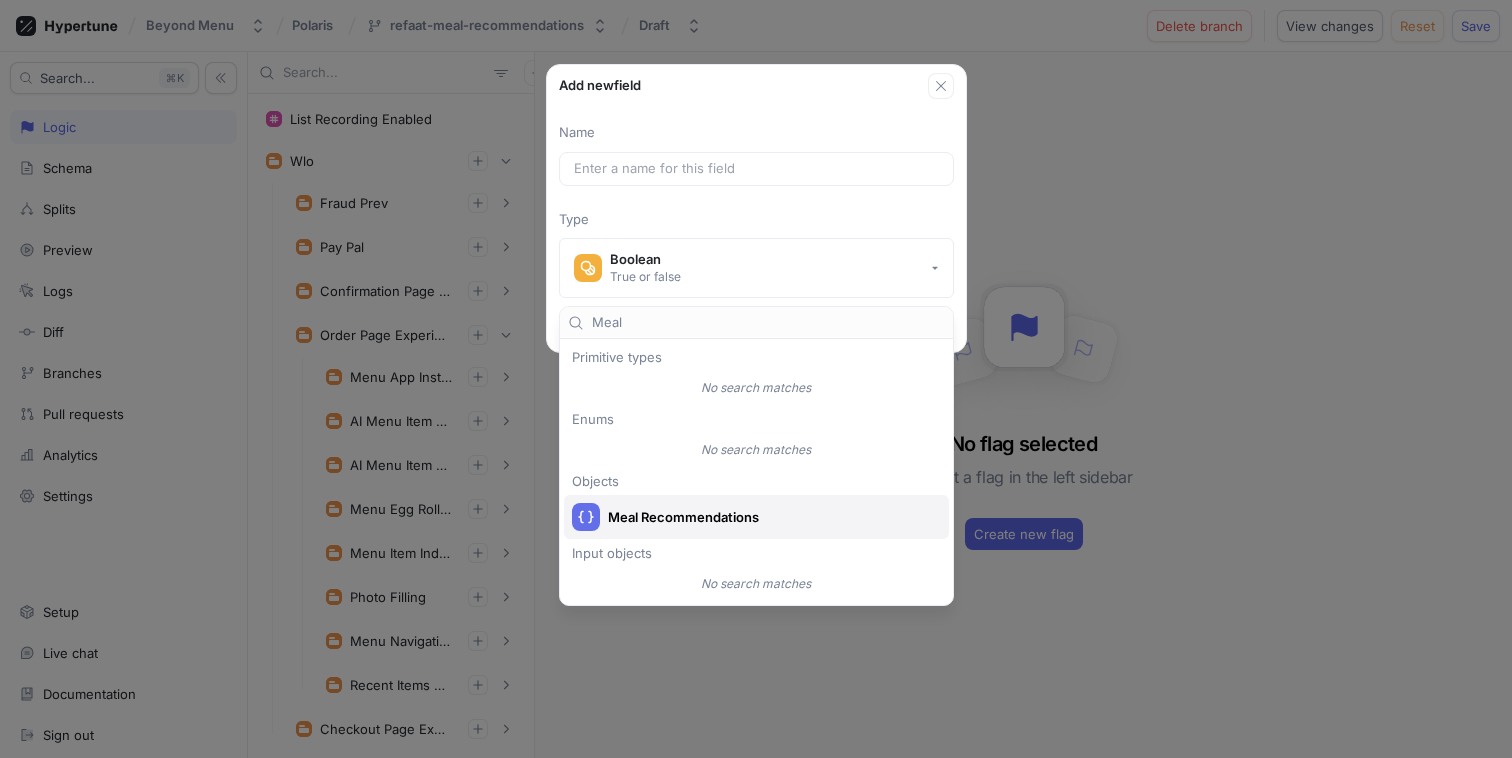 type on "Meal" 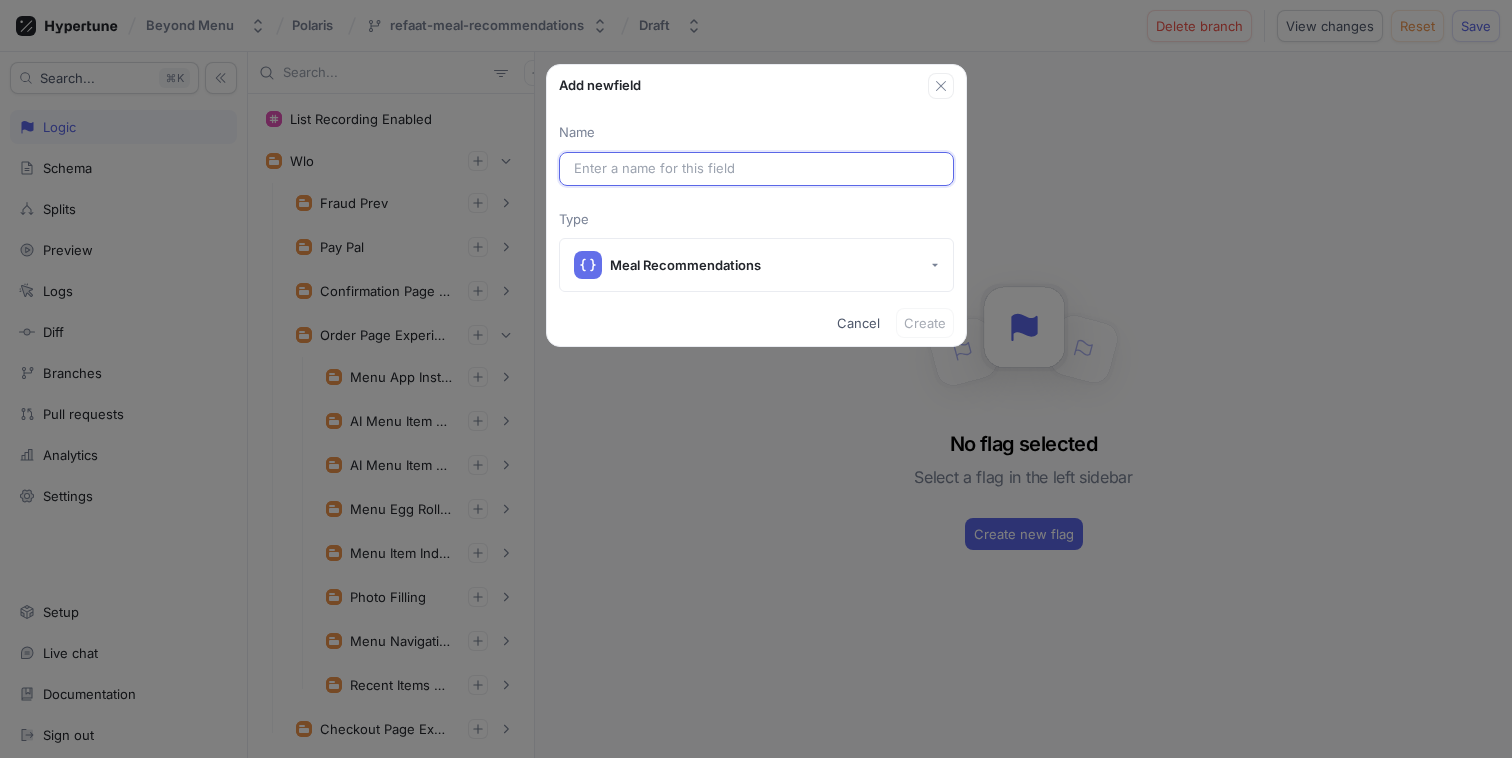 click at bounding box center [756, 169] 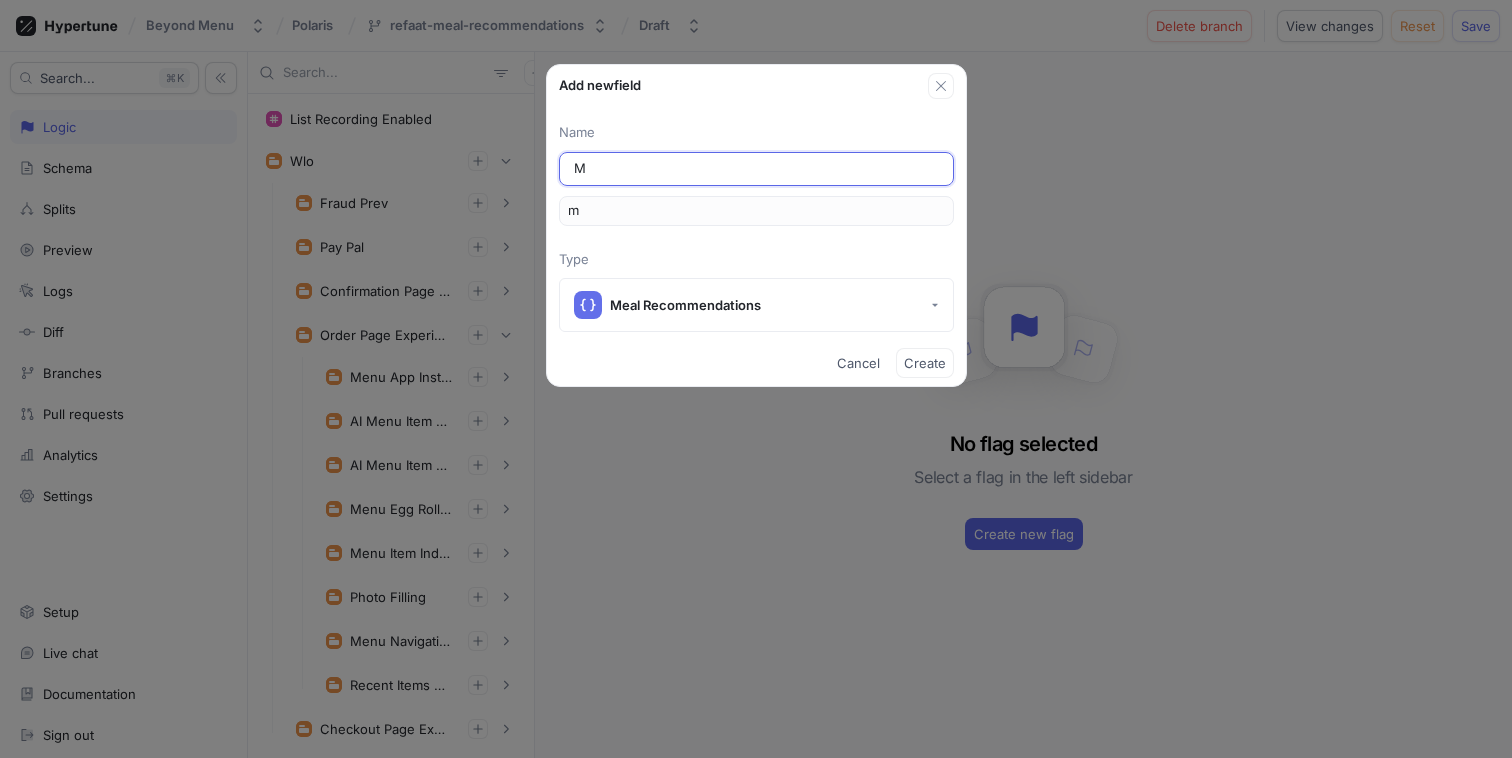 type on "Me" 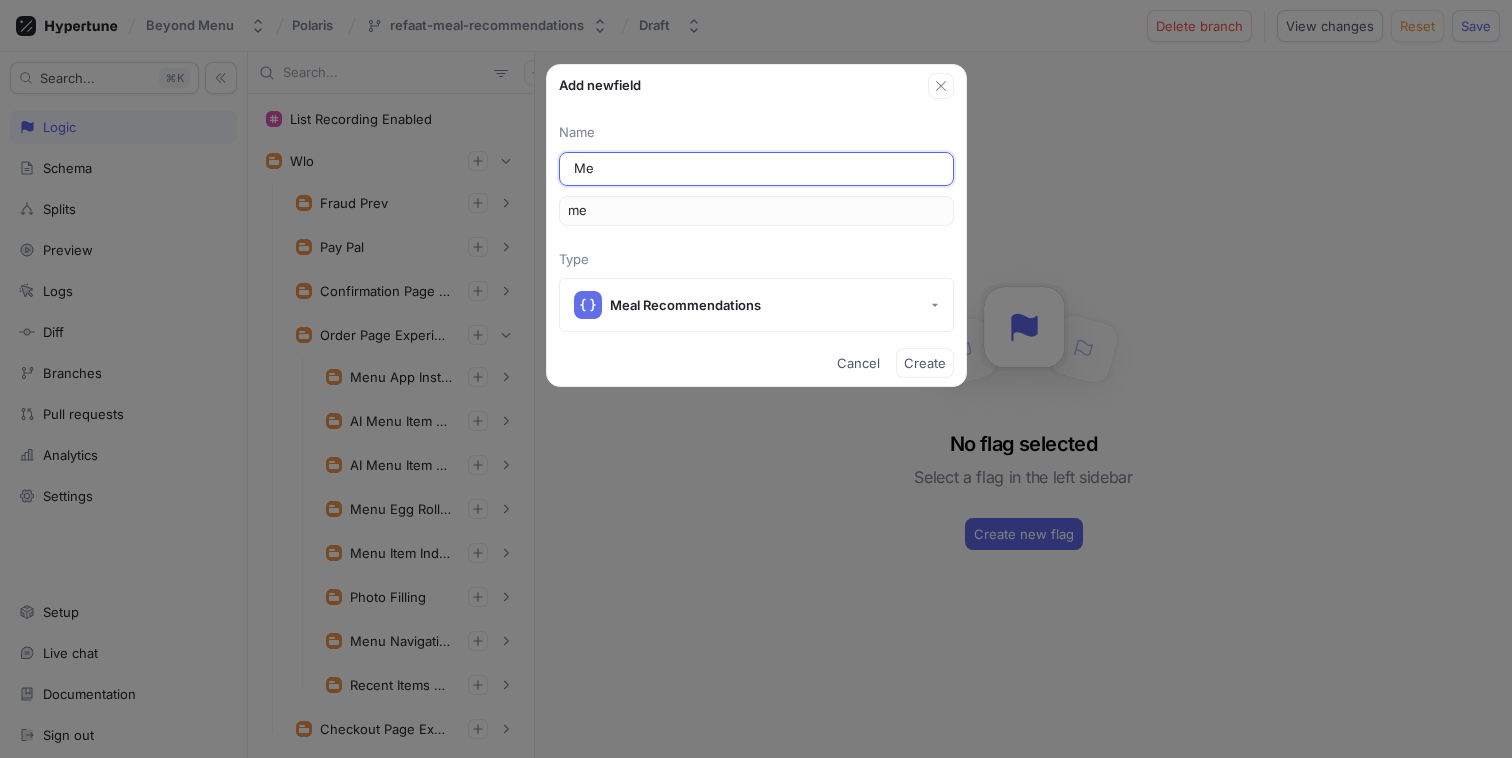 type on "Mea" 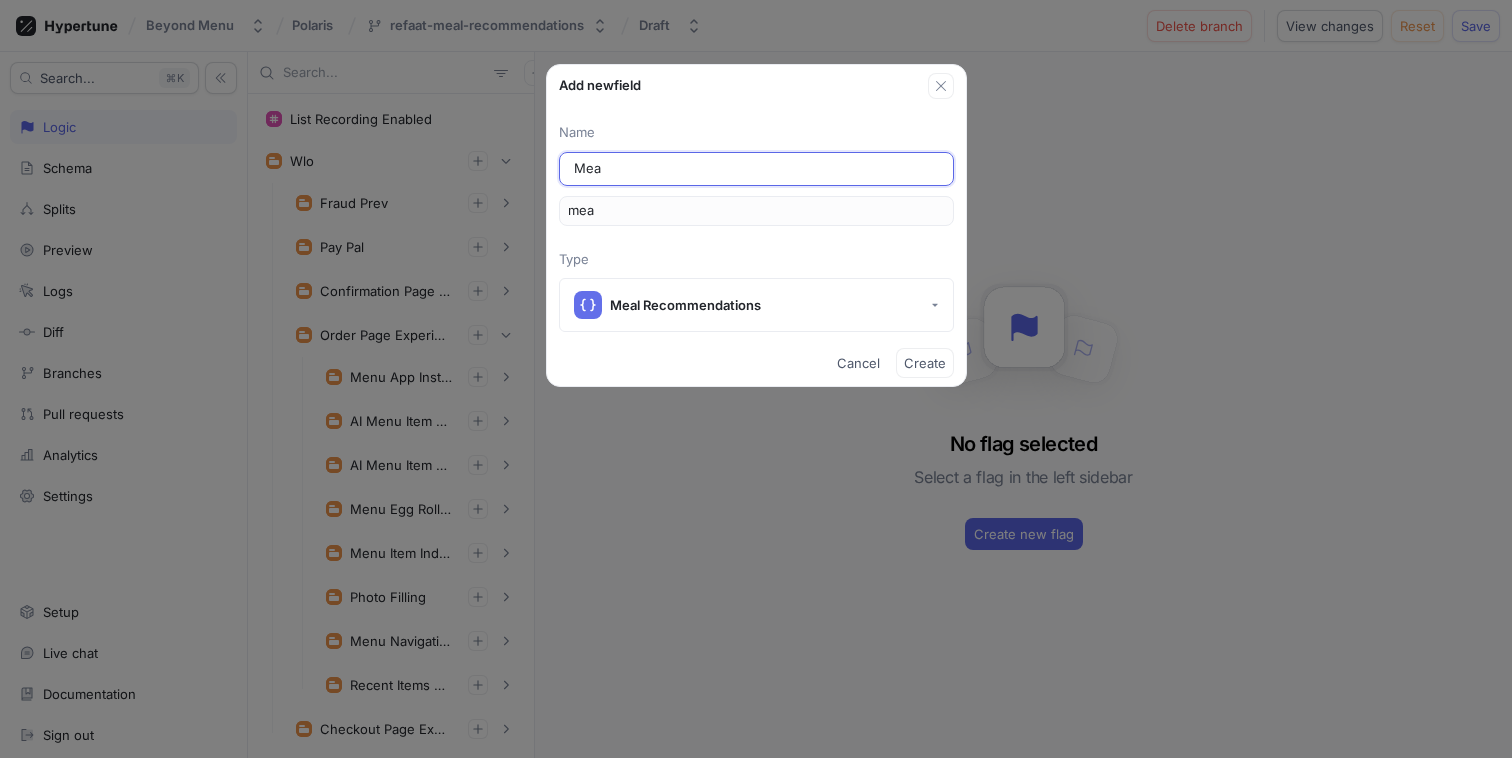 type on "Meal" 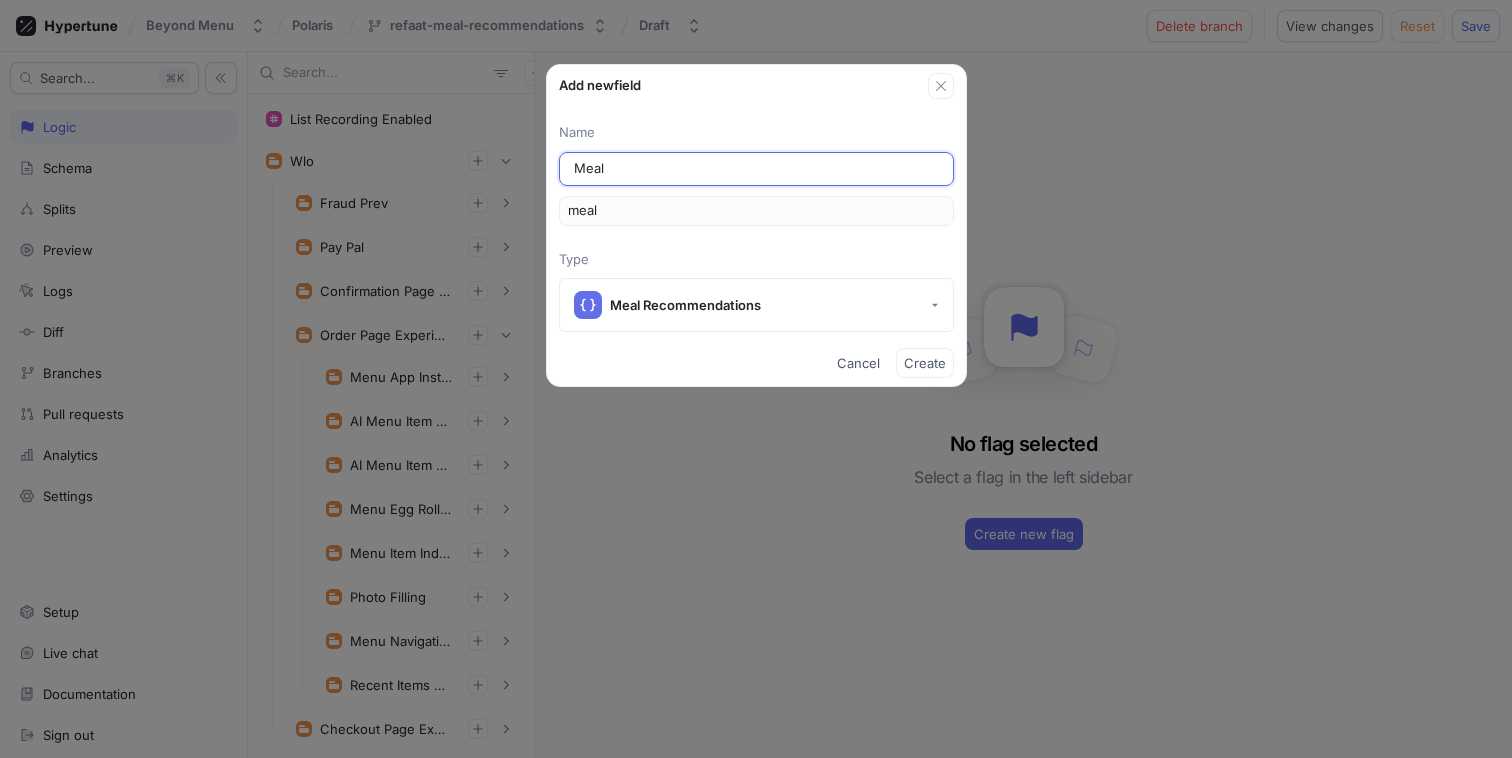 type on "MealR" 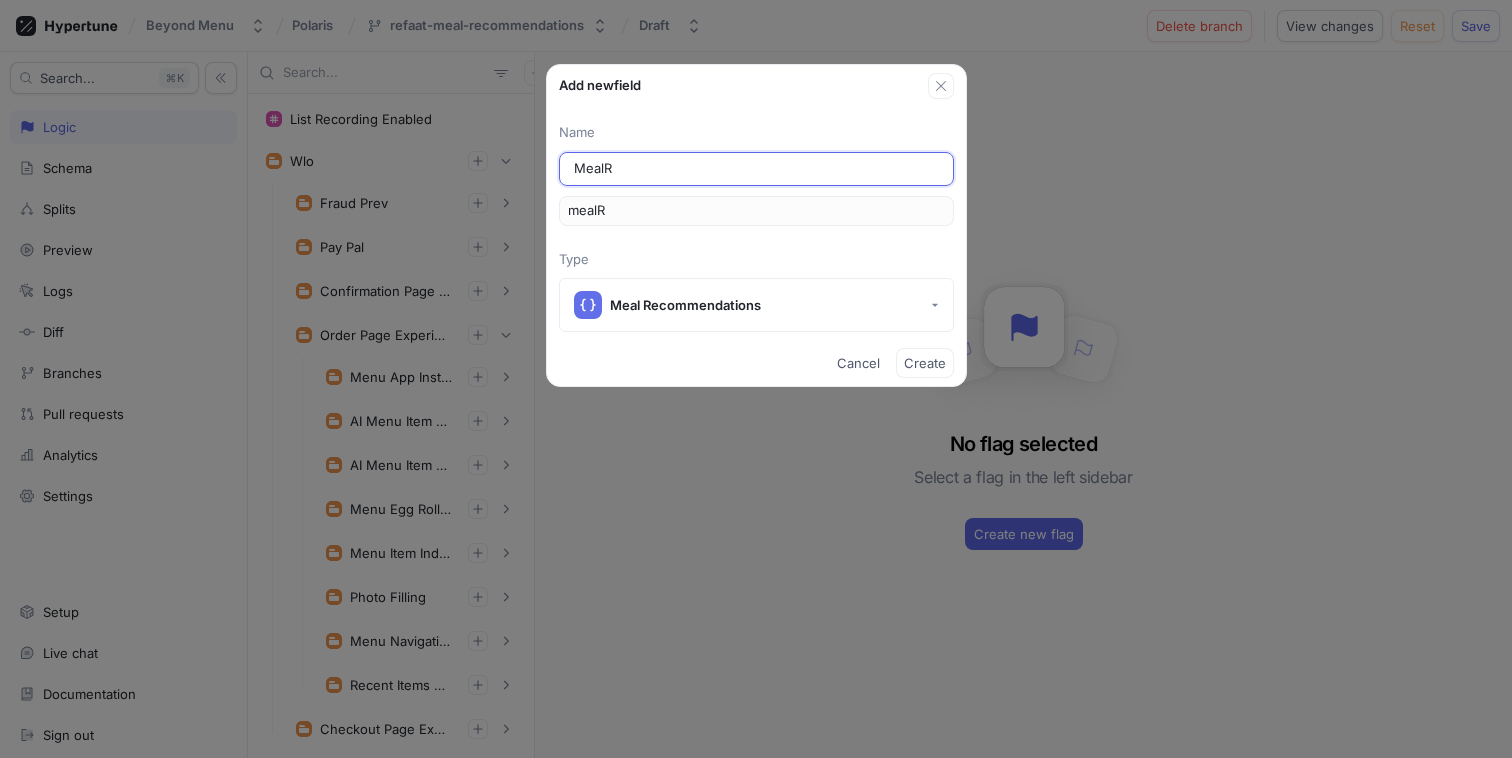 type on "MealRe" 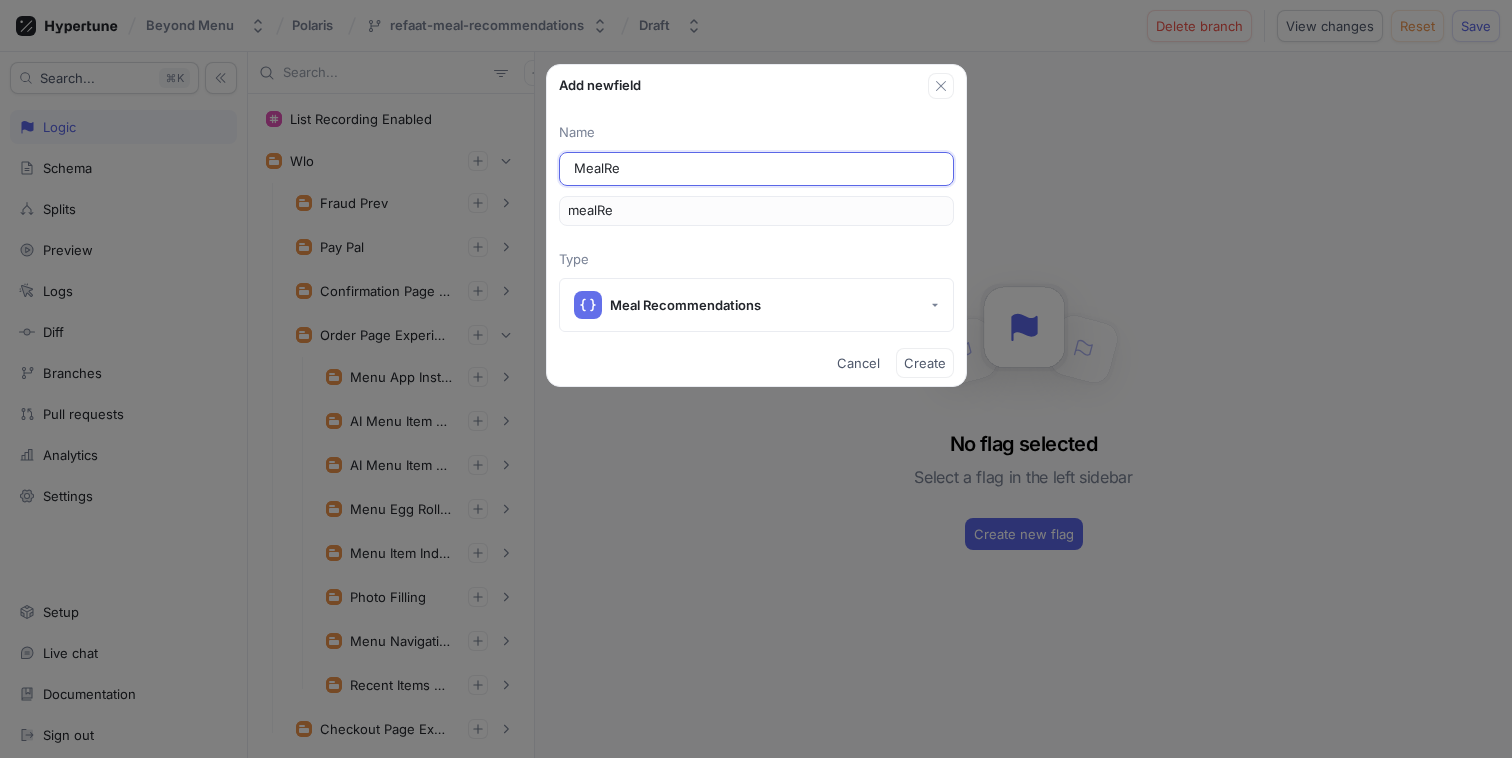 type on "MealRec" 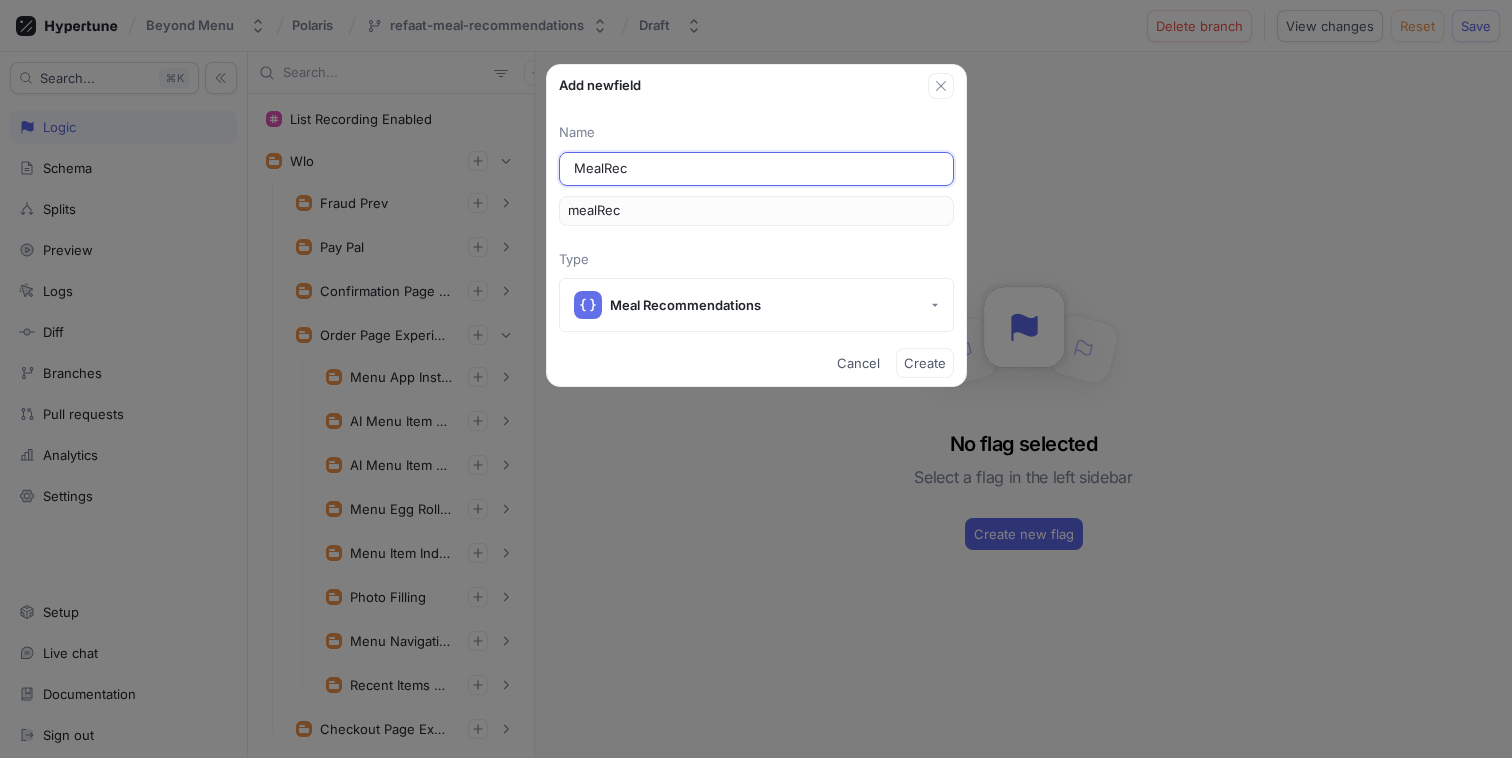 type on "MealReco" 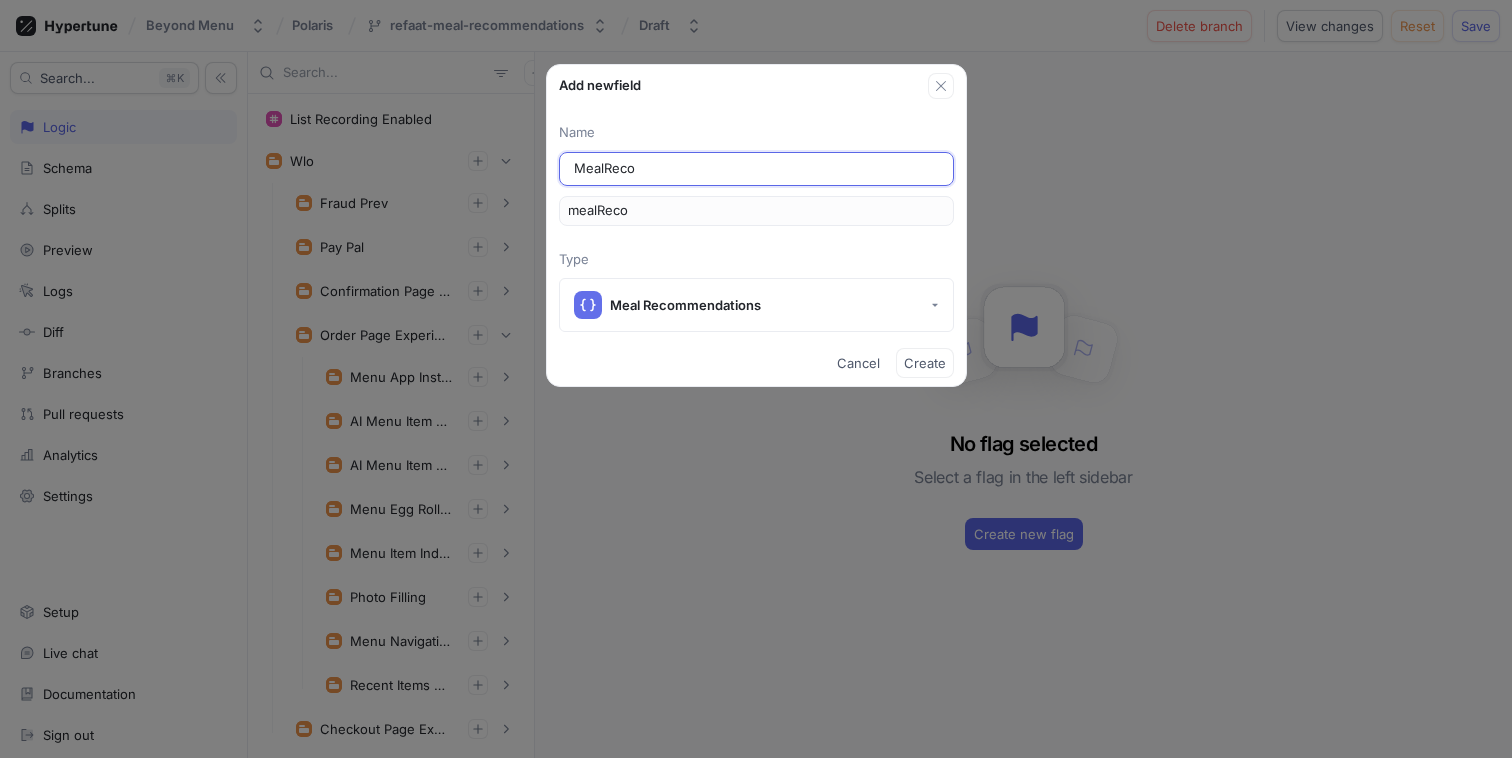type on "MealRecom" 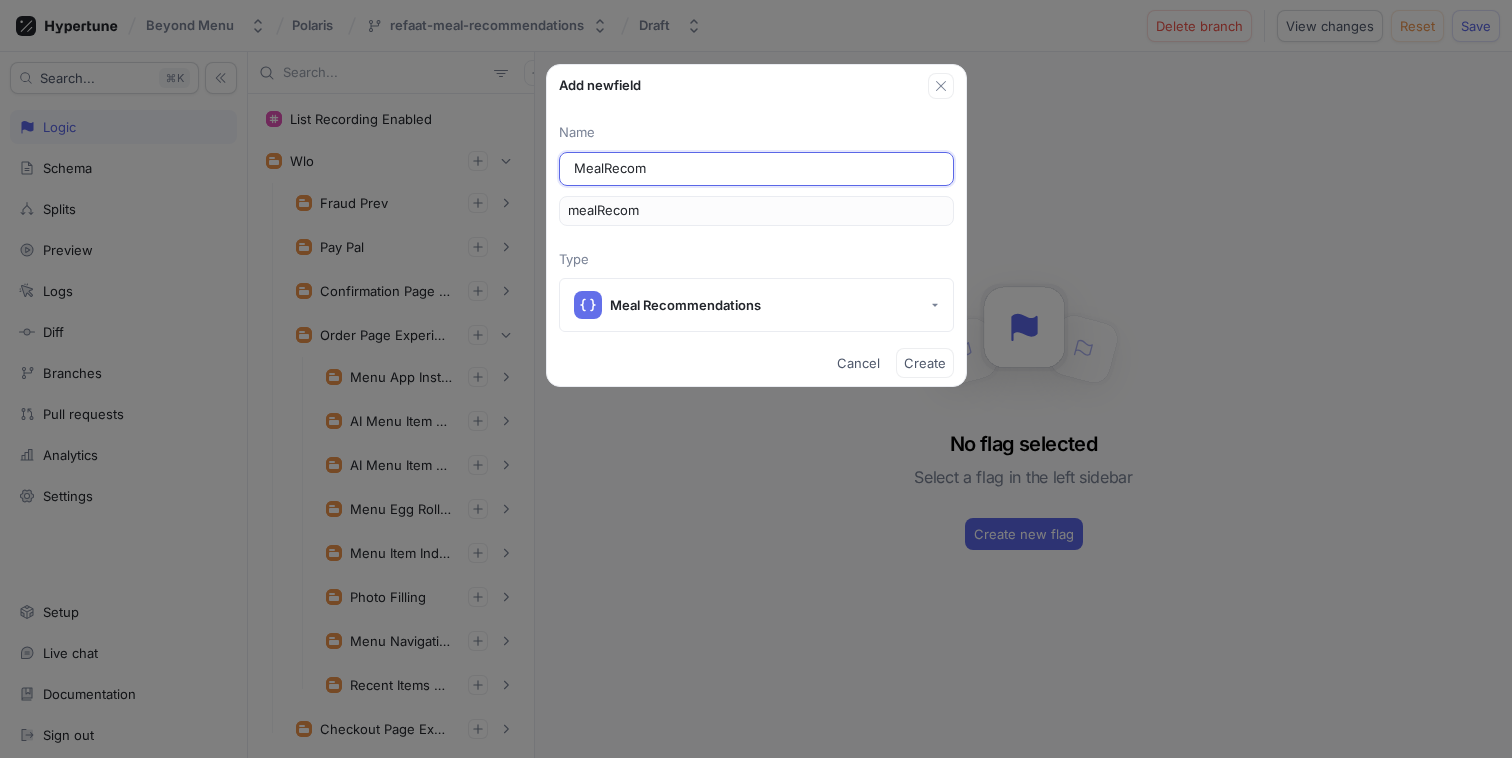 type on "MealRecomm" 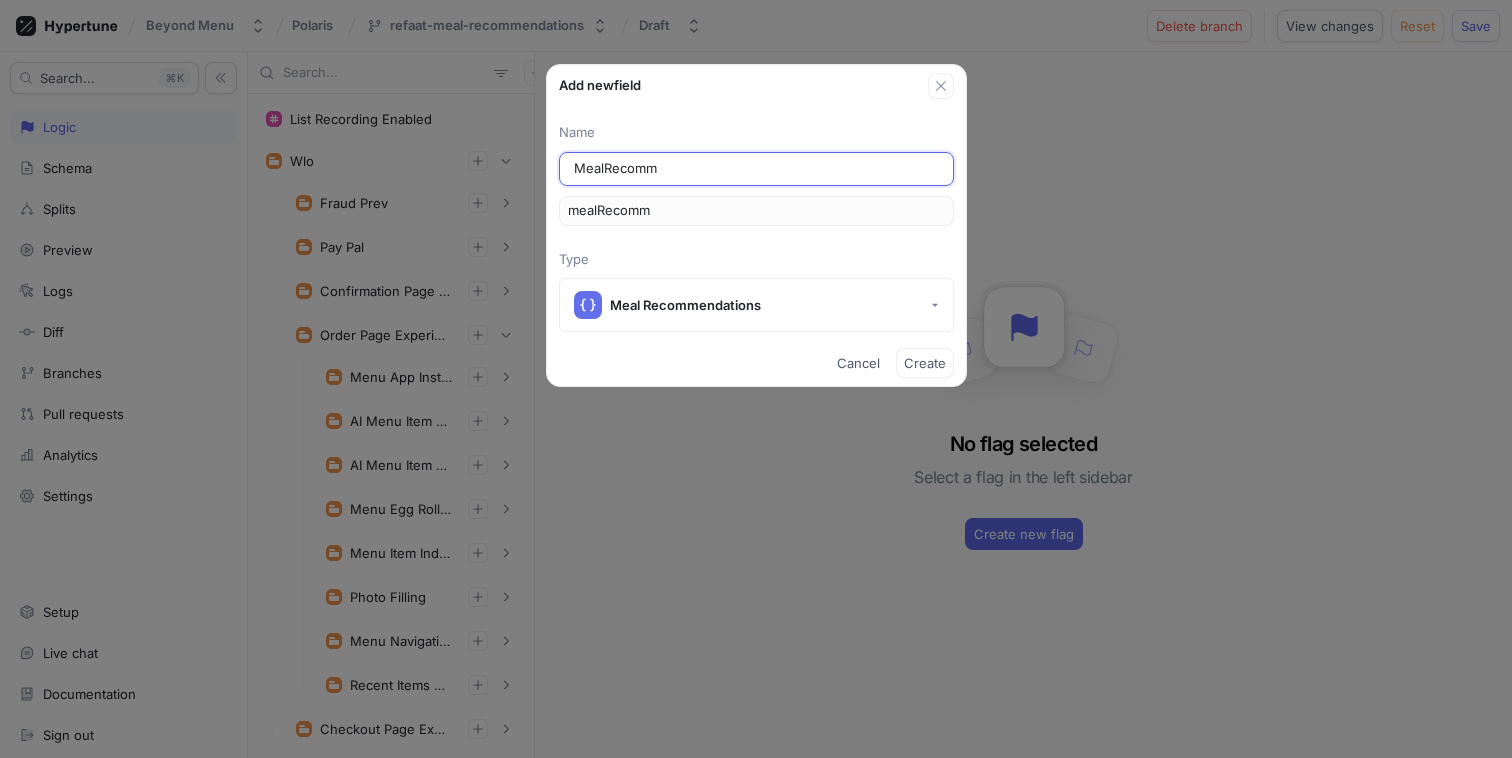 type on "MealRecomme" 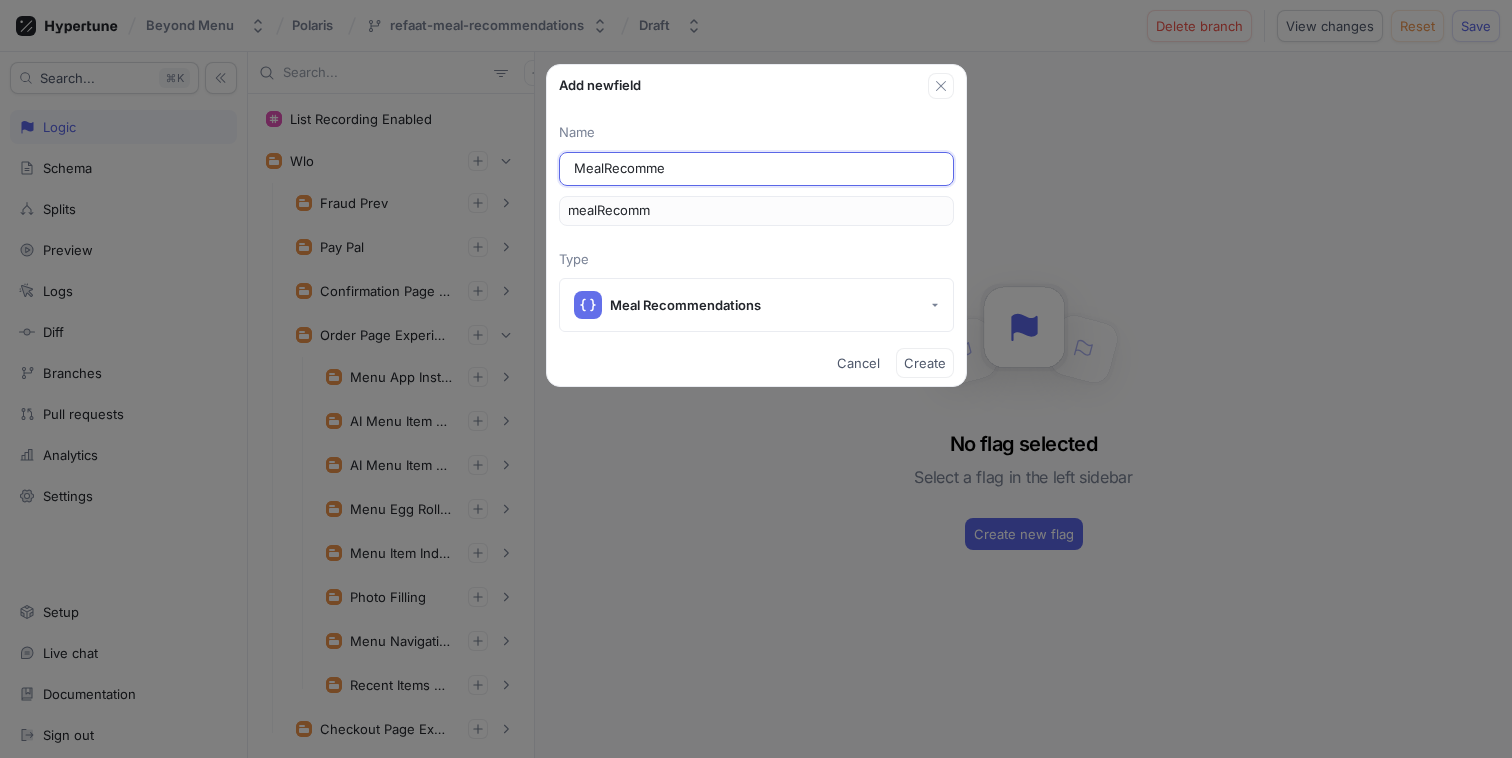 type on "mealRecomme[EMAIL]" 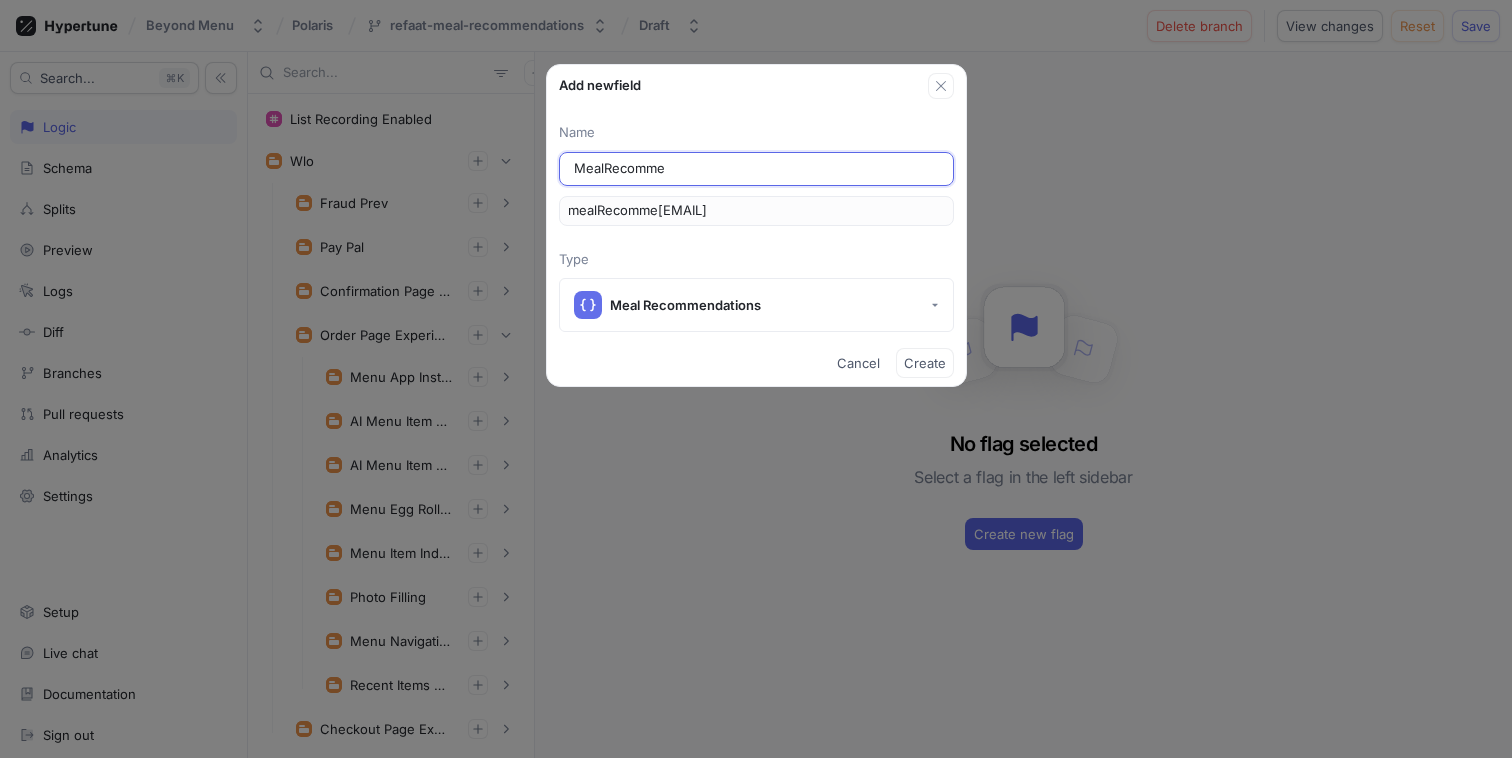type on "MealRecommen[EMAIL]" 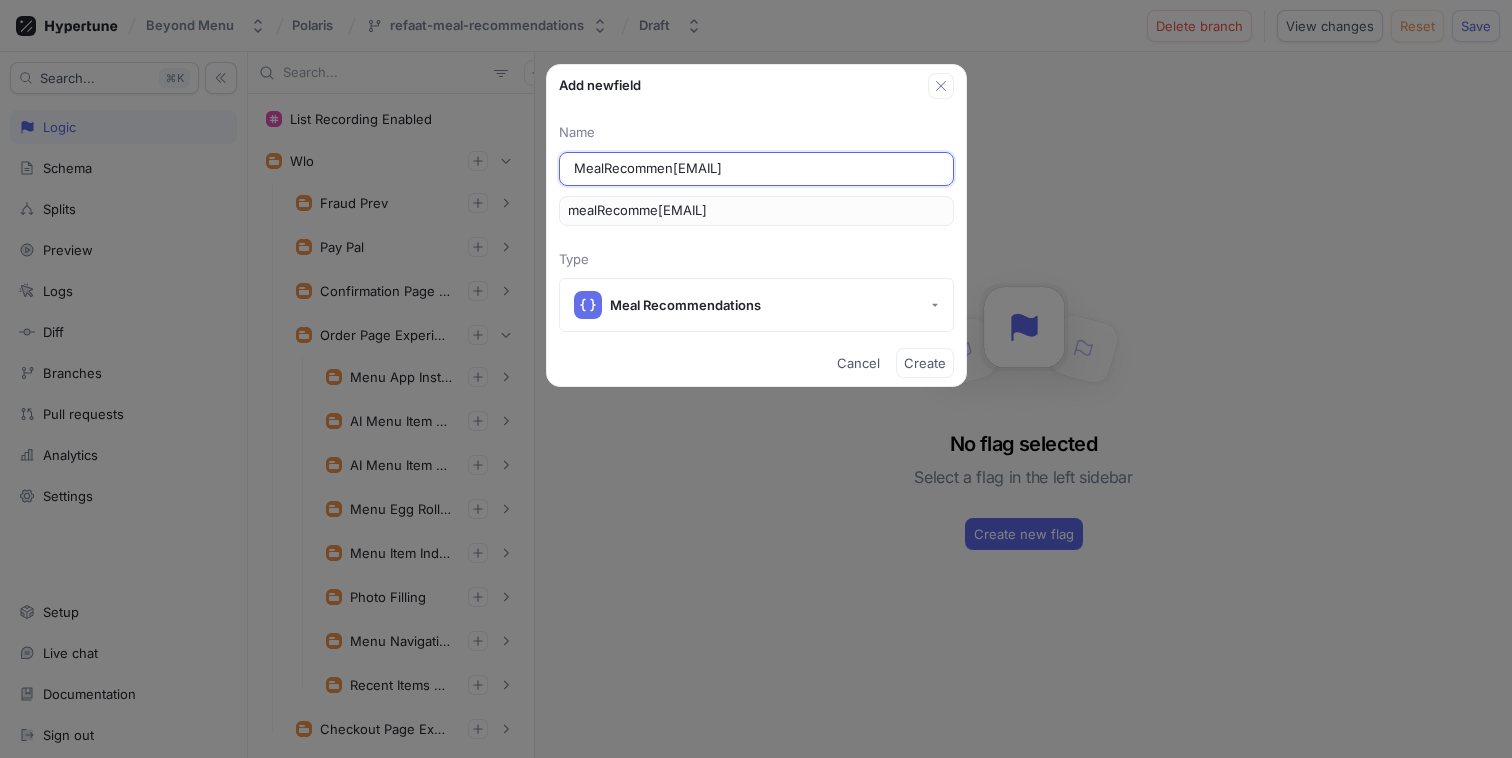 type on "mealRecommen" 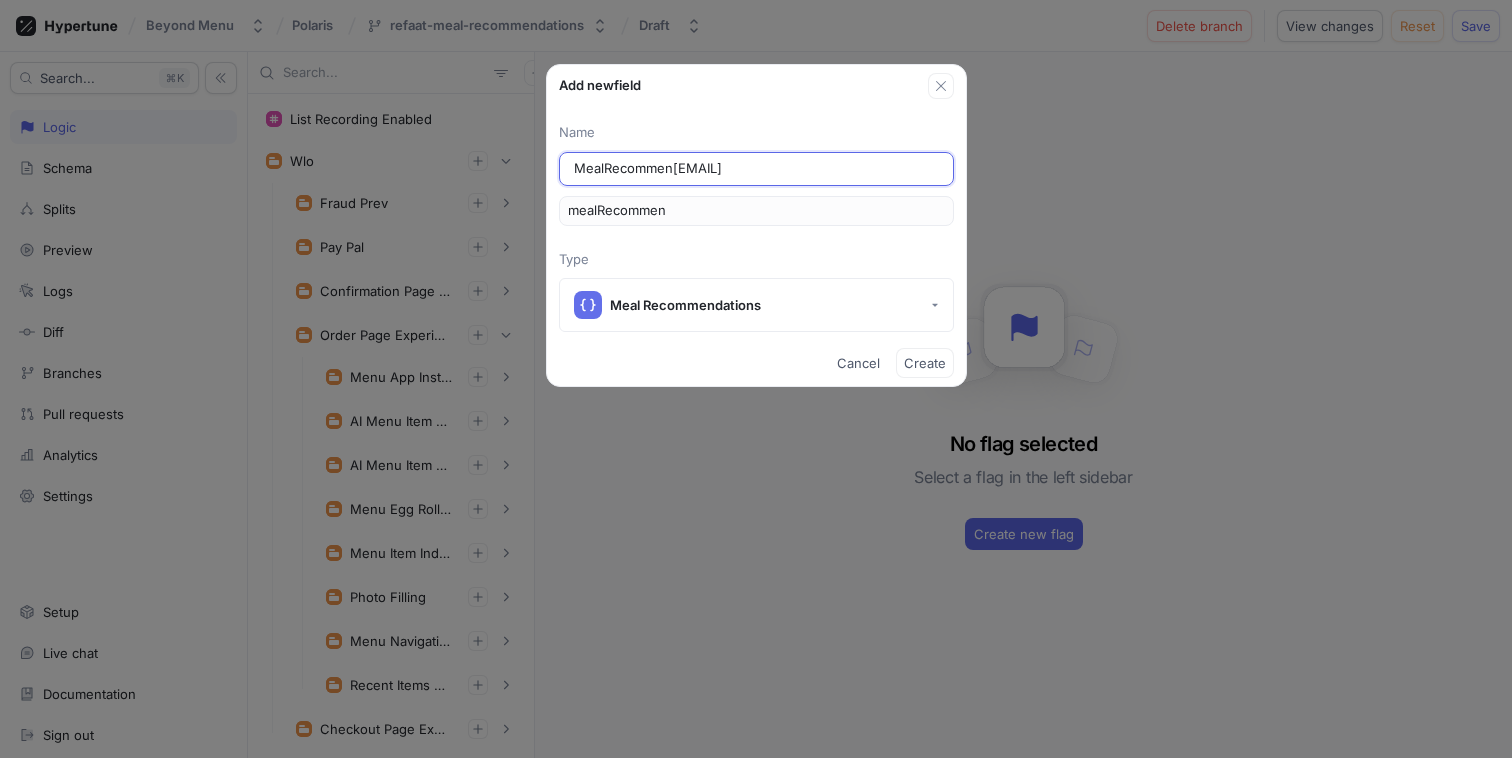 type on "MealRecommend" 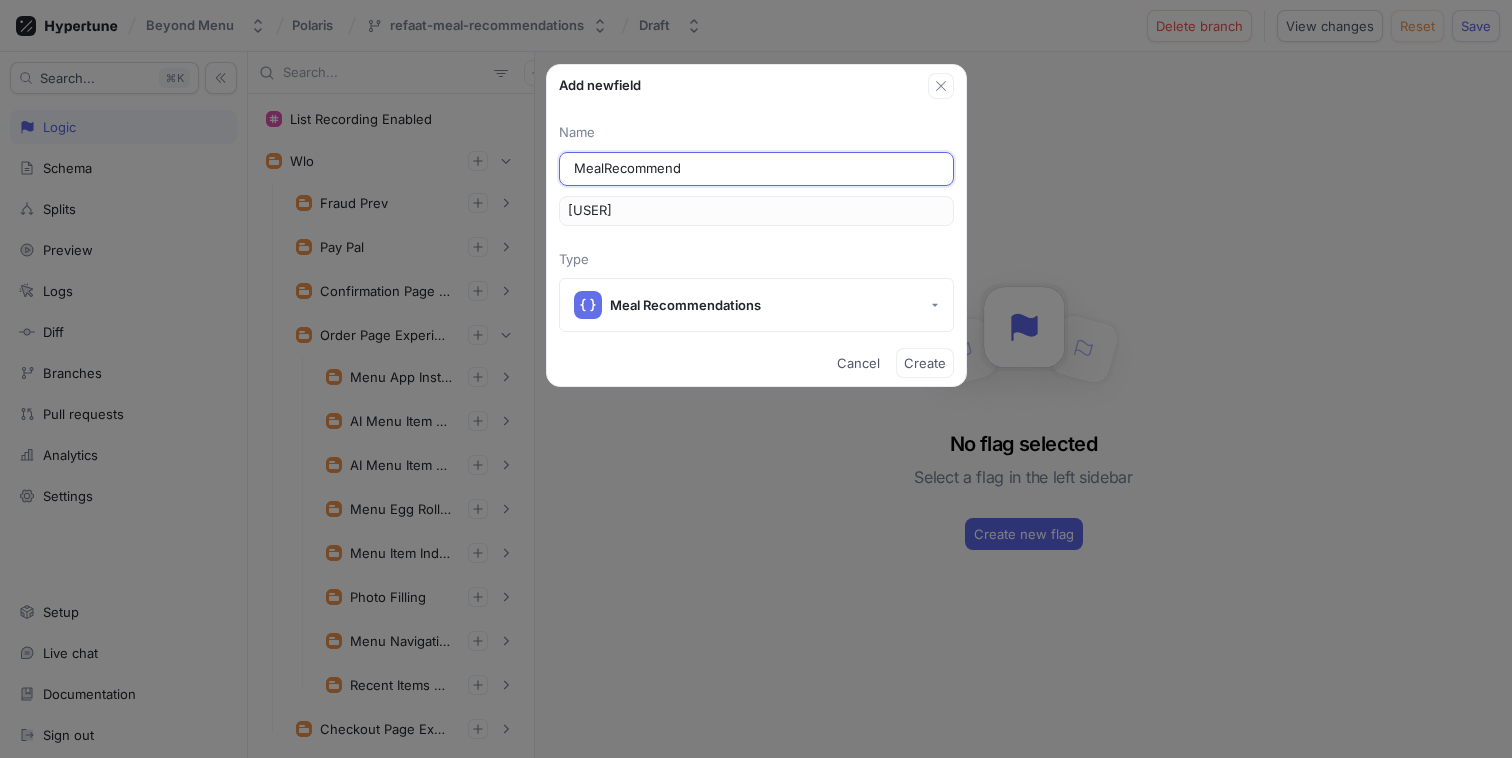 type on "MealRecommenda" 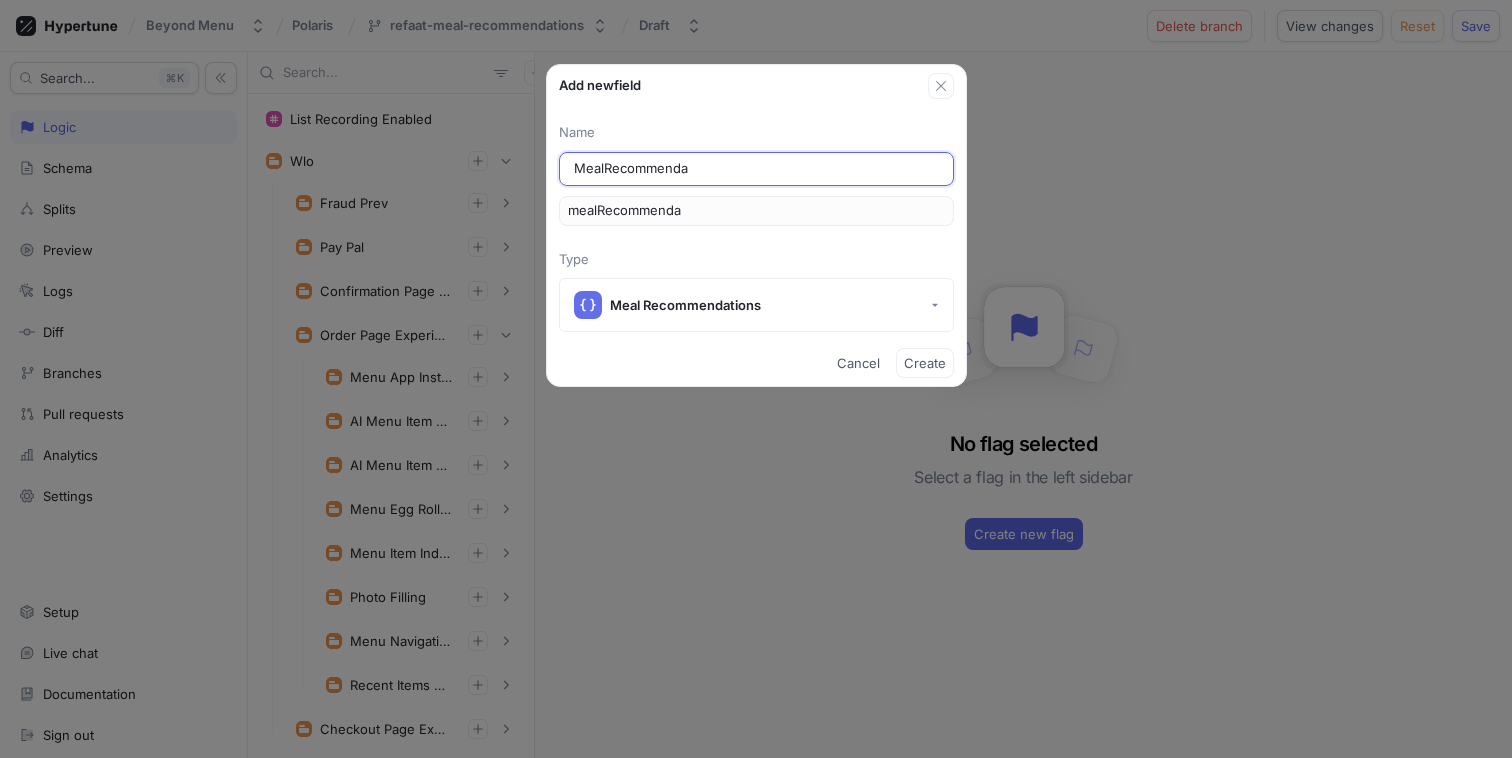 type on "[USER]" 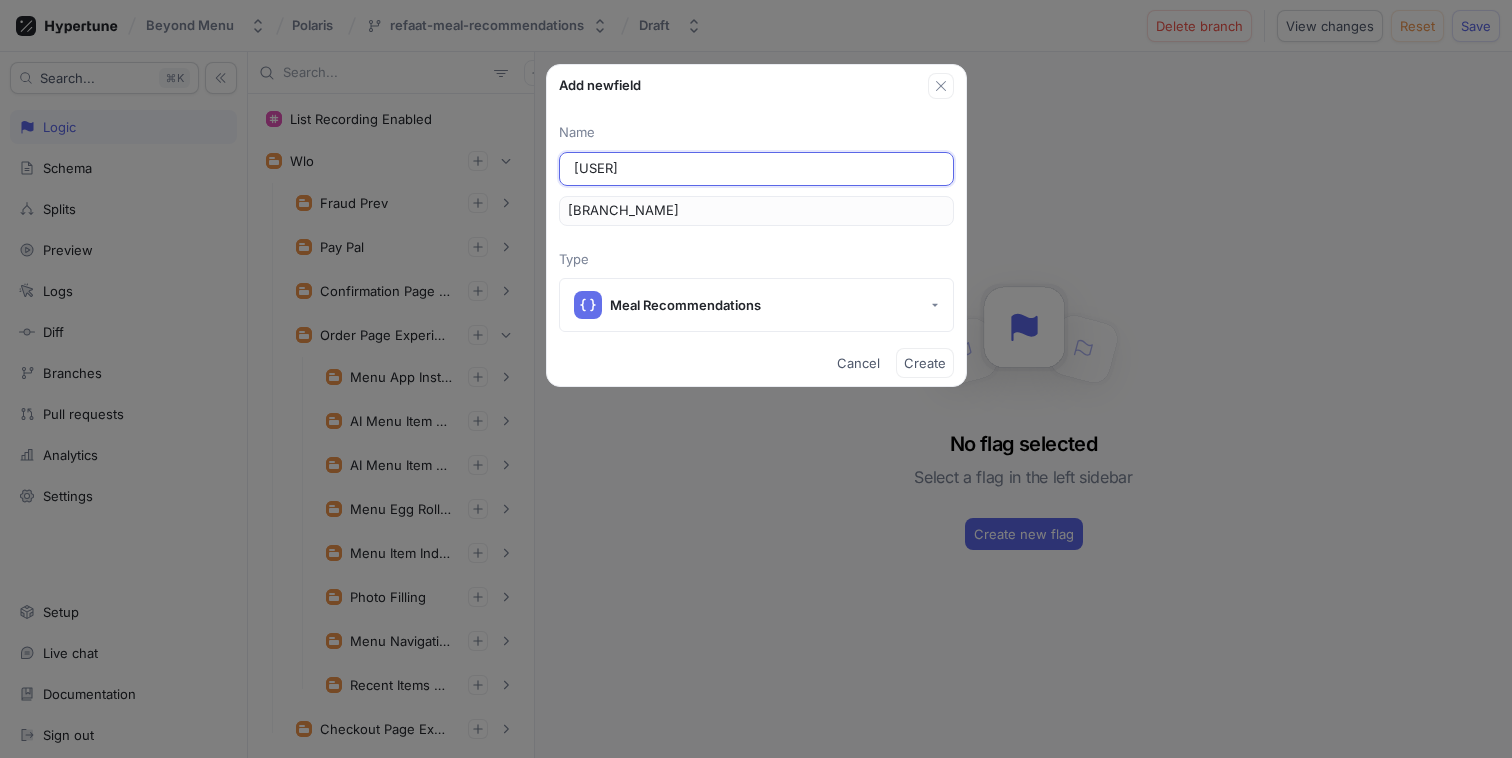 type on "MealRecommendati" 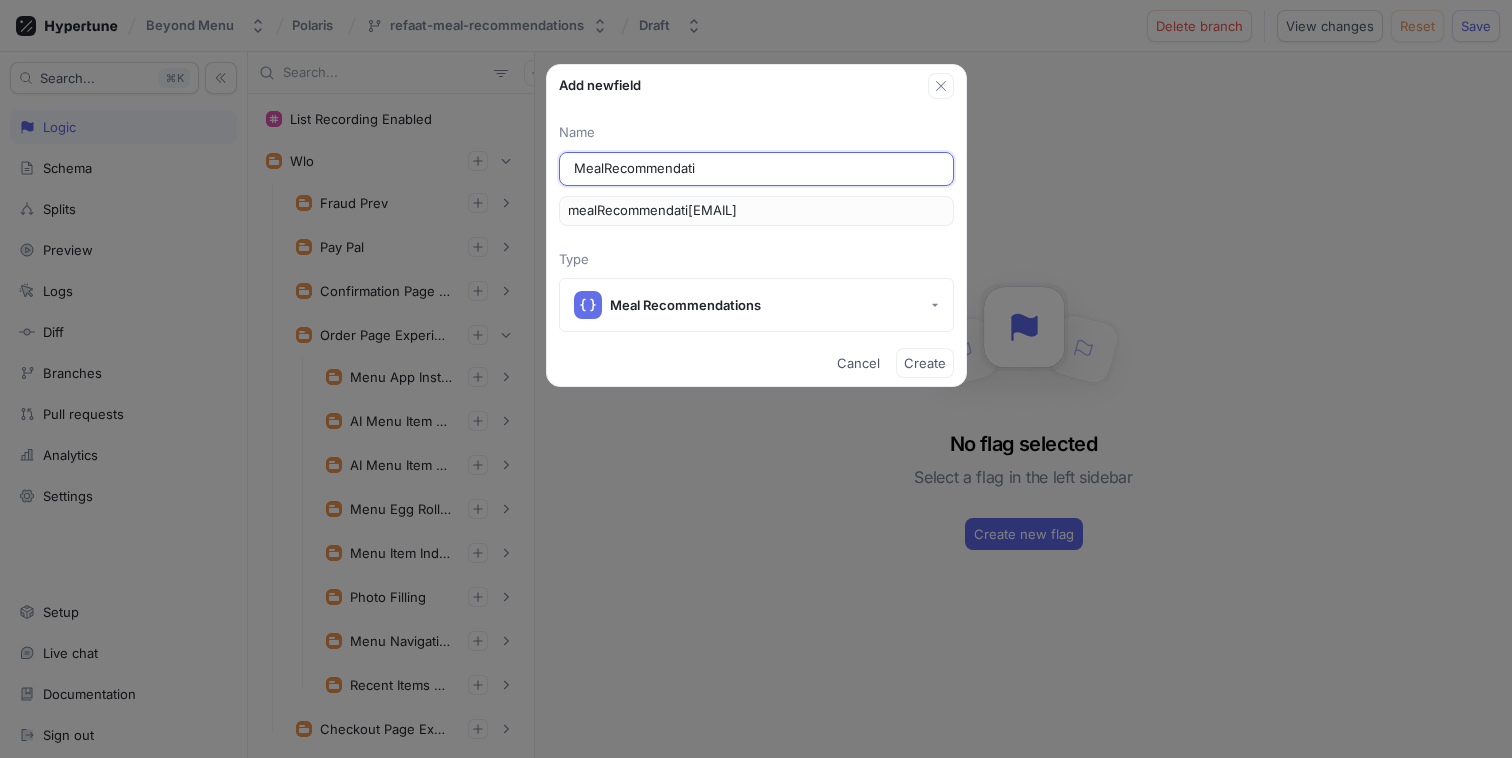 type on "MealRecommendatio[EMAIL]" 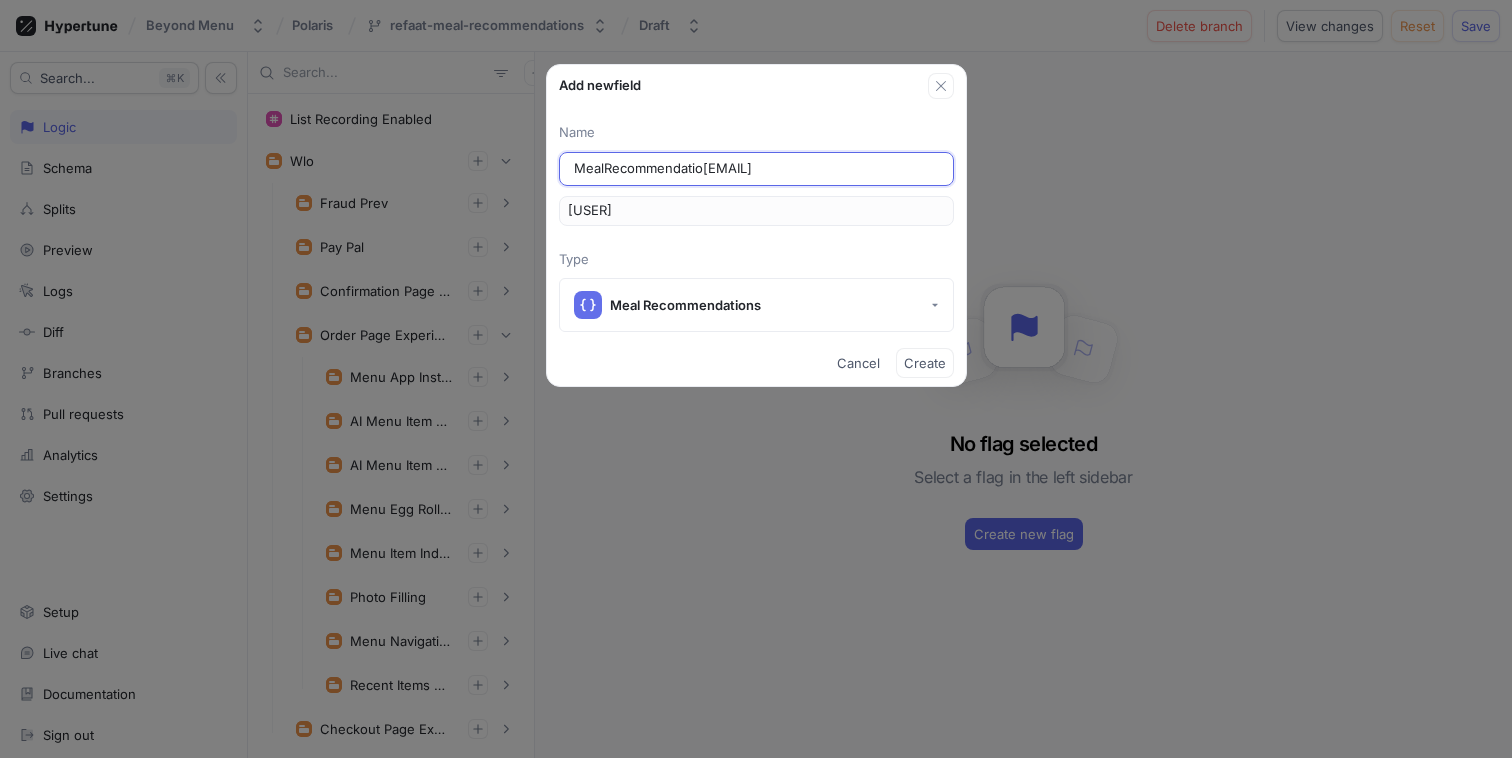 type on "MealRecommendation[EMAIL]" 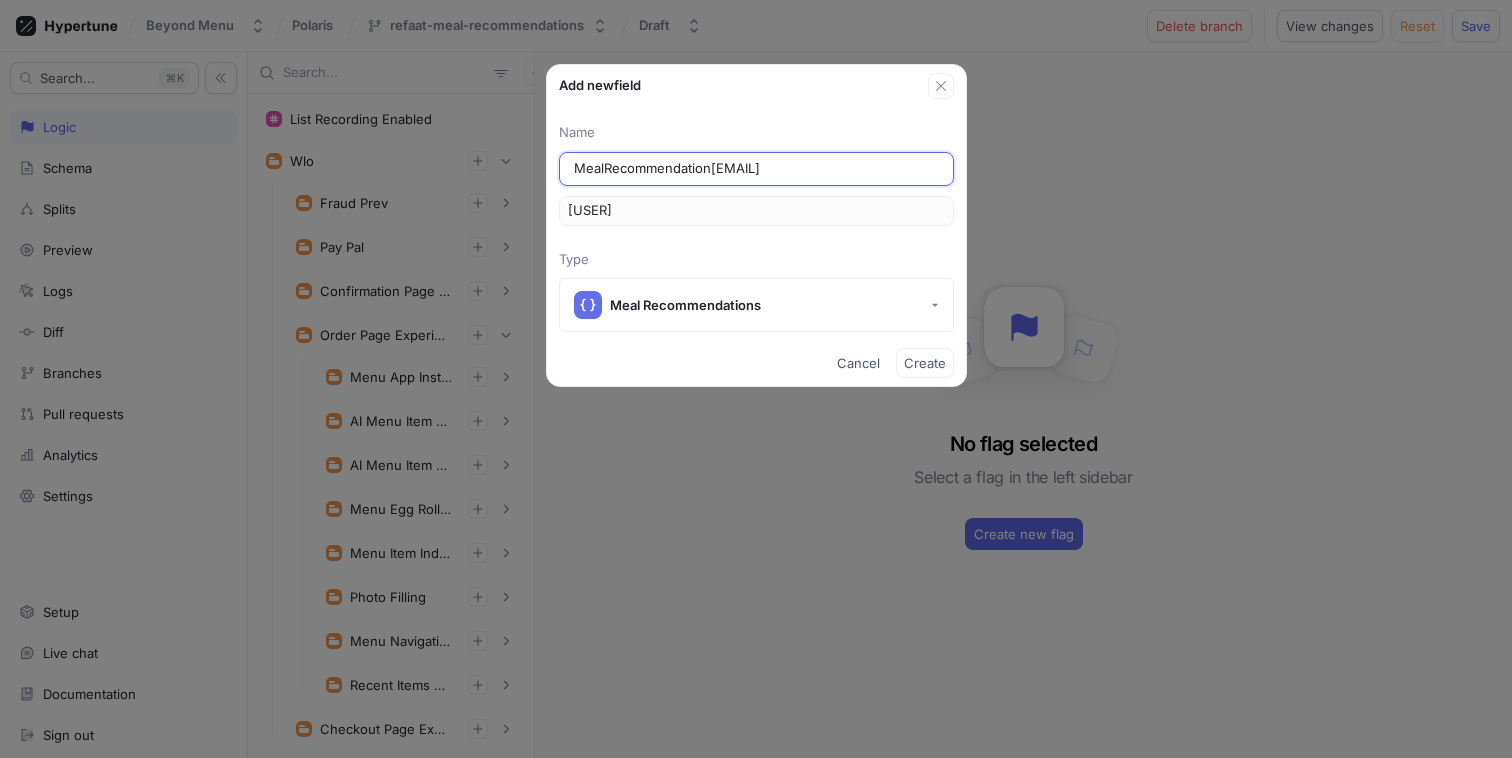 type on "MealRecommendations" 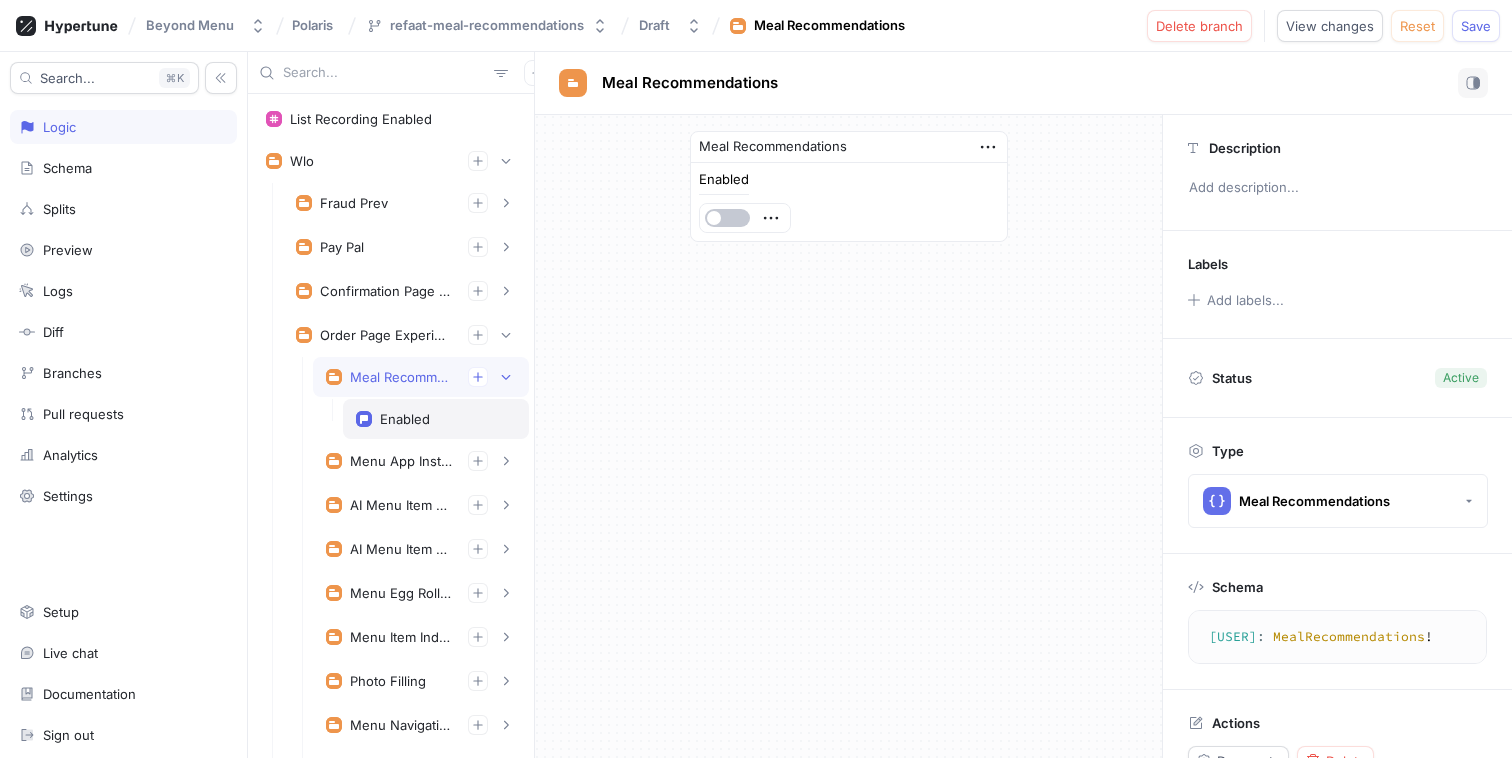 click on "Enabled" at bounding box center (405, 419) 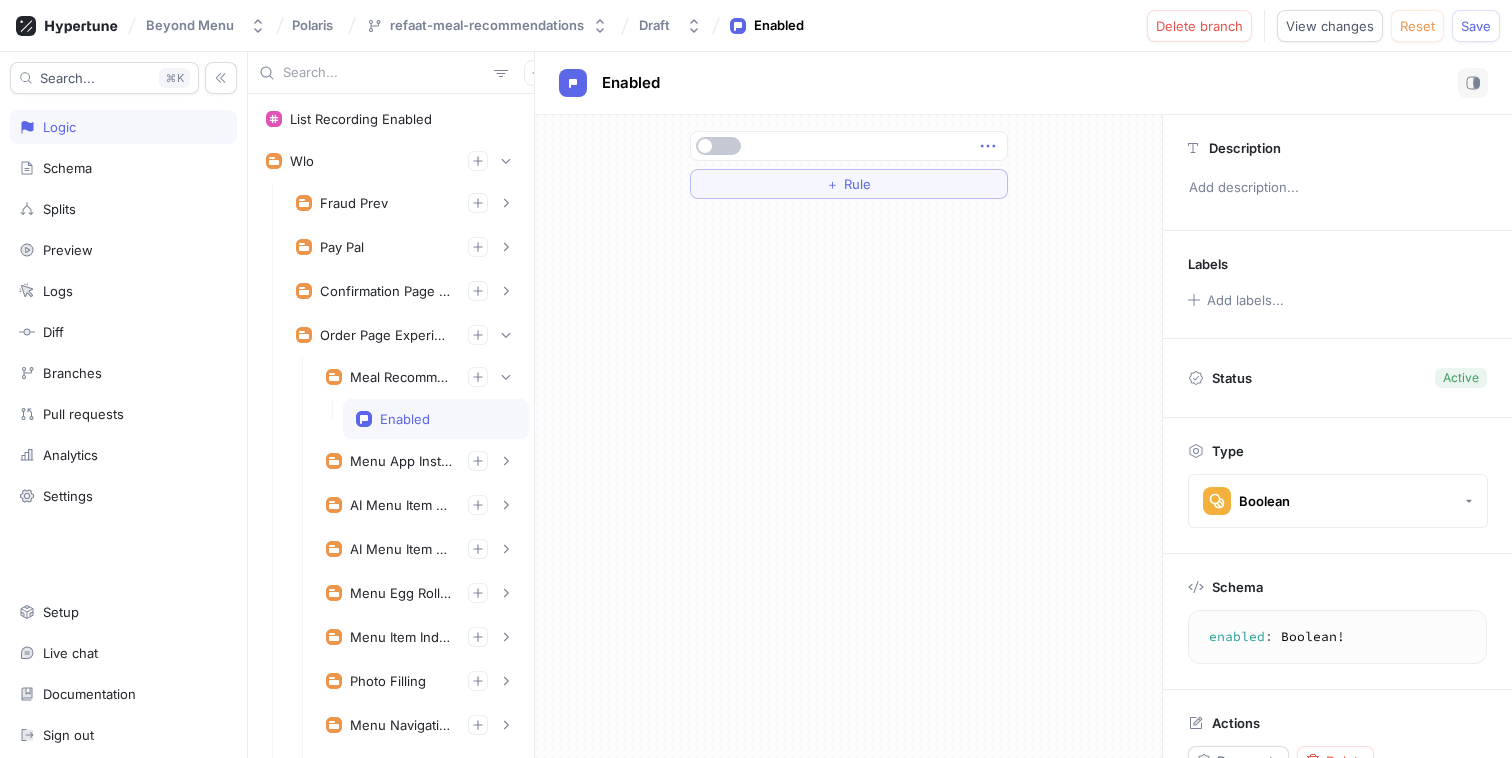 click 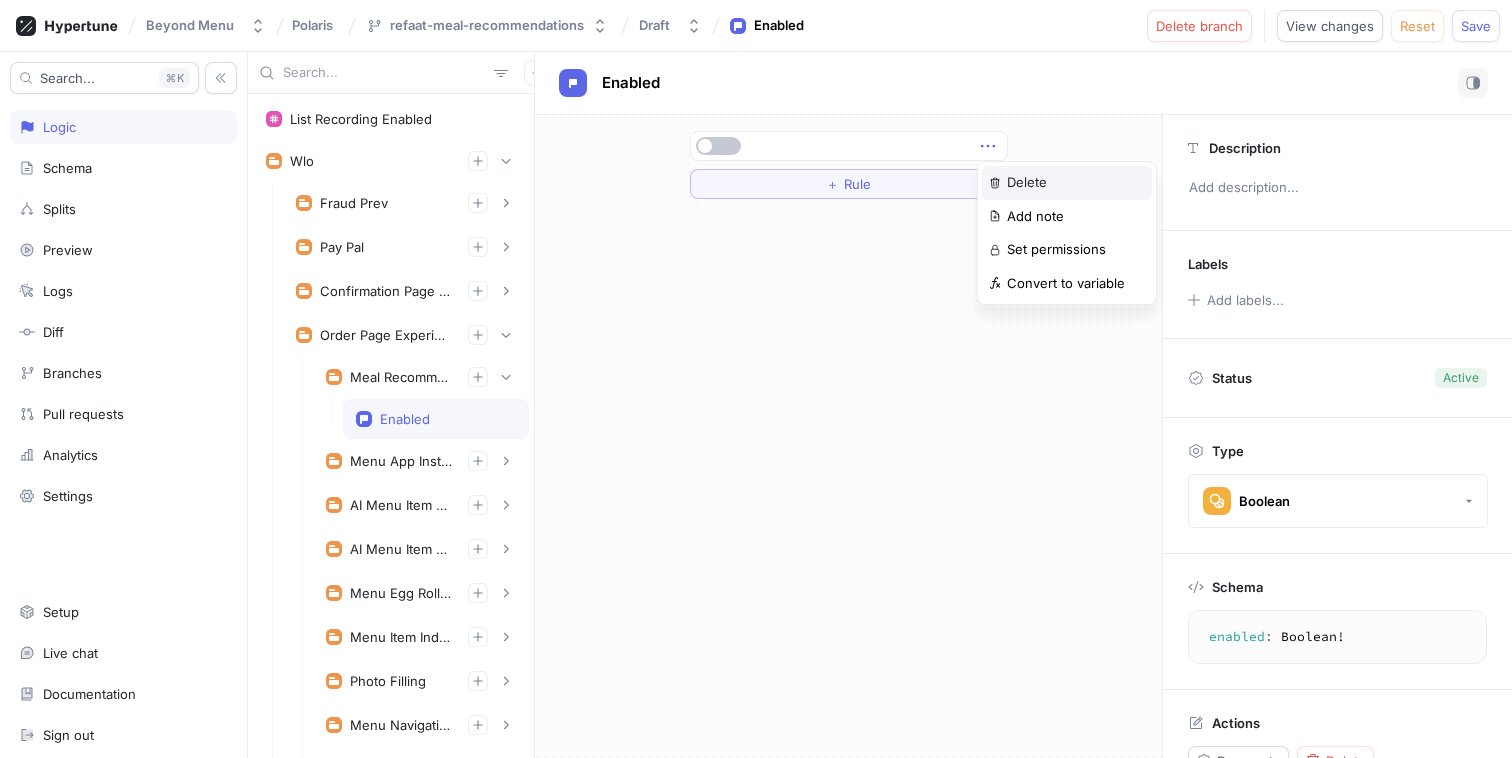 click on "Delete" at bounding box center (1027, 183) 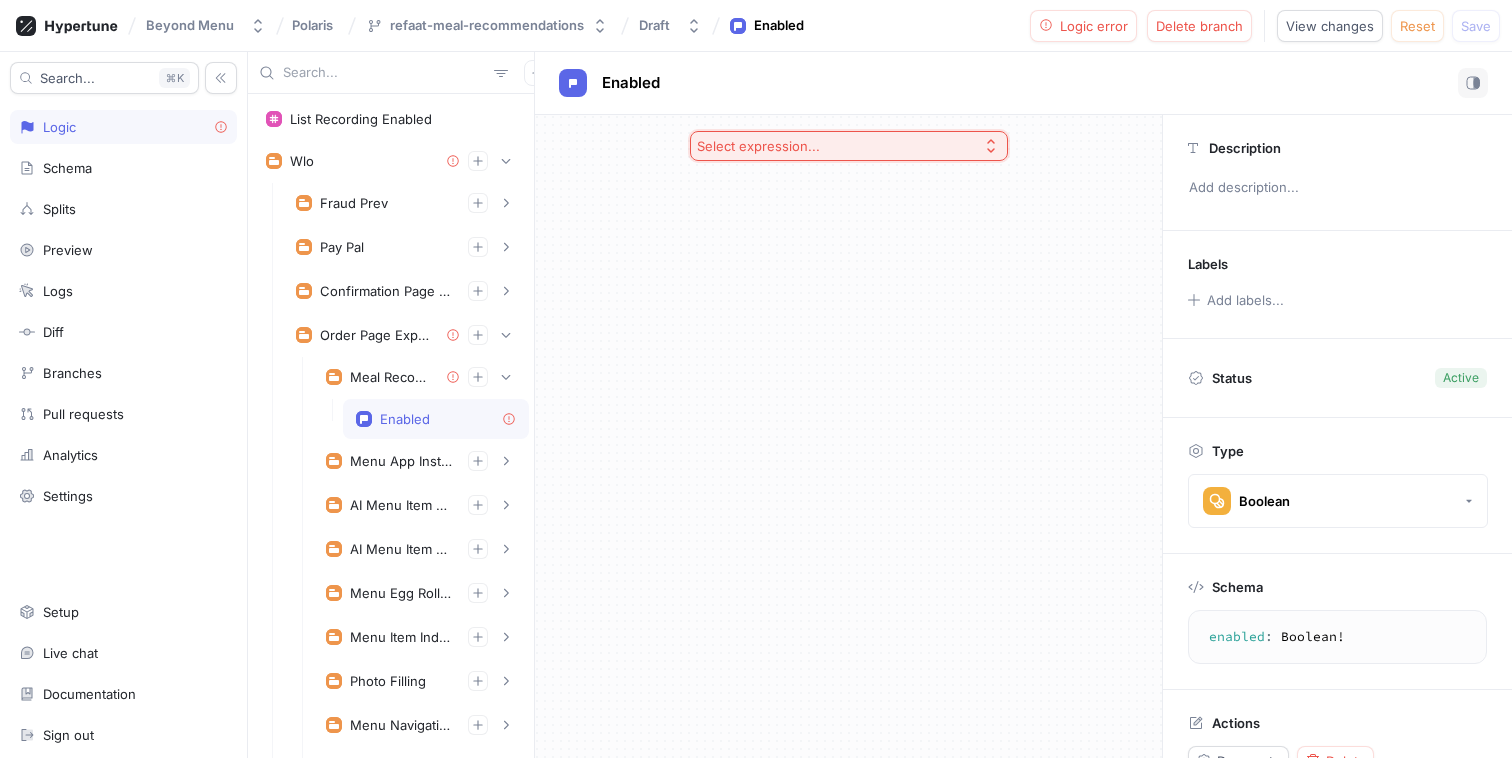click on "Select expression..." at bounding box center (849, 146) 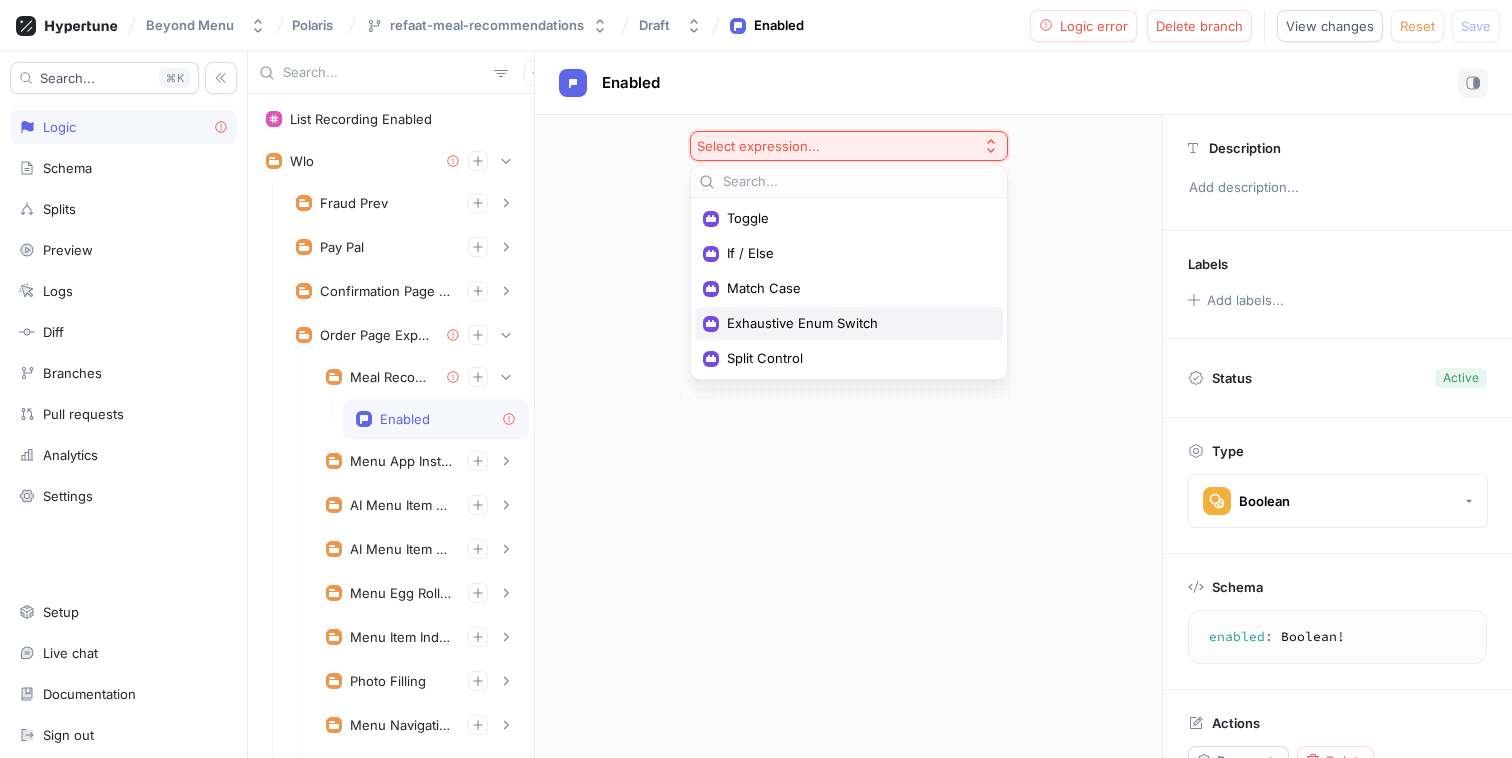 click on "Exhaustive Enum Switch" at bounding box center [856, 323] 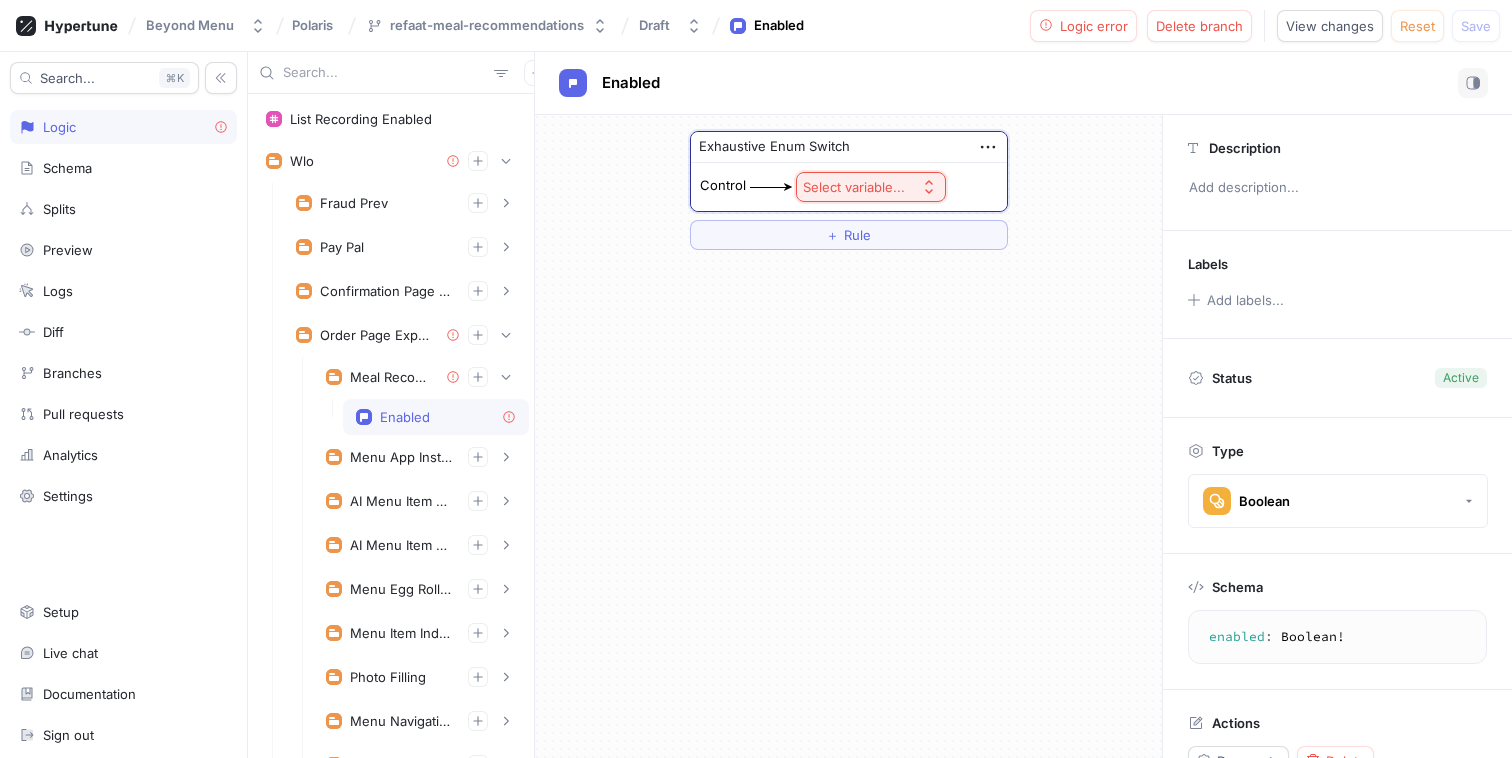 click on "Select variable..." at bounding box center [854, 187] 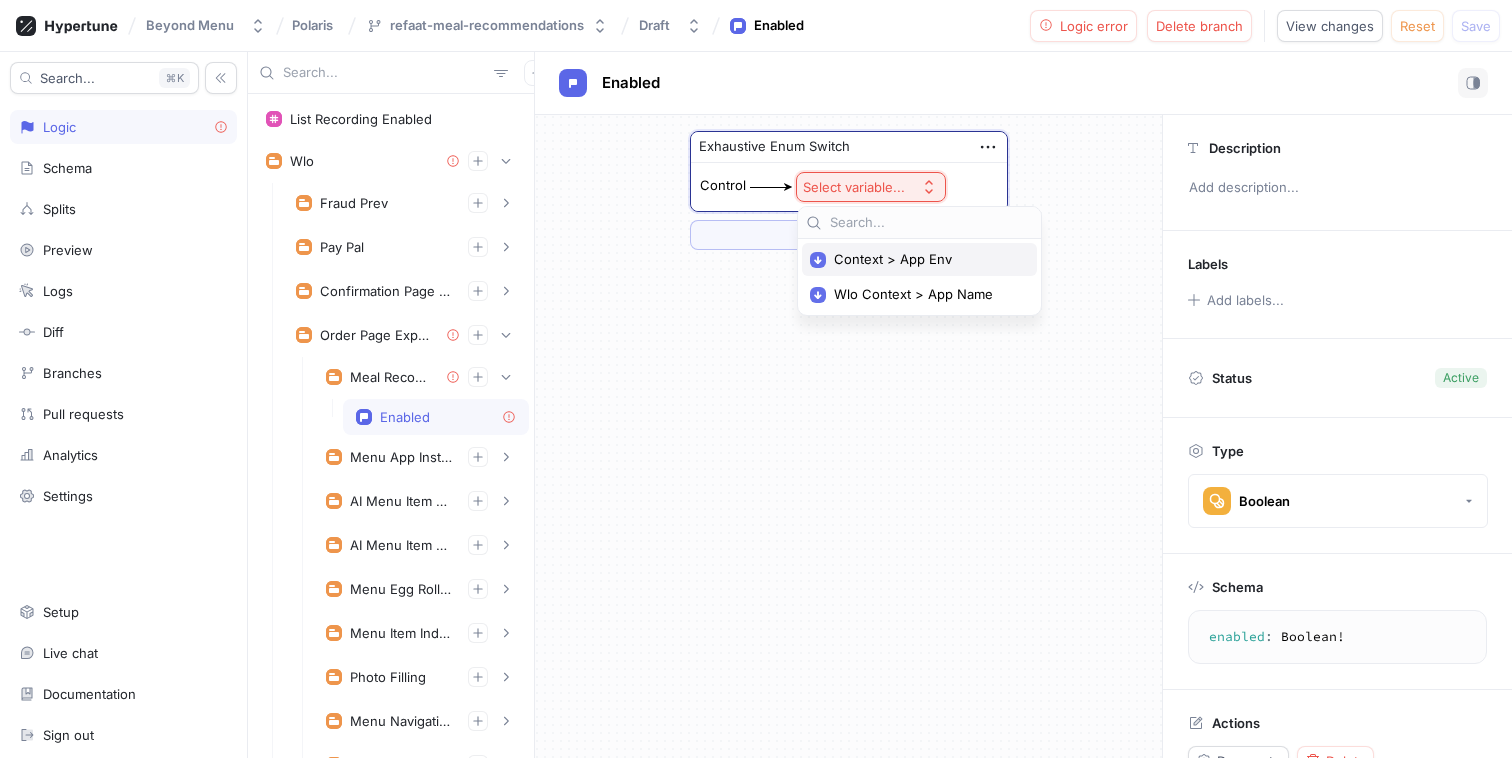 click on "Context > App Env" at bounding box center (926, 259) 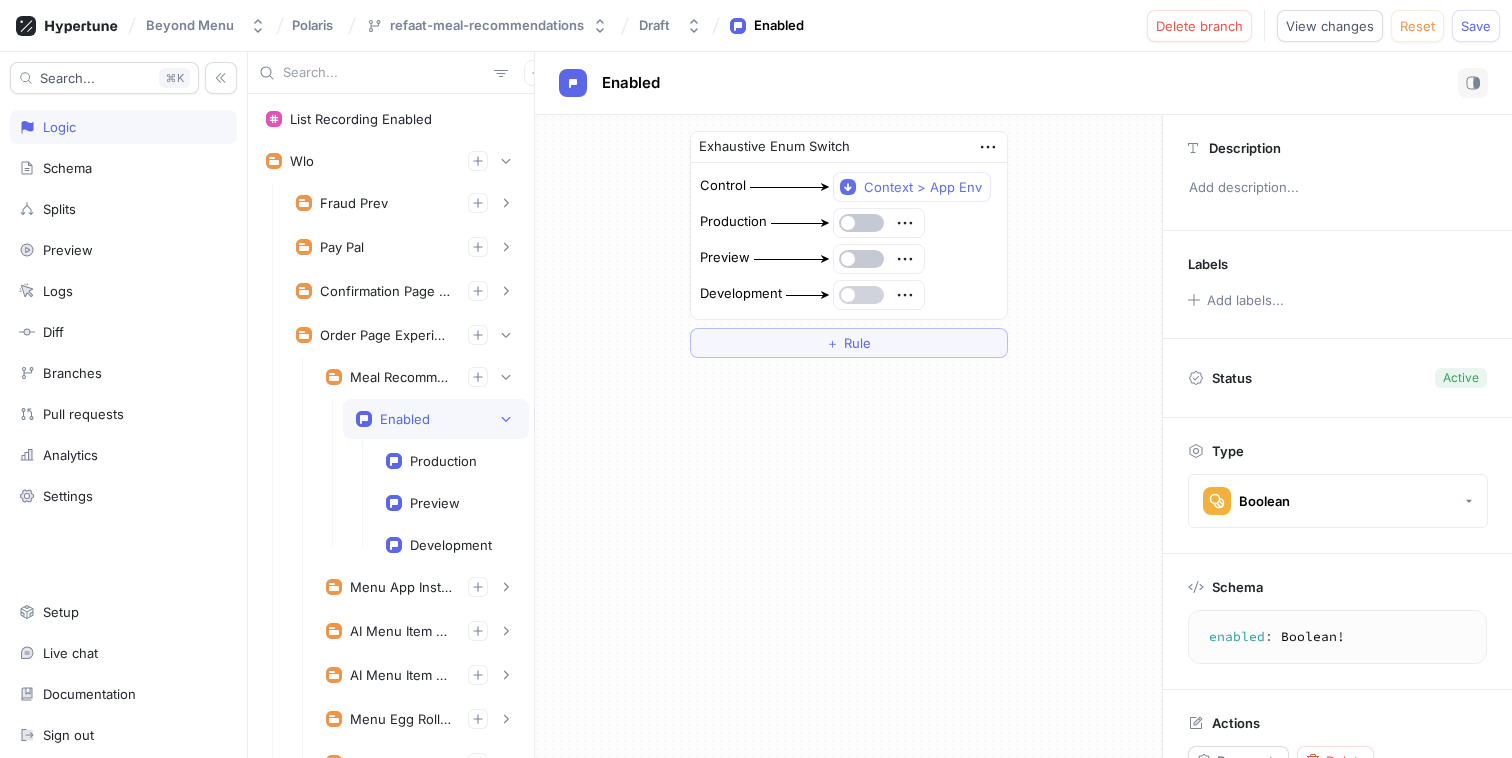 click at bounding box center (861, 295) 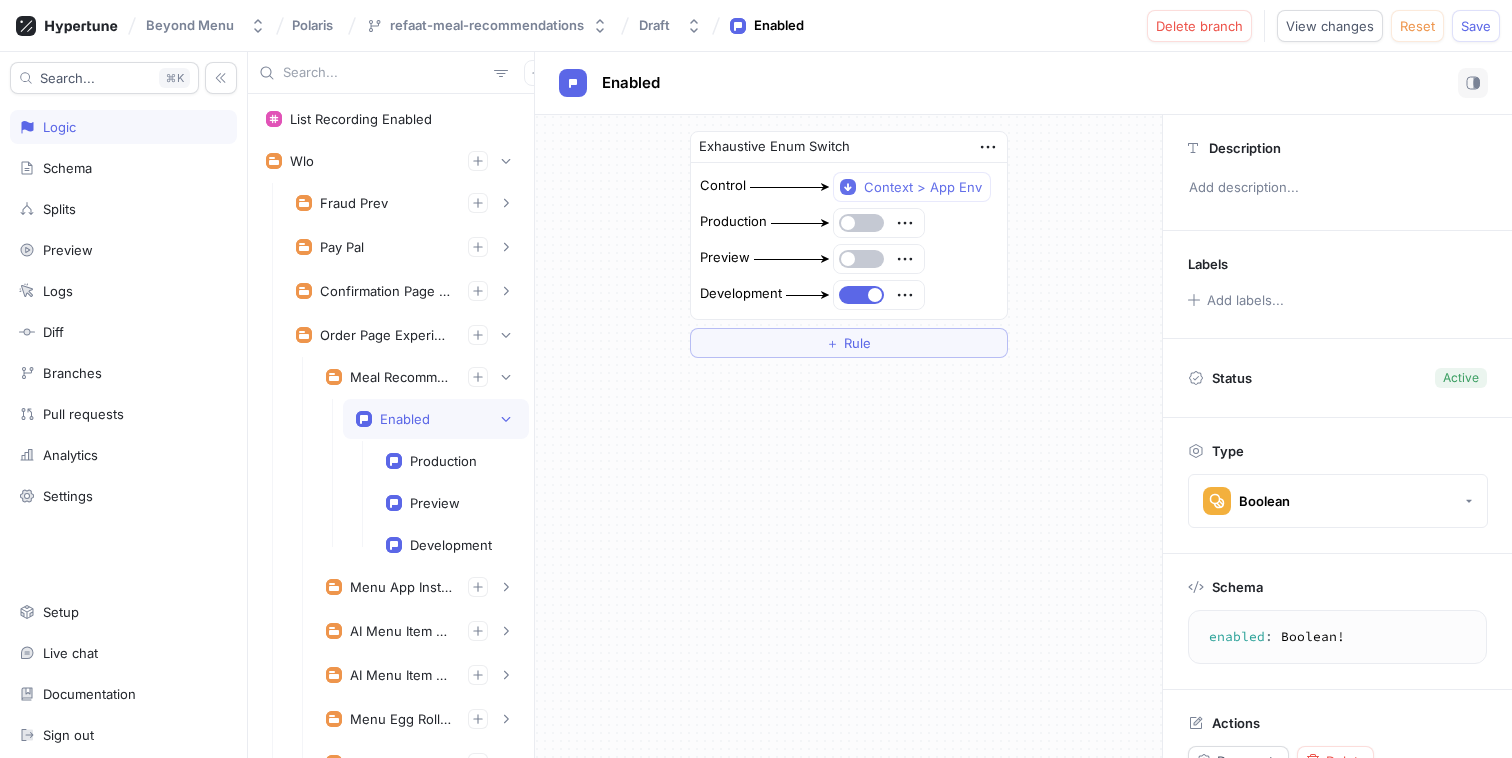 click on "Exhaustive Enum Switch Control Context > App Env Production Preview Development ＋ Rule" at bounding box center (848, 244) 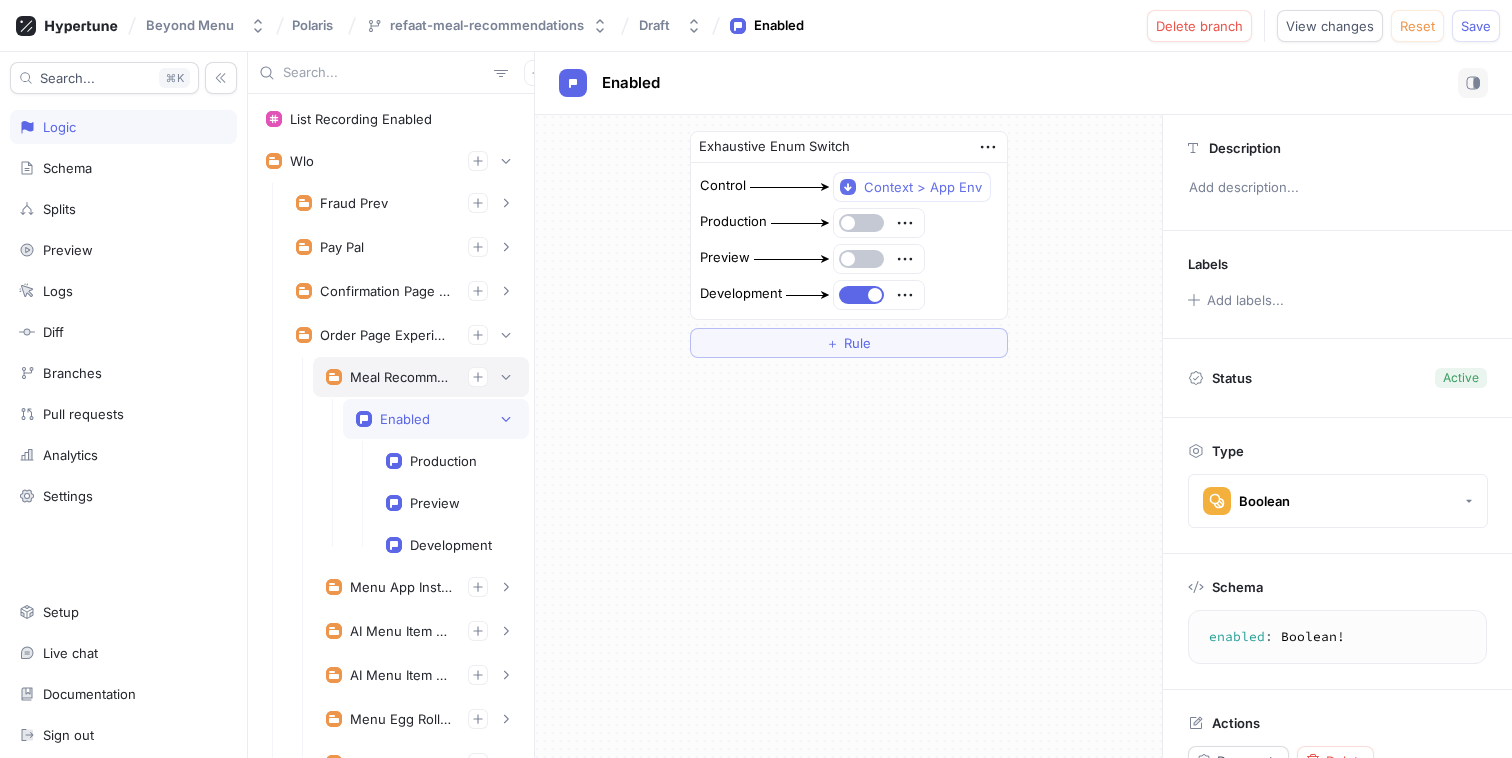 click on "Meal Recommendations" at bounding box center [401, 377] 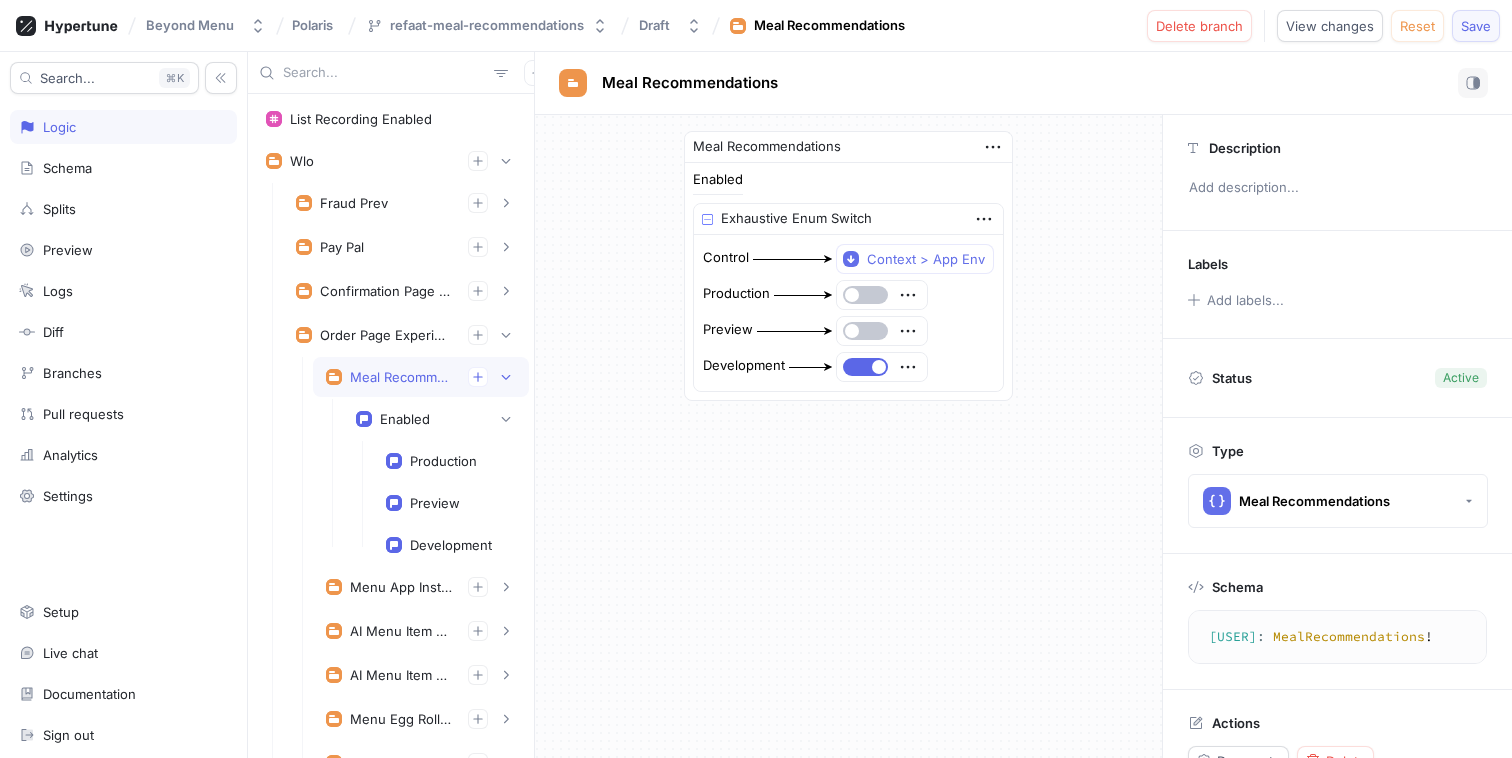 click on "Save" at bounding box center [1476, 26] 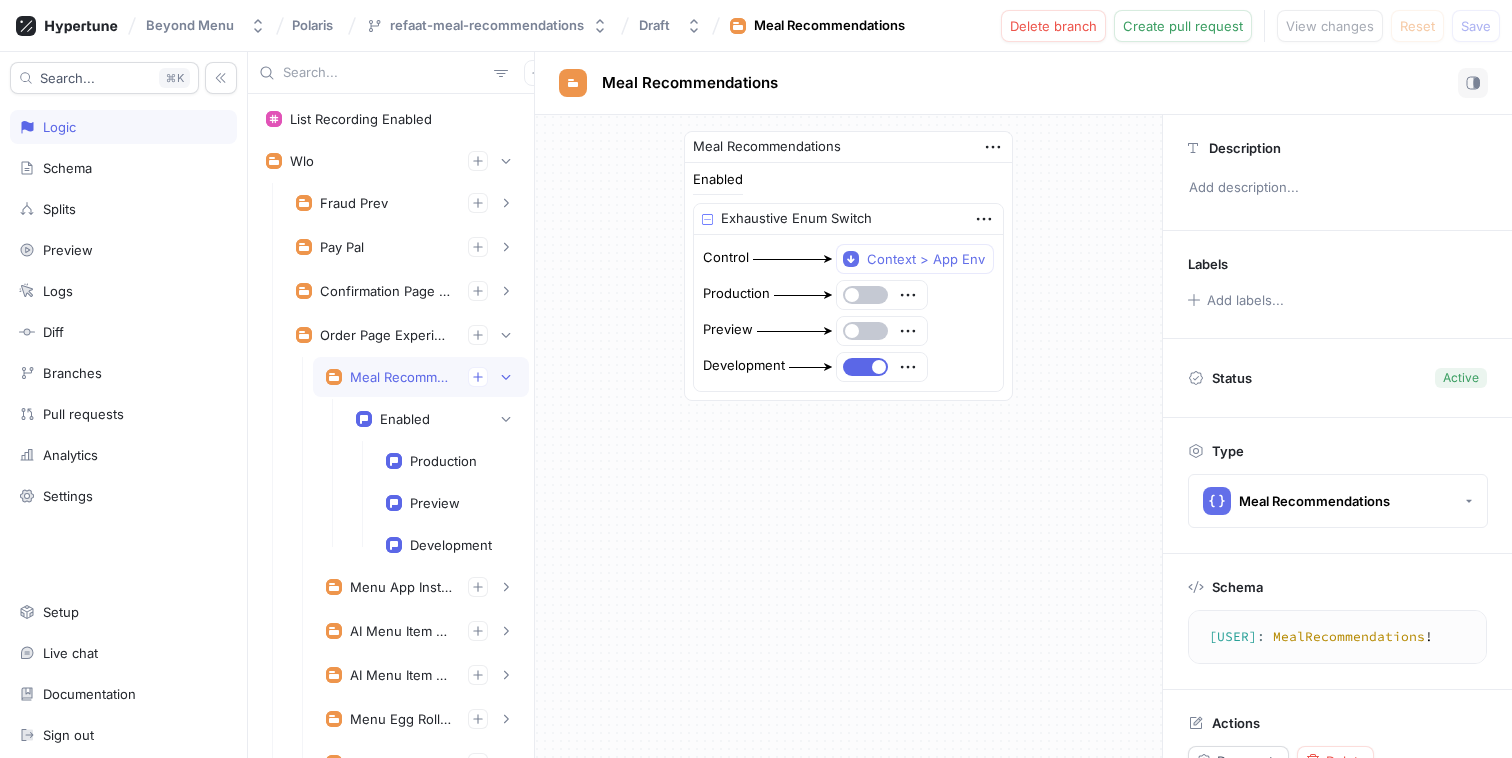 click on "Logic" at bounding box center [59, 127] 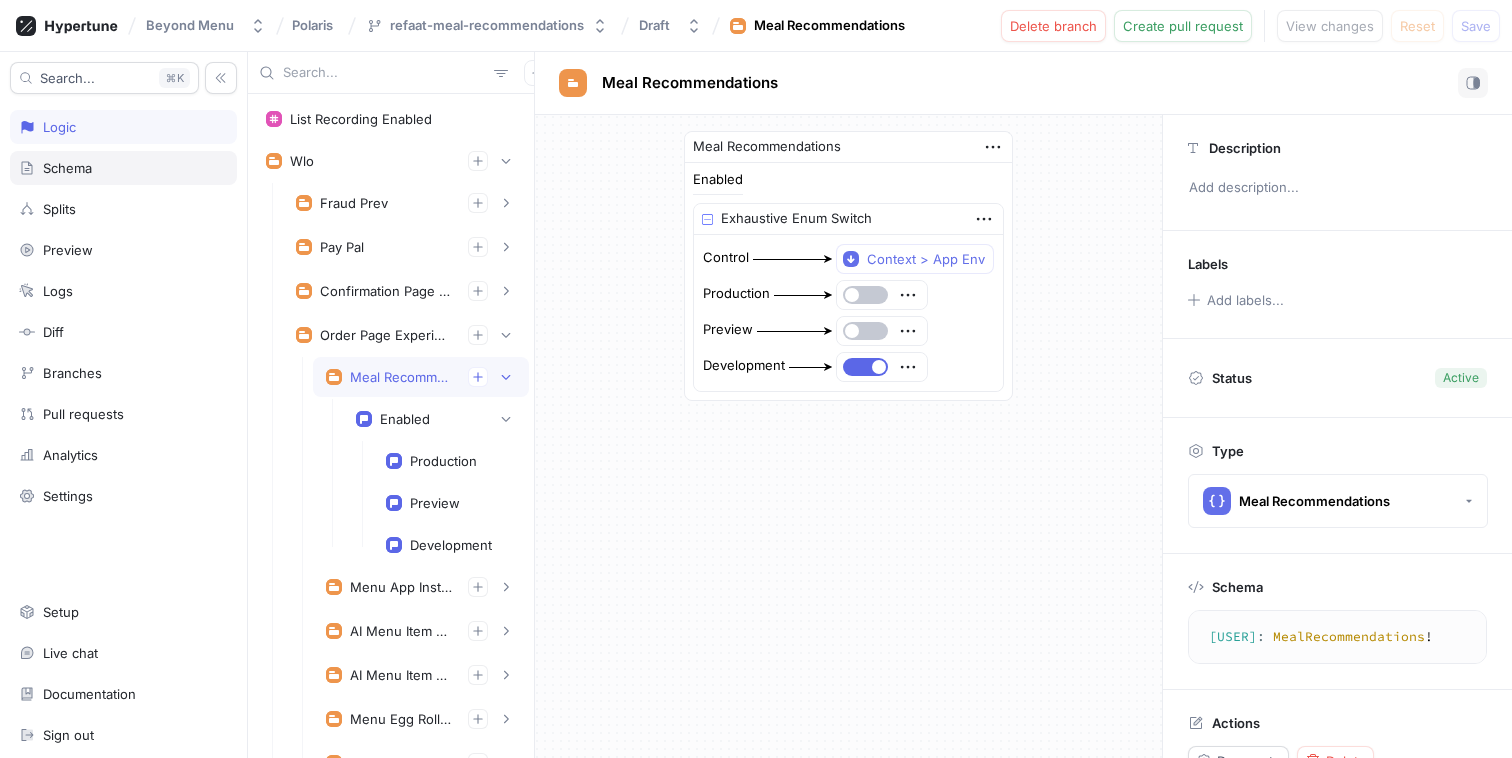 click on "Schema" at bounding box center [123, 168] 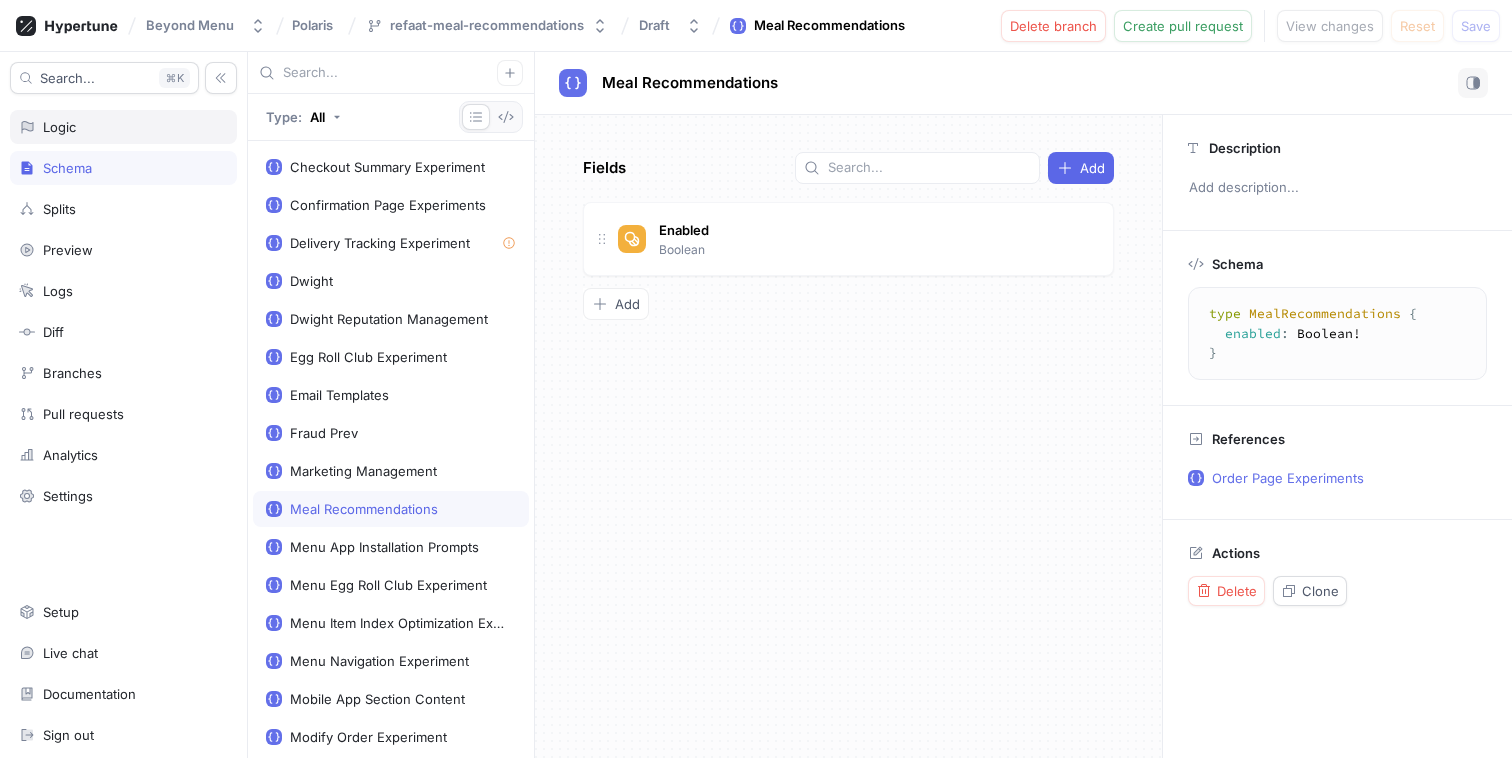 click on "Logic" at bounding box center (123, 127) 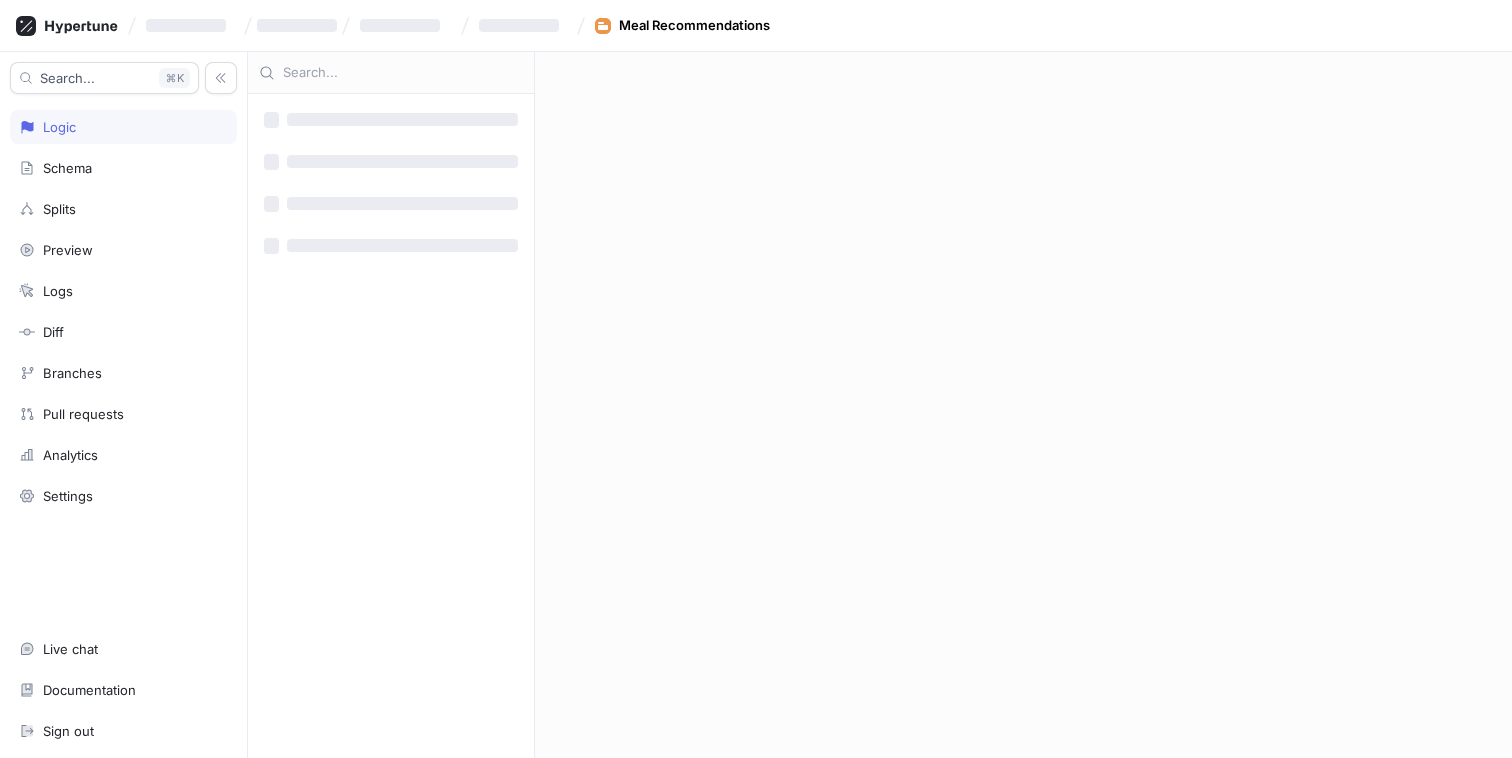 scroll, scrollTop: 0, scrollLeft: 0, axis: both 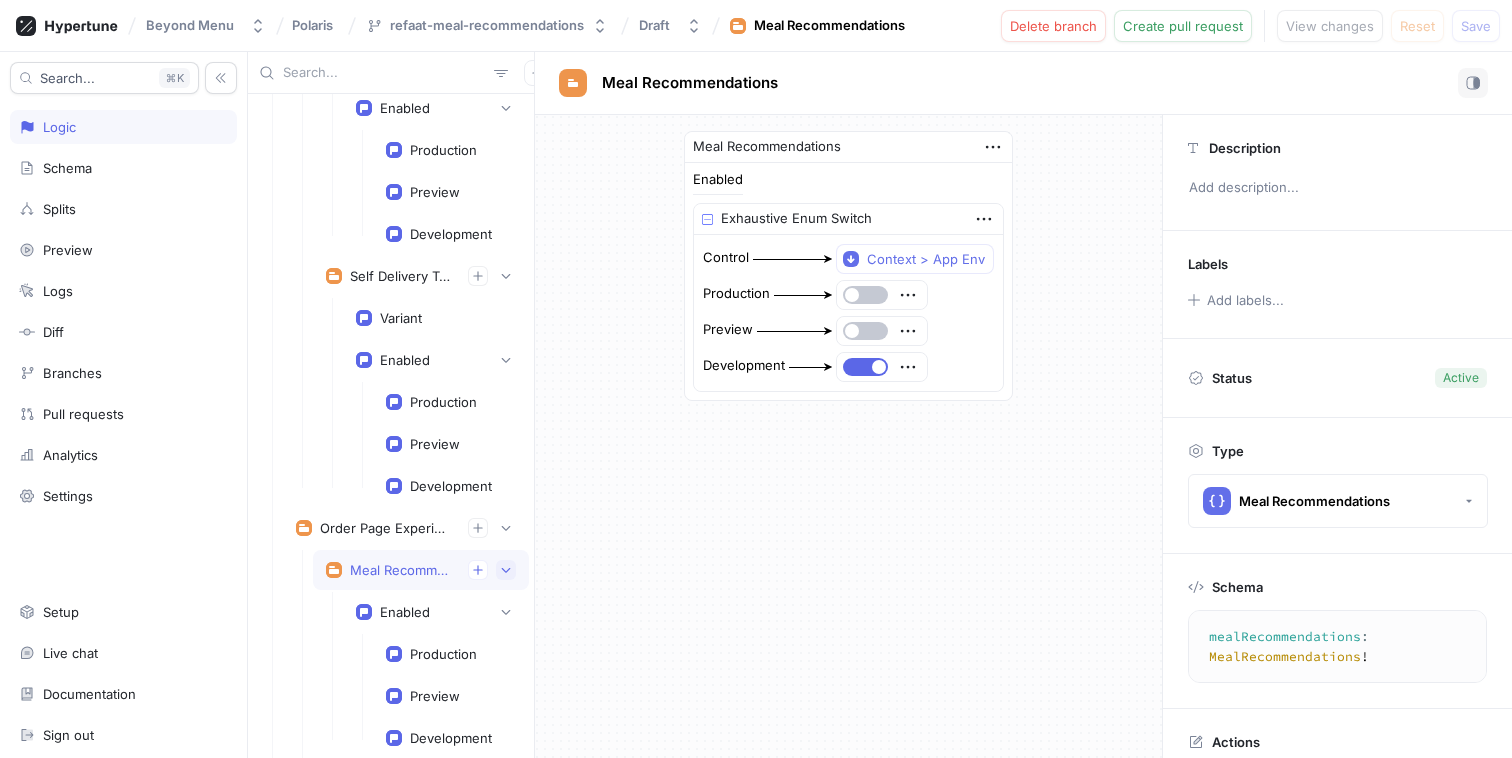 click 